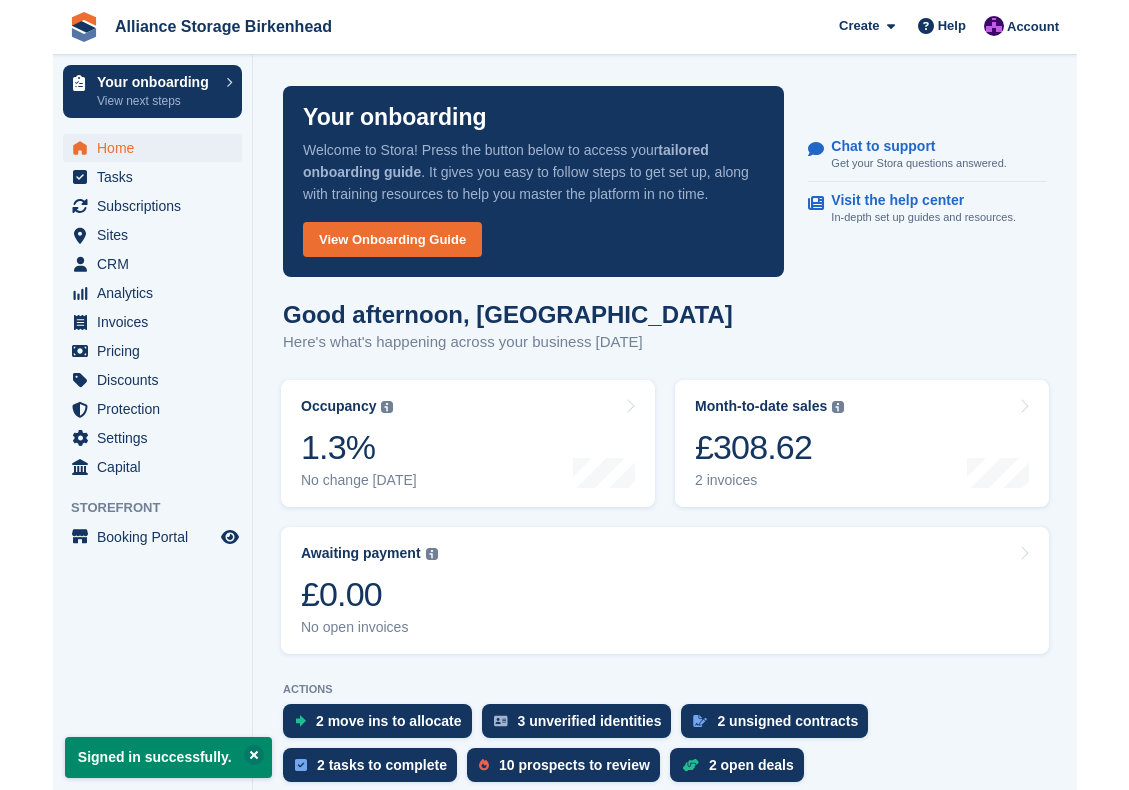 scroll, scrollTop: 0, scrollLeft: 0, axis: both 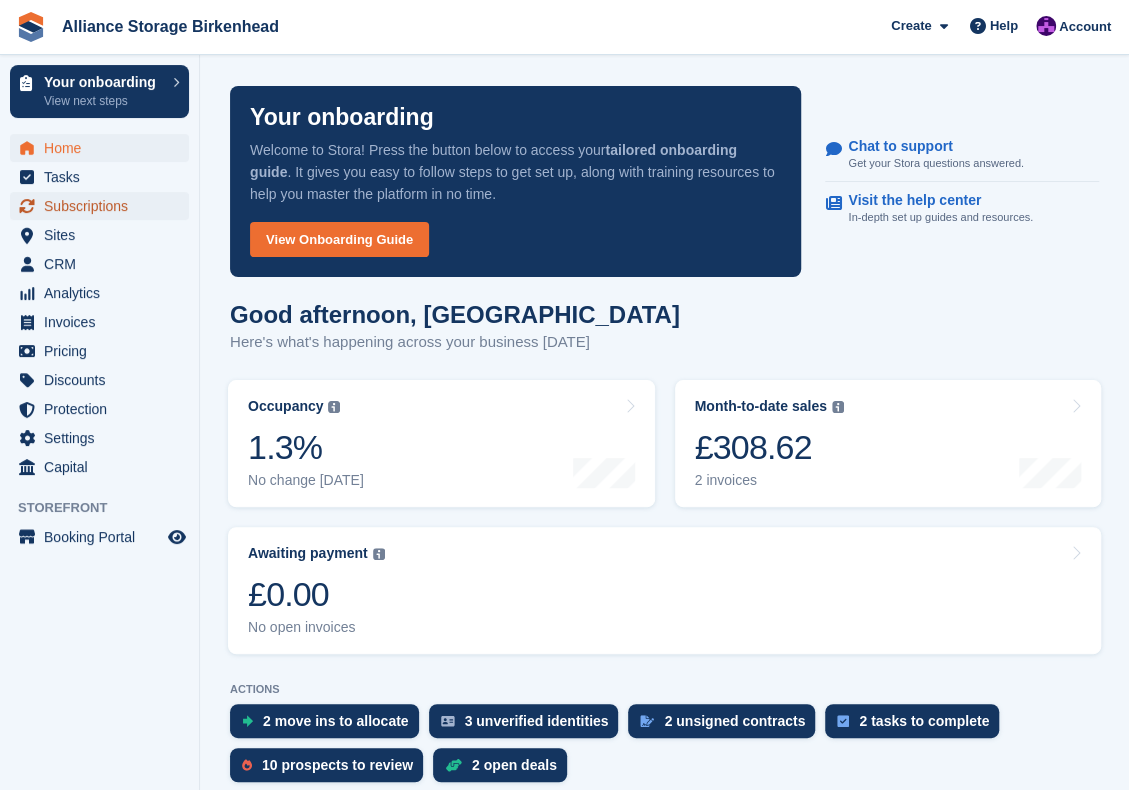 click on "Subscriptions" at bounding box center [104, 206] 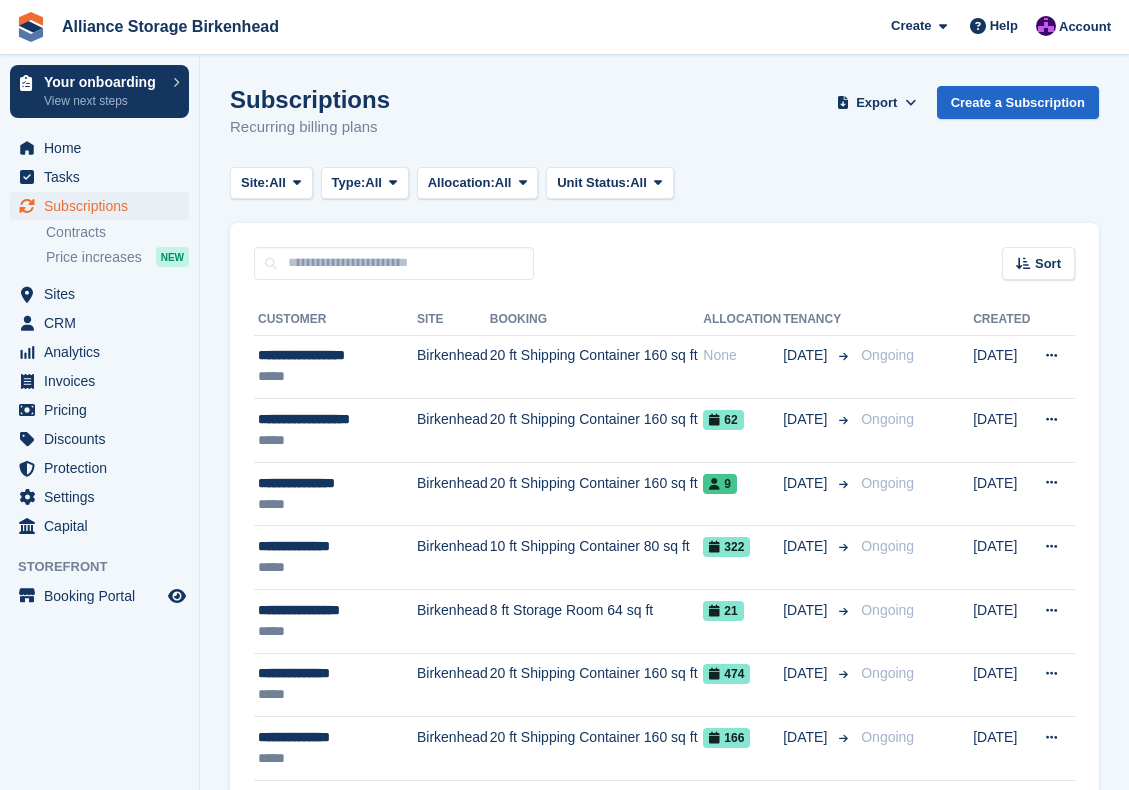 scroll, scrollTop: 0, scrollLeft: 0, axis: both 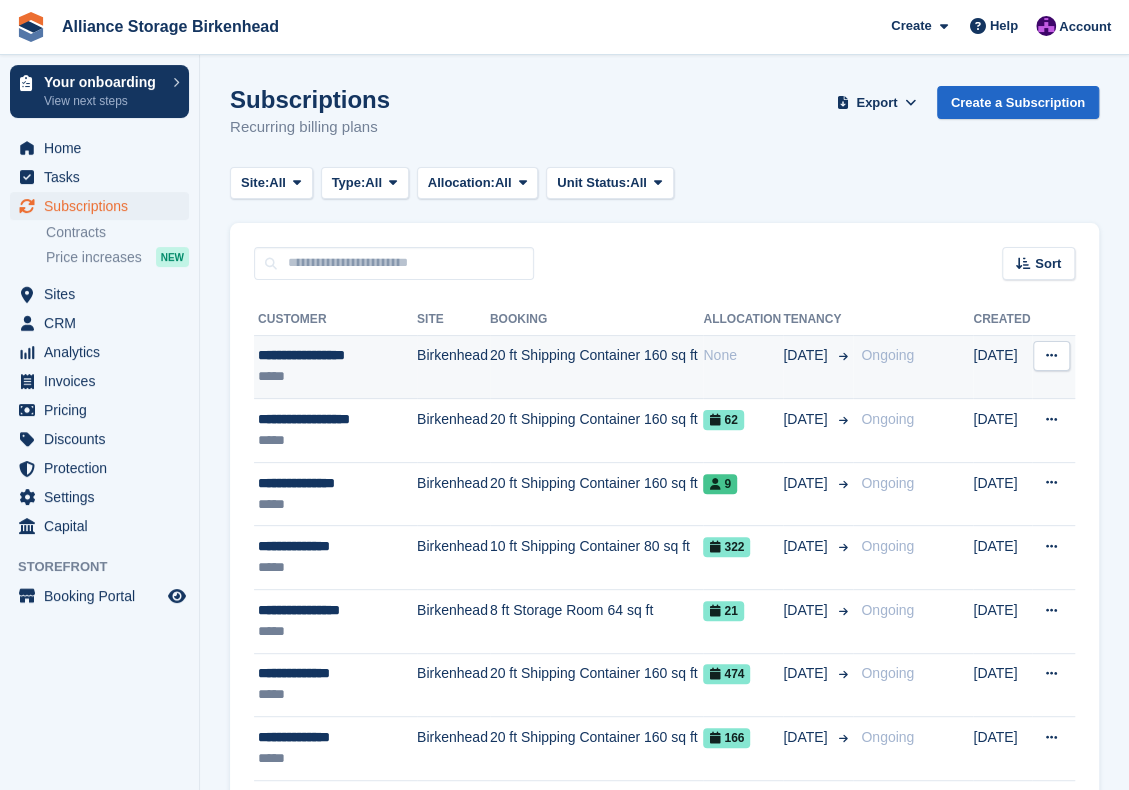 click on "20 ft Shipping Container 160 sq ft" at bounding box center (597, 367) 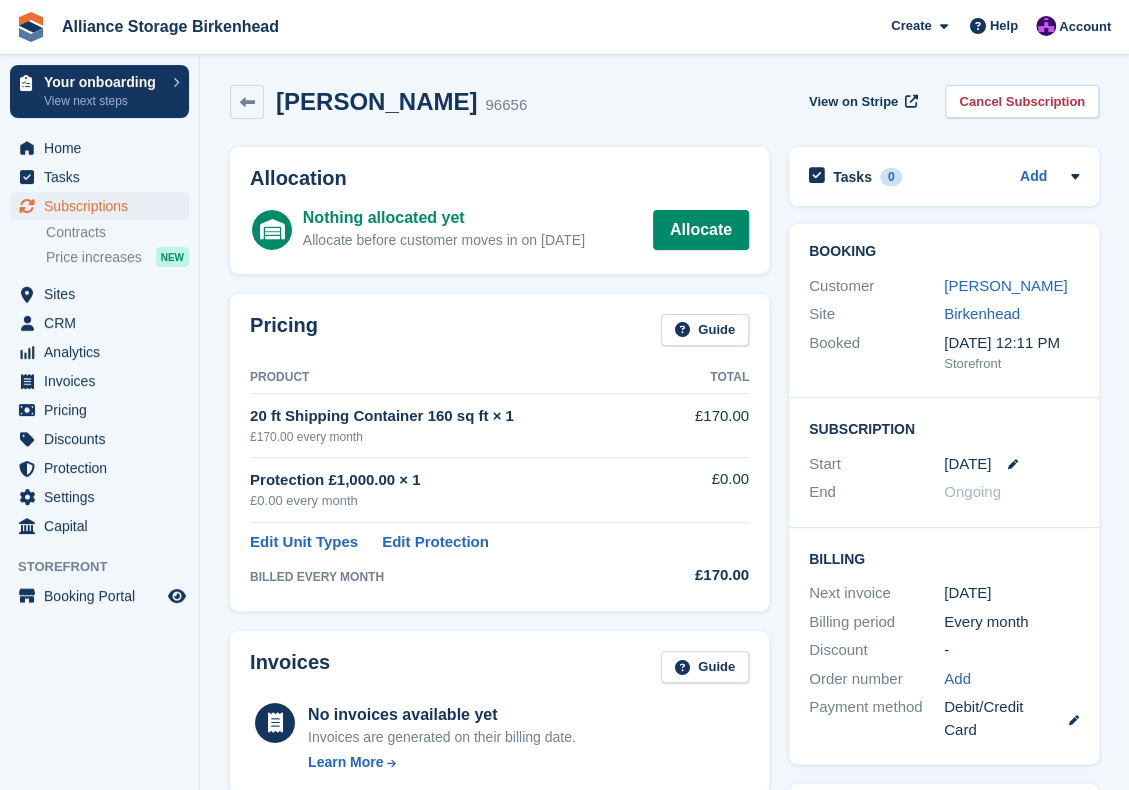 scroll, scrollTop: 0, scrollLeft: 0, axis: both 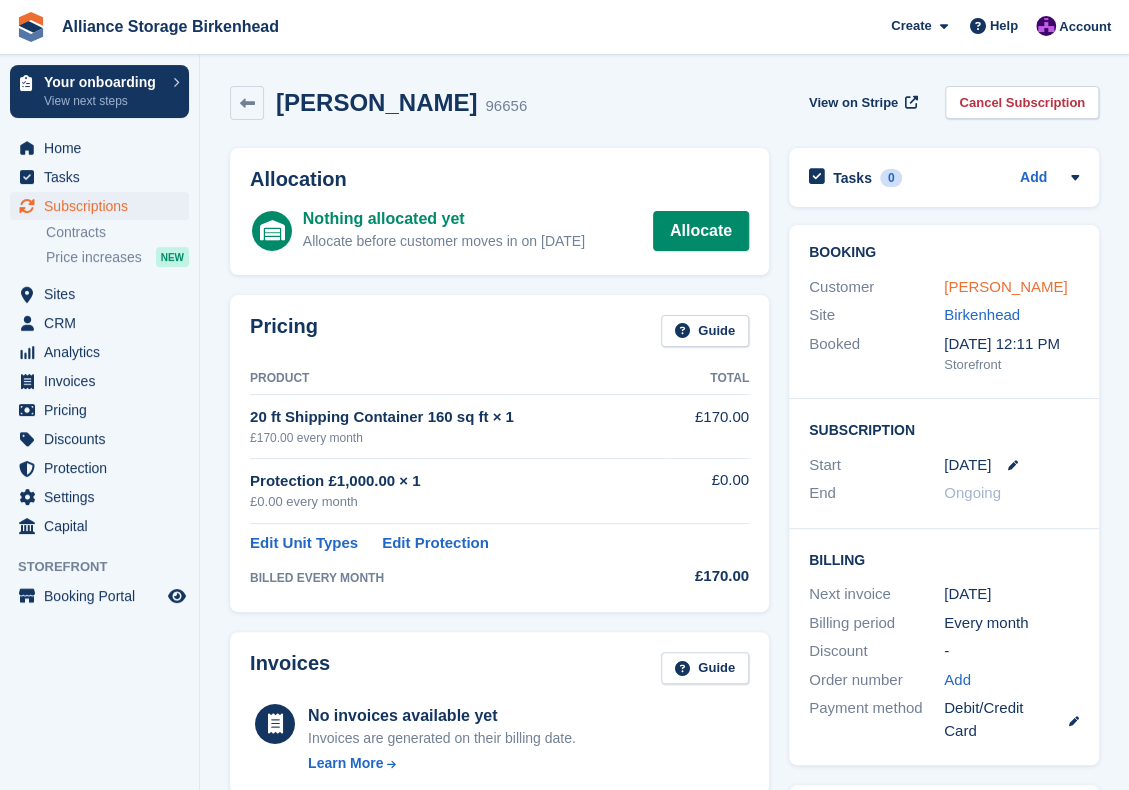 click on "Callum Williamson" at bounding box center [1005, 286] 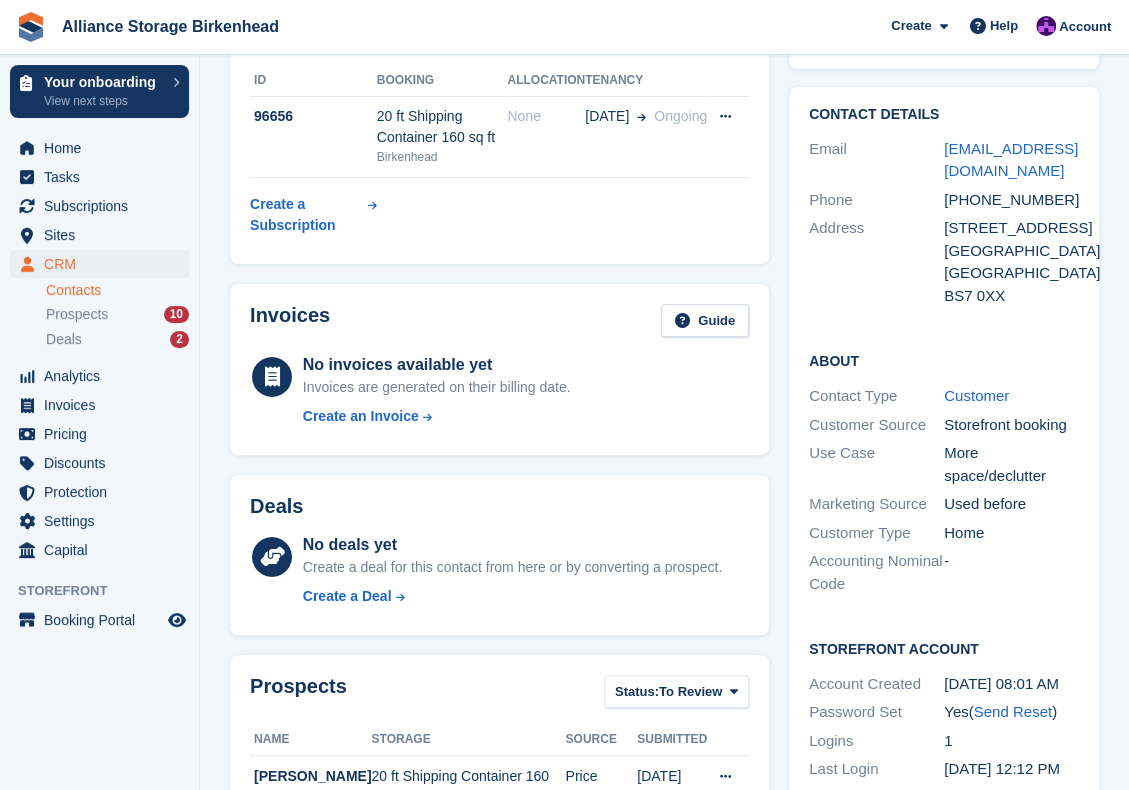 scroll, scrollTop: 0, scrollLeft: 0, axis: both 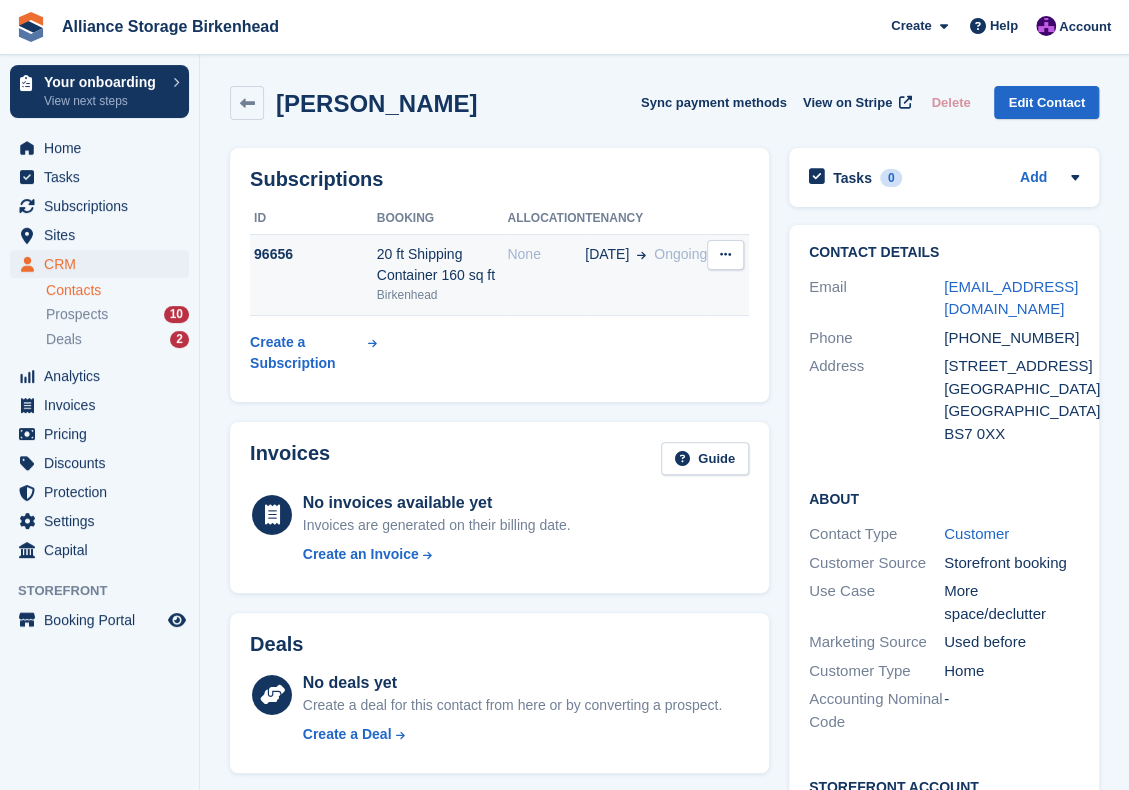 click on "Birkenhead" at bounding box center (442, 295) 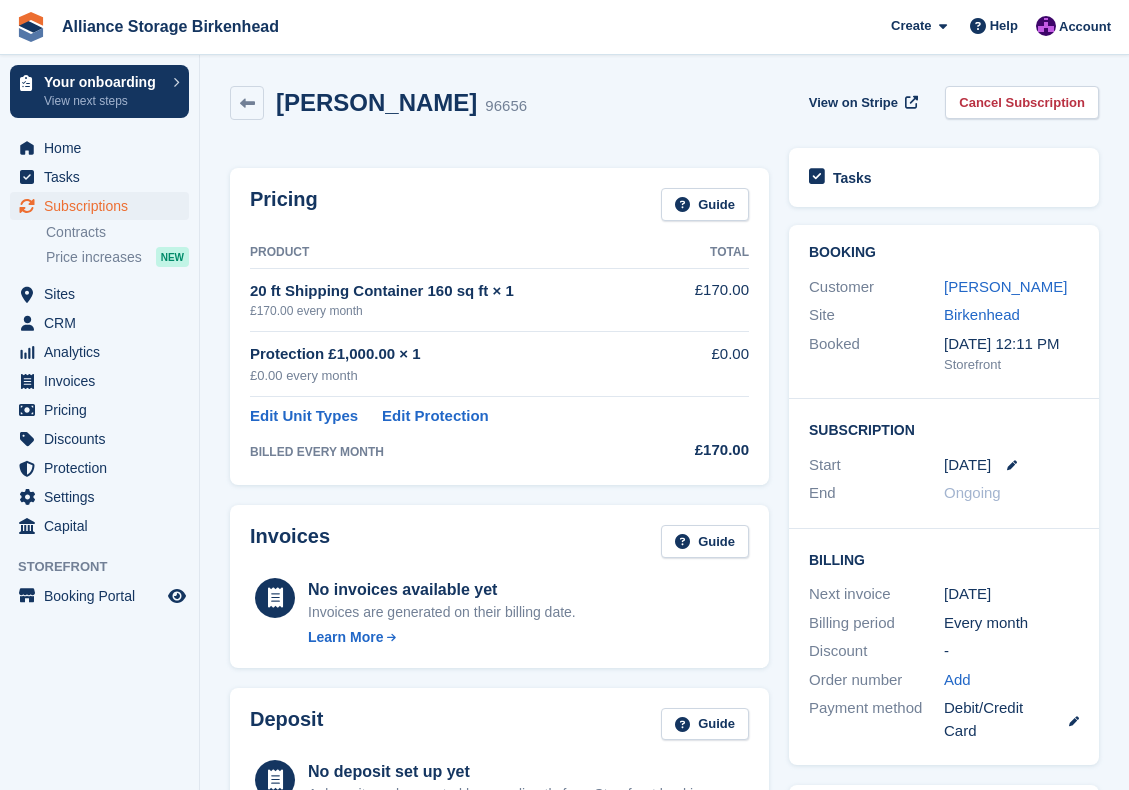 scroll, scrollTop: 0, scrollLeft: 0, axis: both 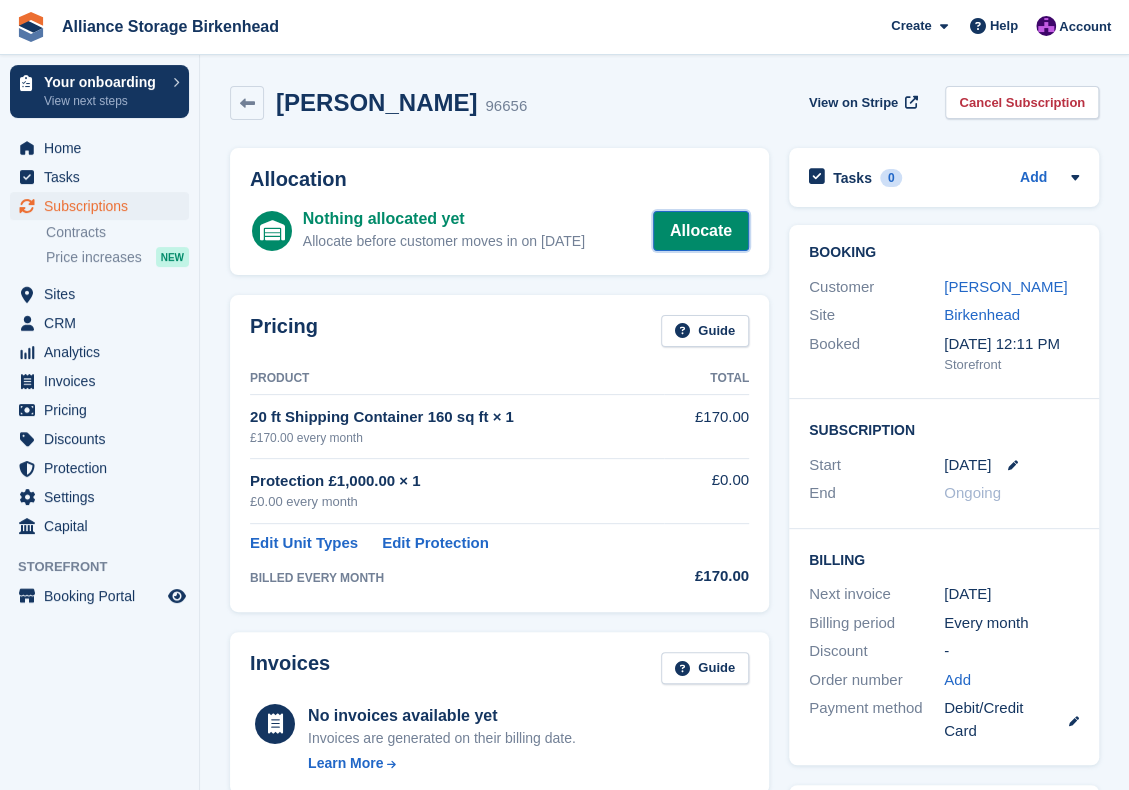 click on "Allocate" at bounding box center (701, 231) 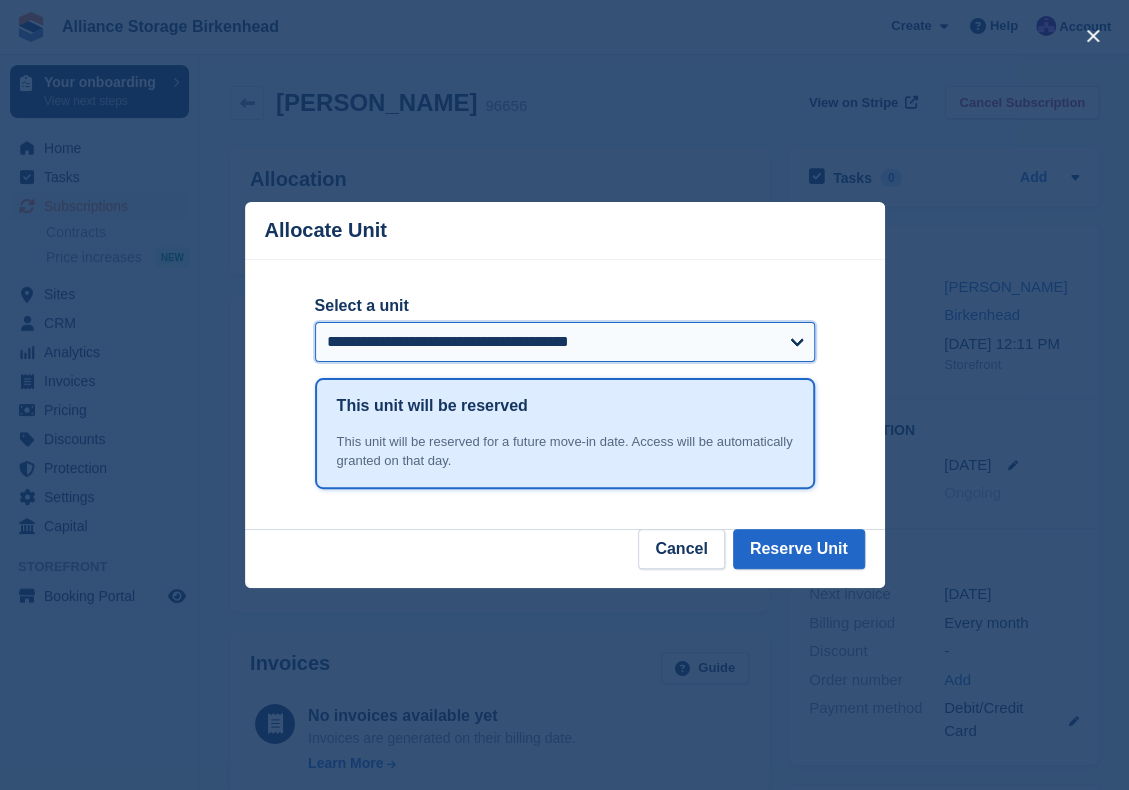click on "**********" at bounding box center [565, 342] 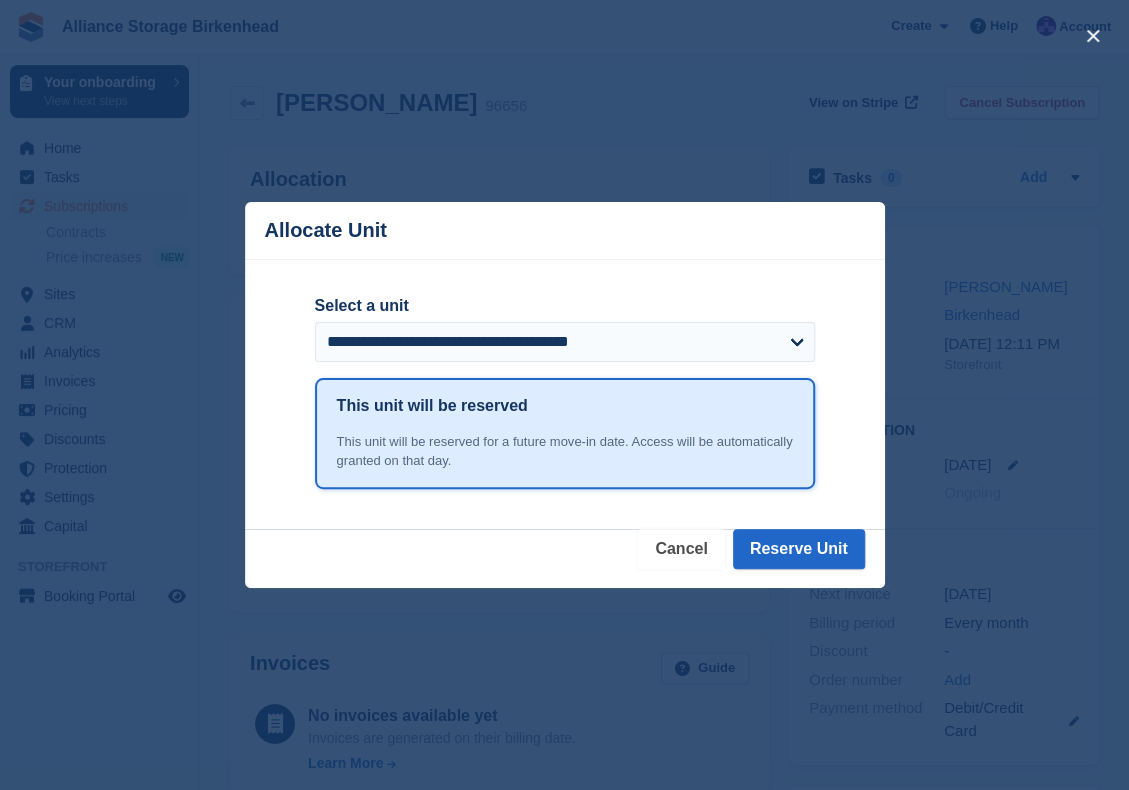 click on "Cancel" at bounding box center [681, 549] 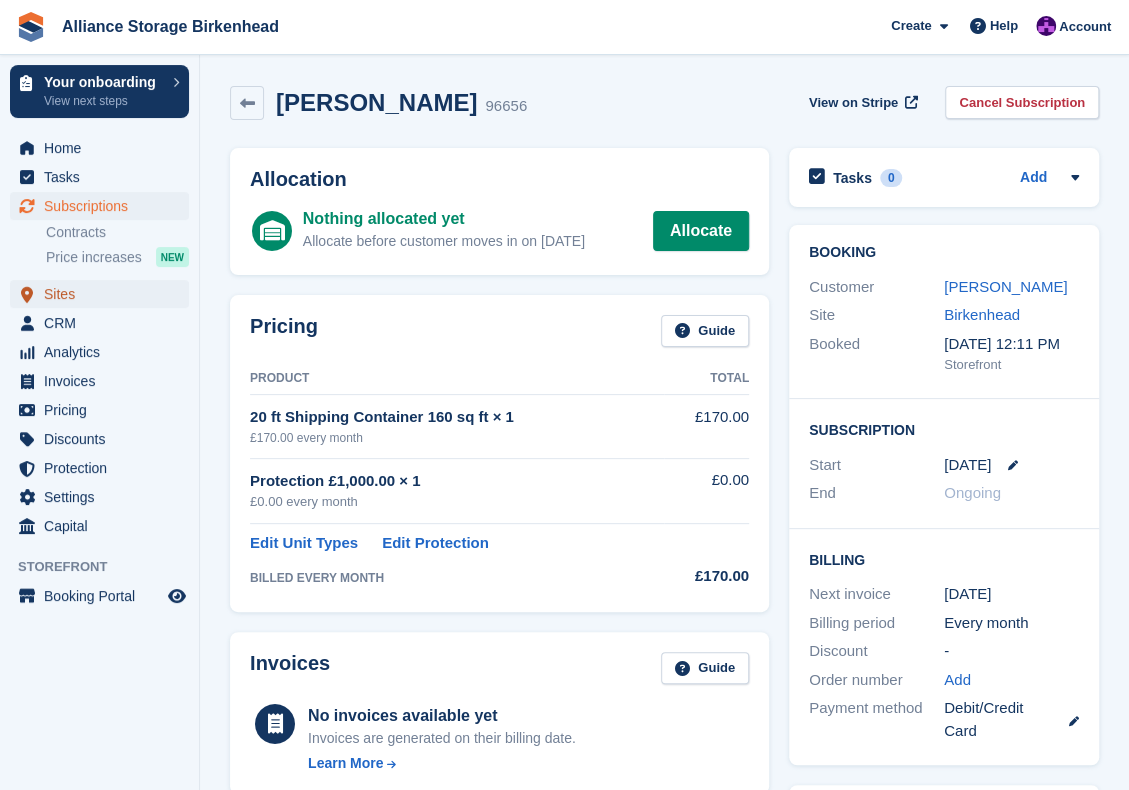 click on "Sites" at bounding box center [104, 294] 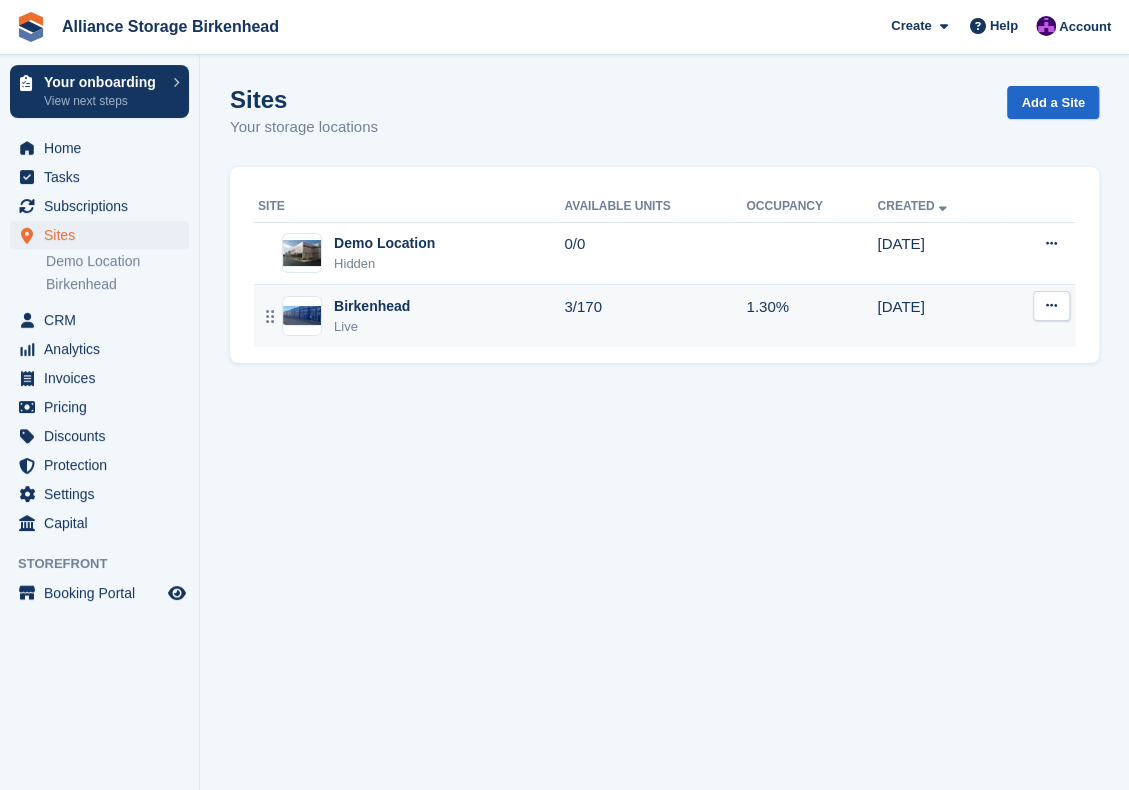 click on "Birkenhead
Live" at bounding box center (411, 316) 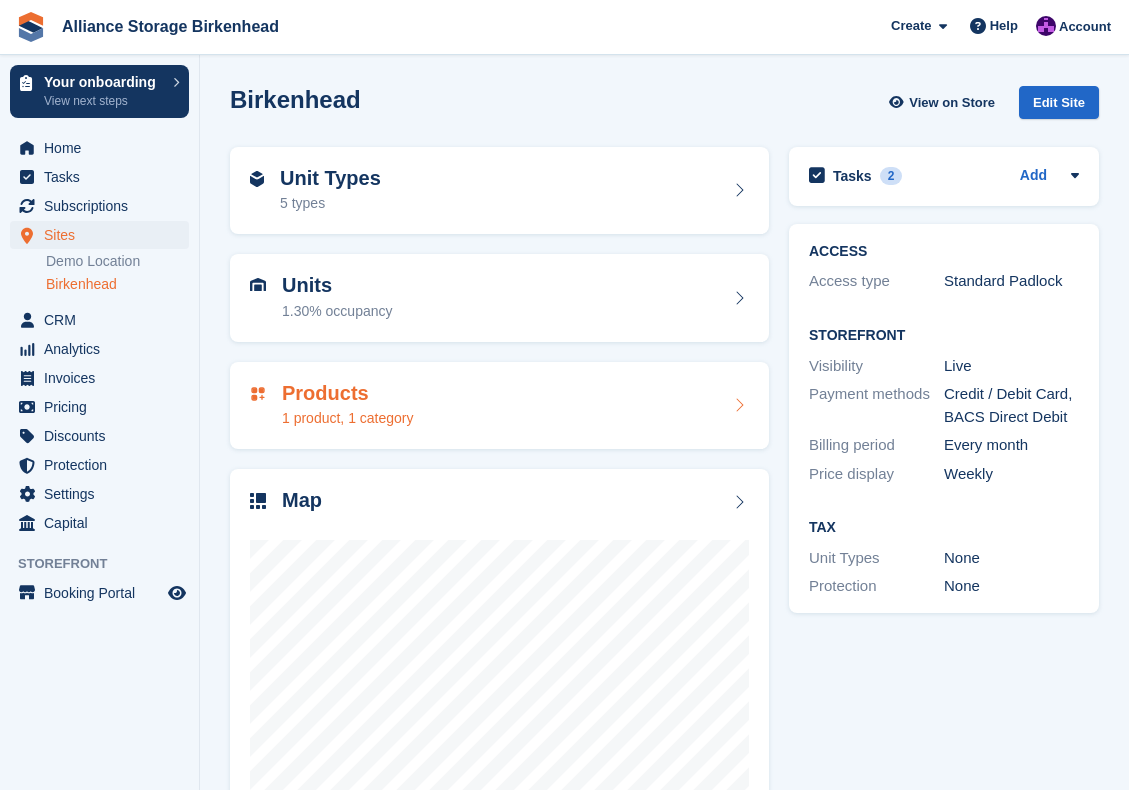 scroll, scrollTop: 0, scrollLeft: 0, axis: both 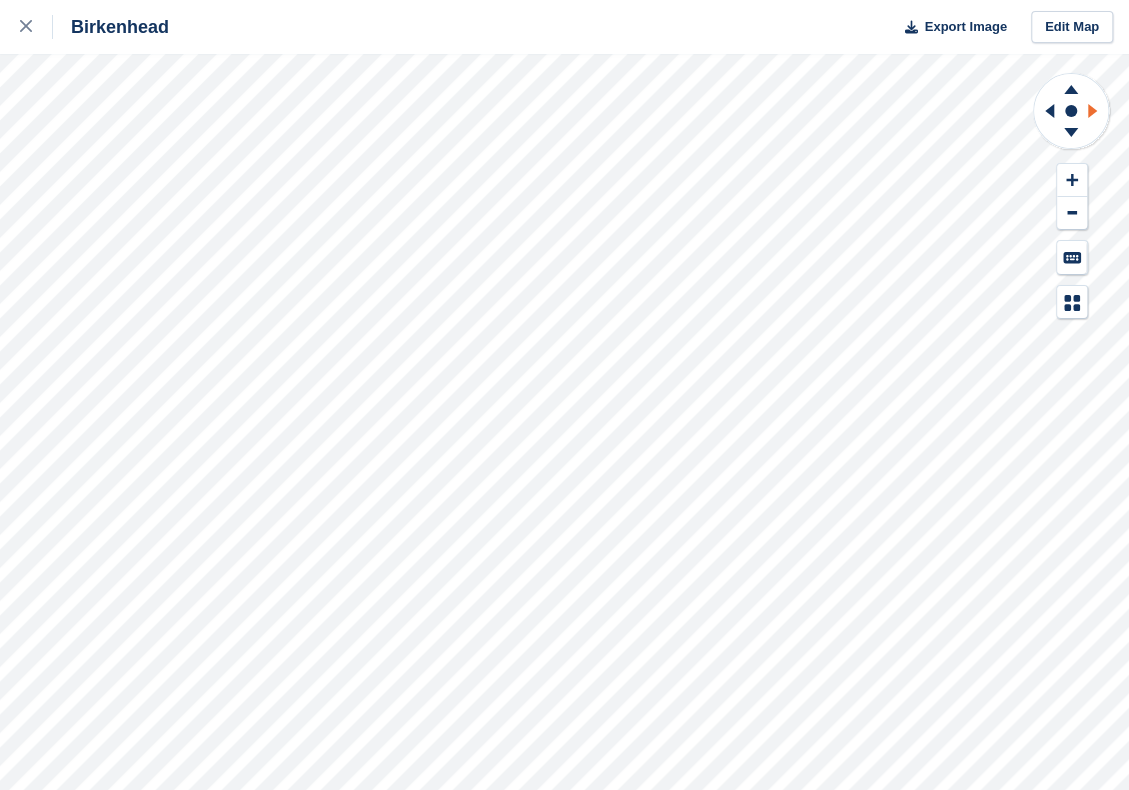 click 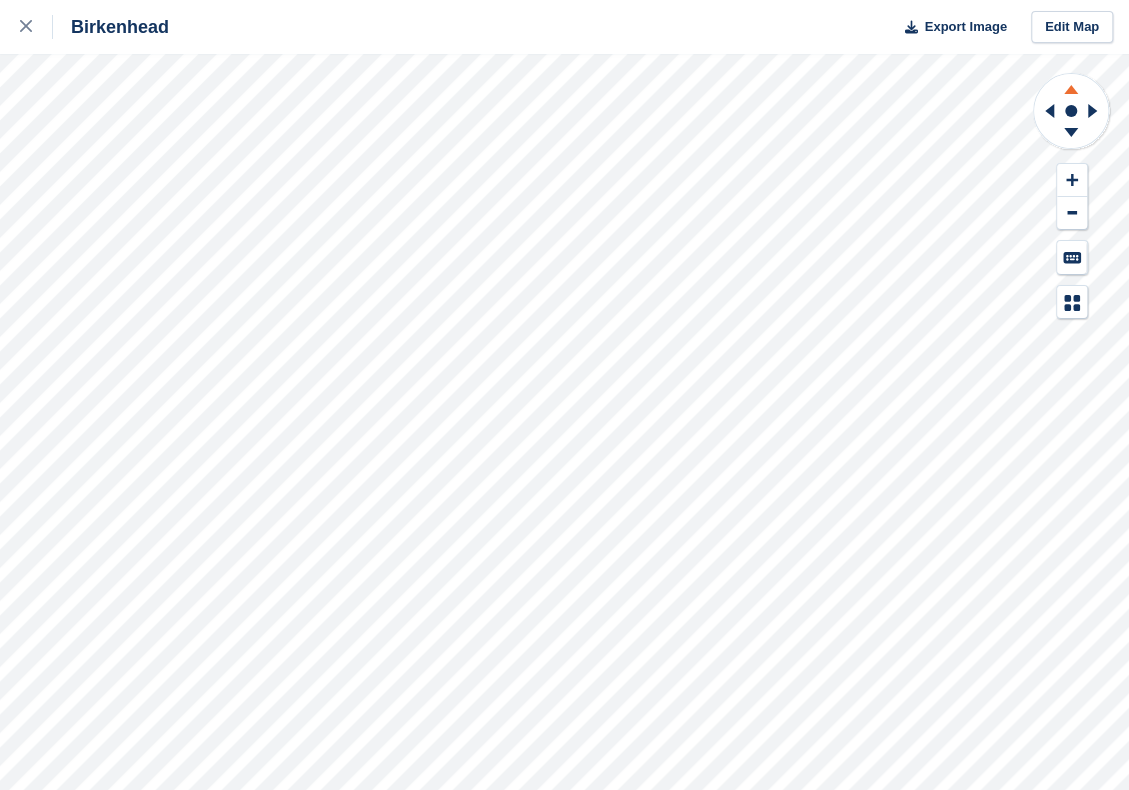click 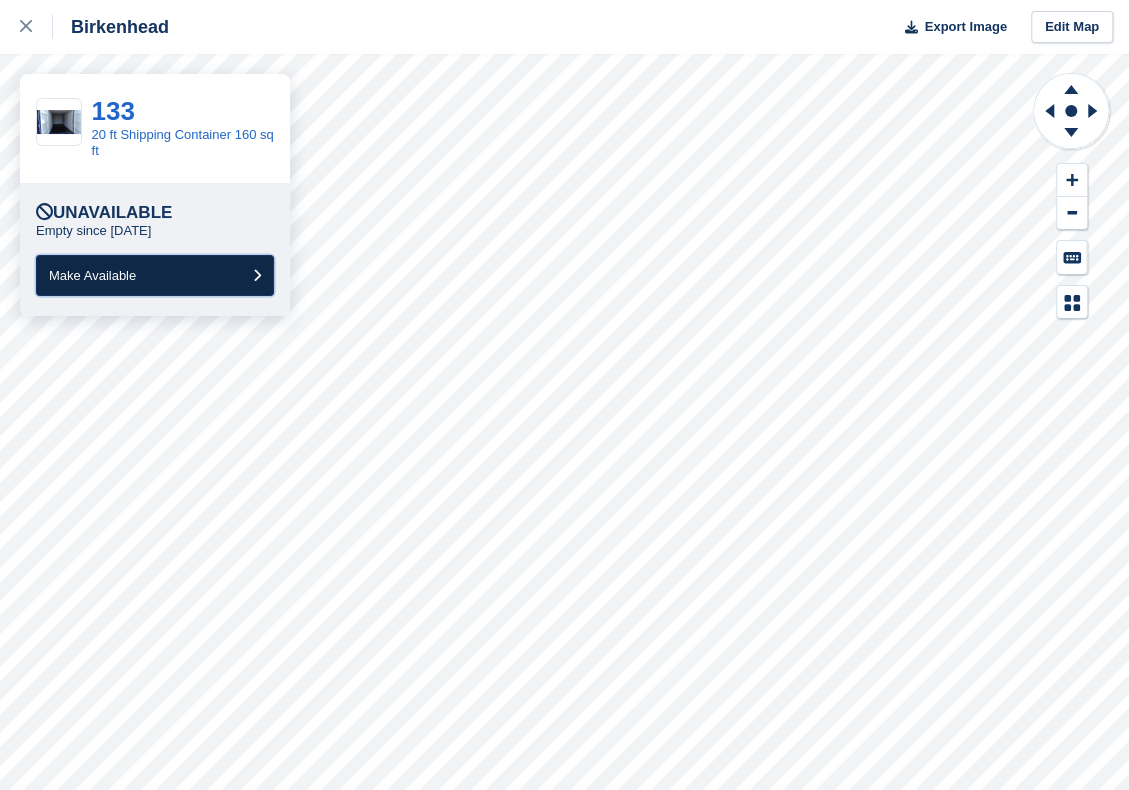 click on "Make Available" at bounding box center (92, 275) 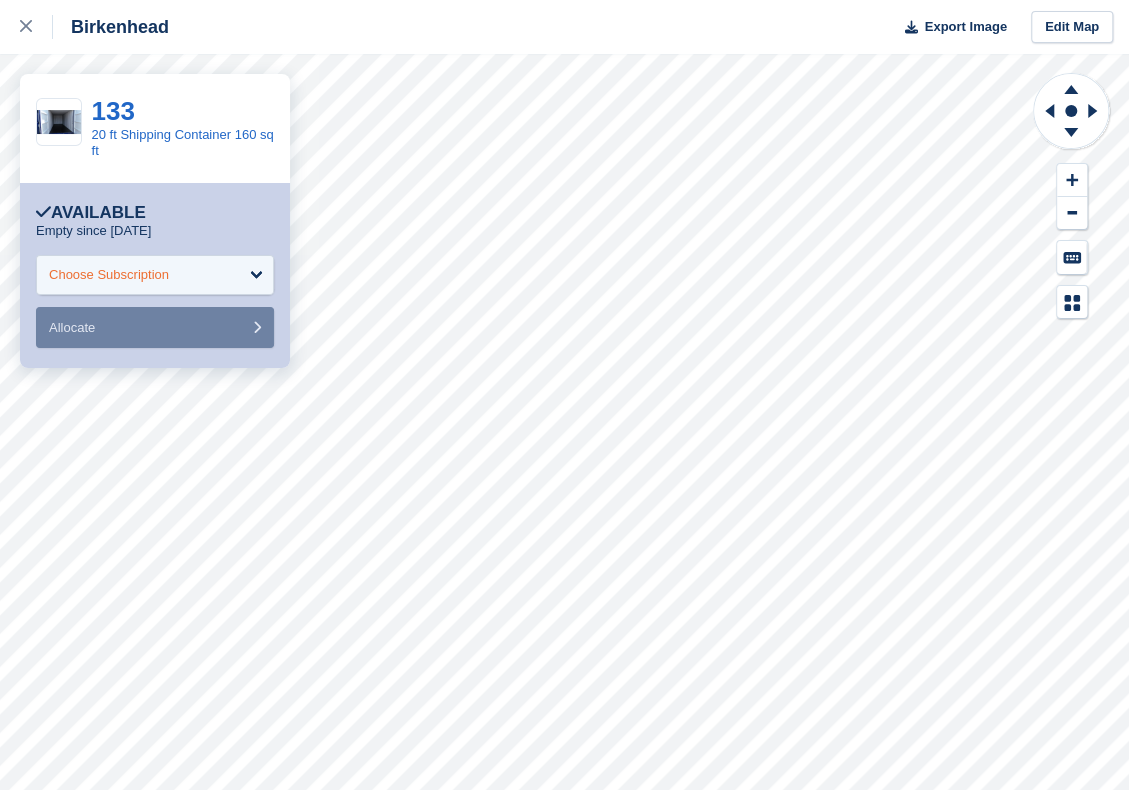 click on "Choose Subscription" at bounding box center (155, 275) 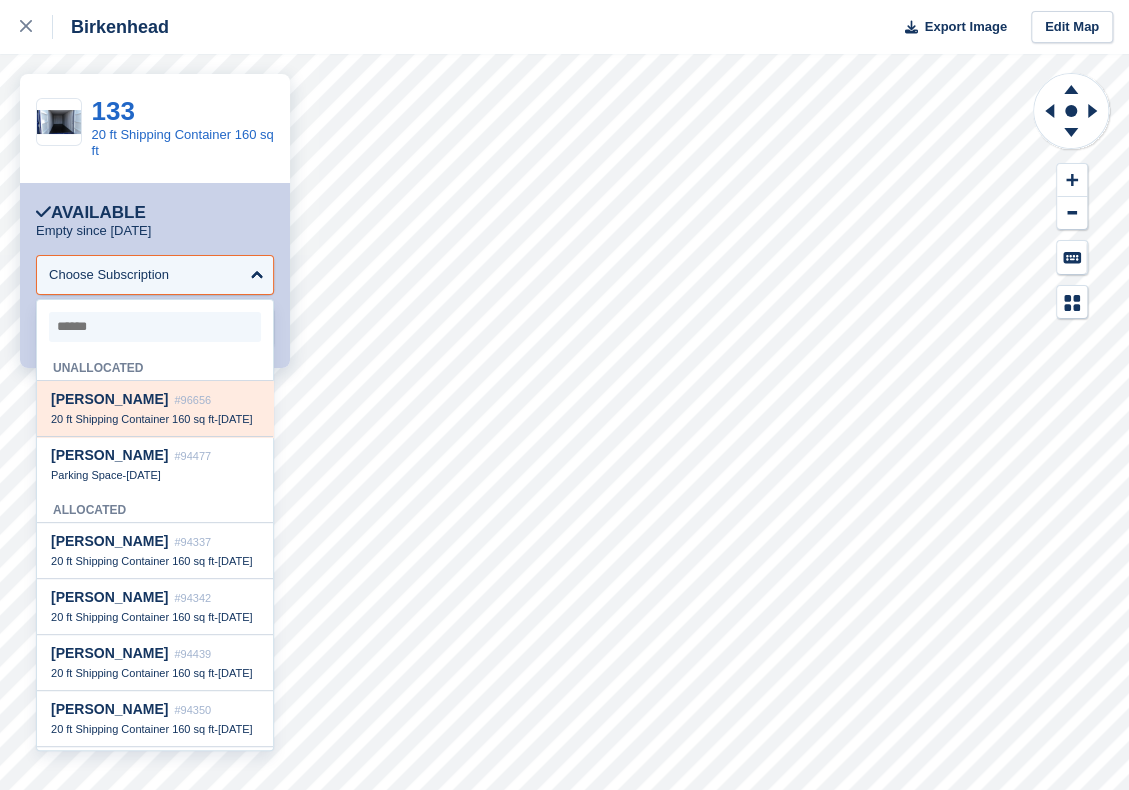 click on "#96656" at bounding box center [192, 400] 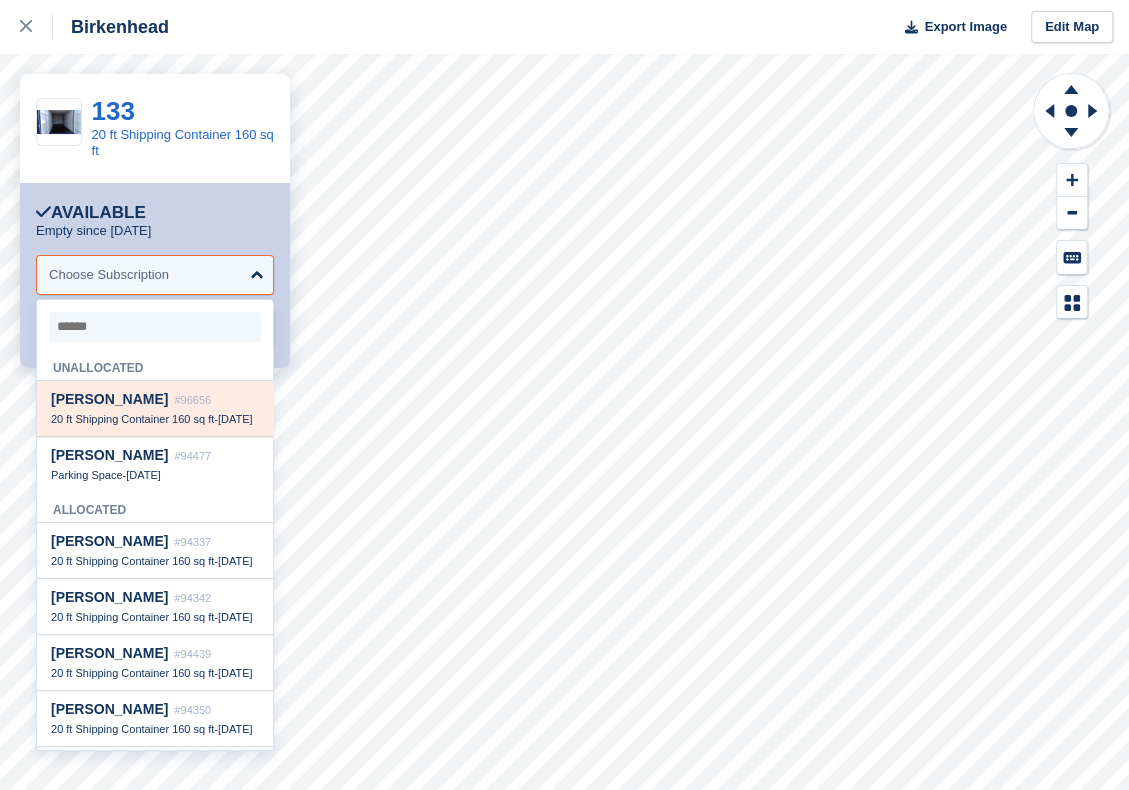 select on "*****" 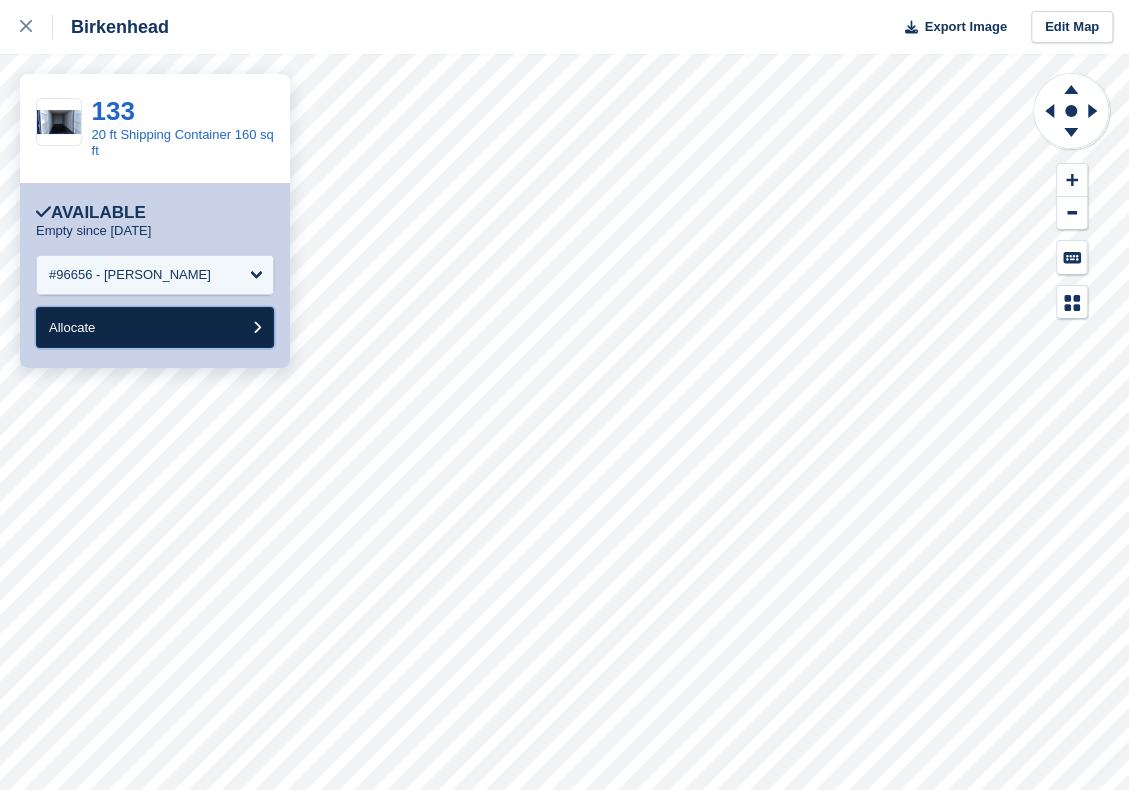 click on "Allocate" at bounding box center [155, 327] 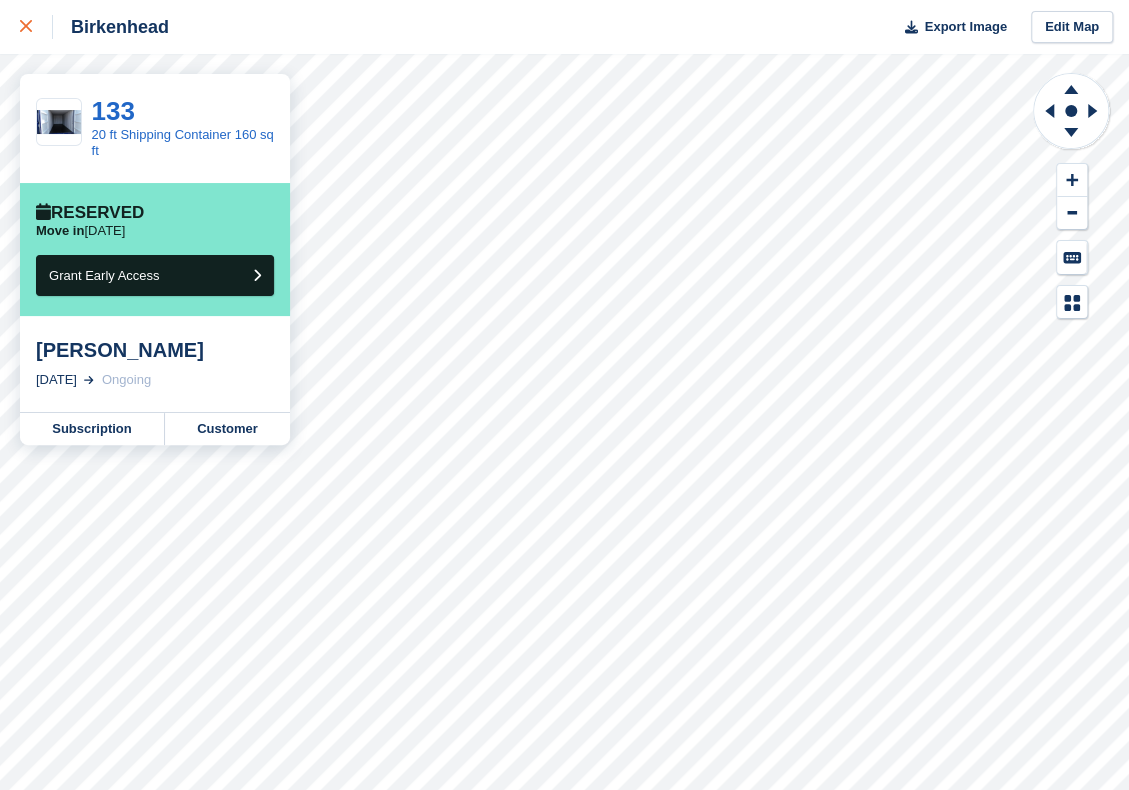 click at bounding box center [36, 27] 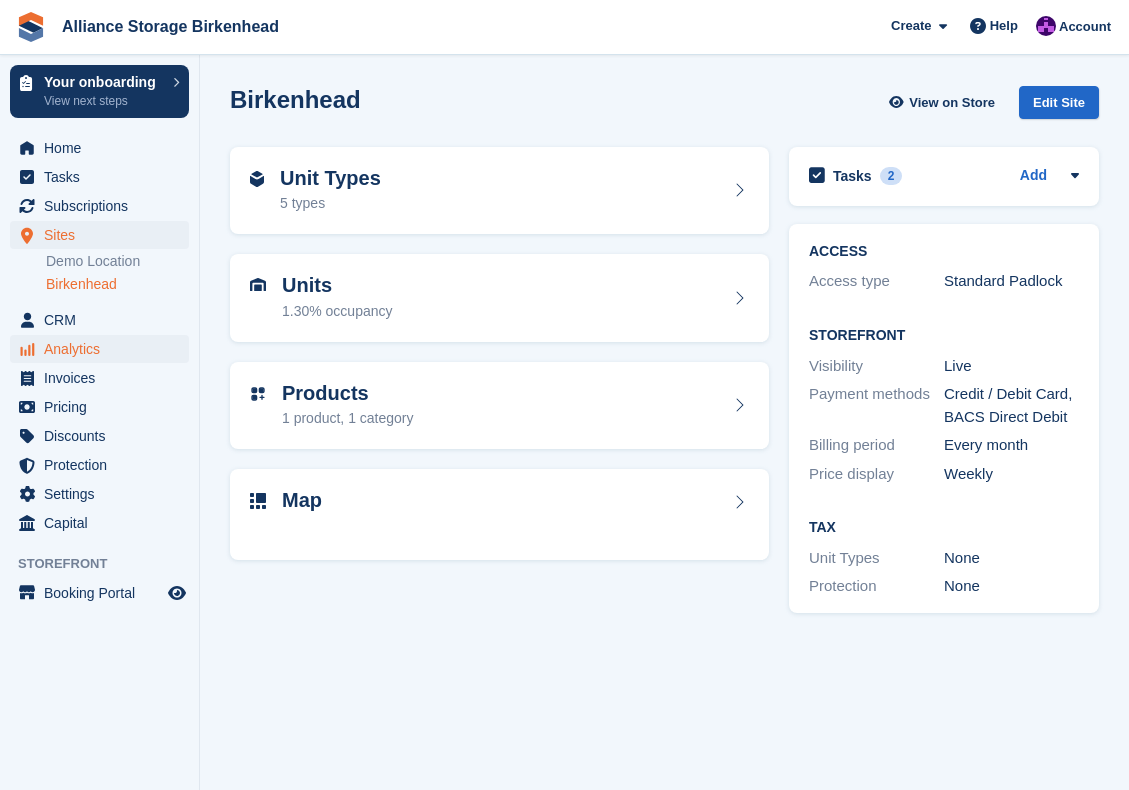 scroll, scrollTop: 0, scrollLeft: 0, axis: both 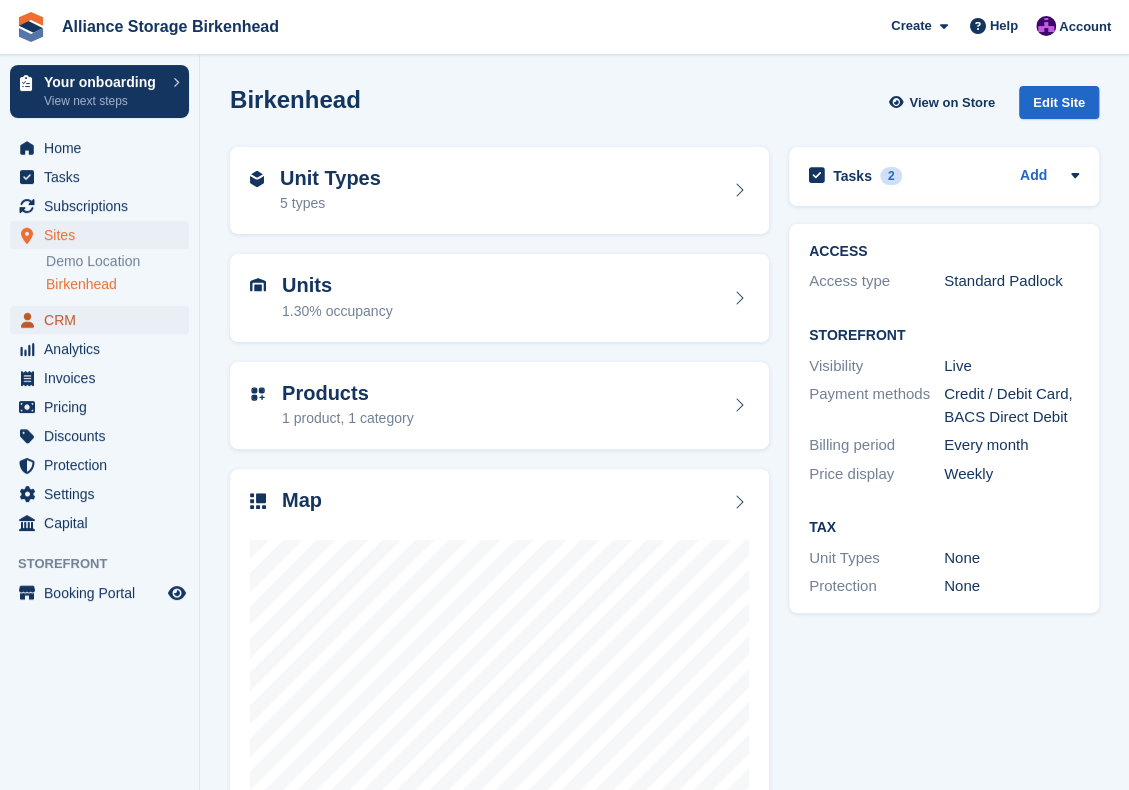 click on "CRM" at bounding box center (104, 320) 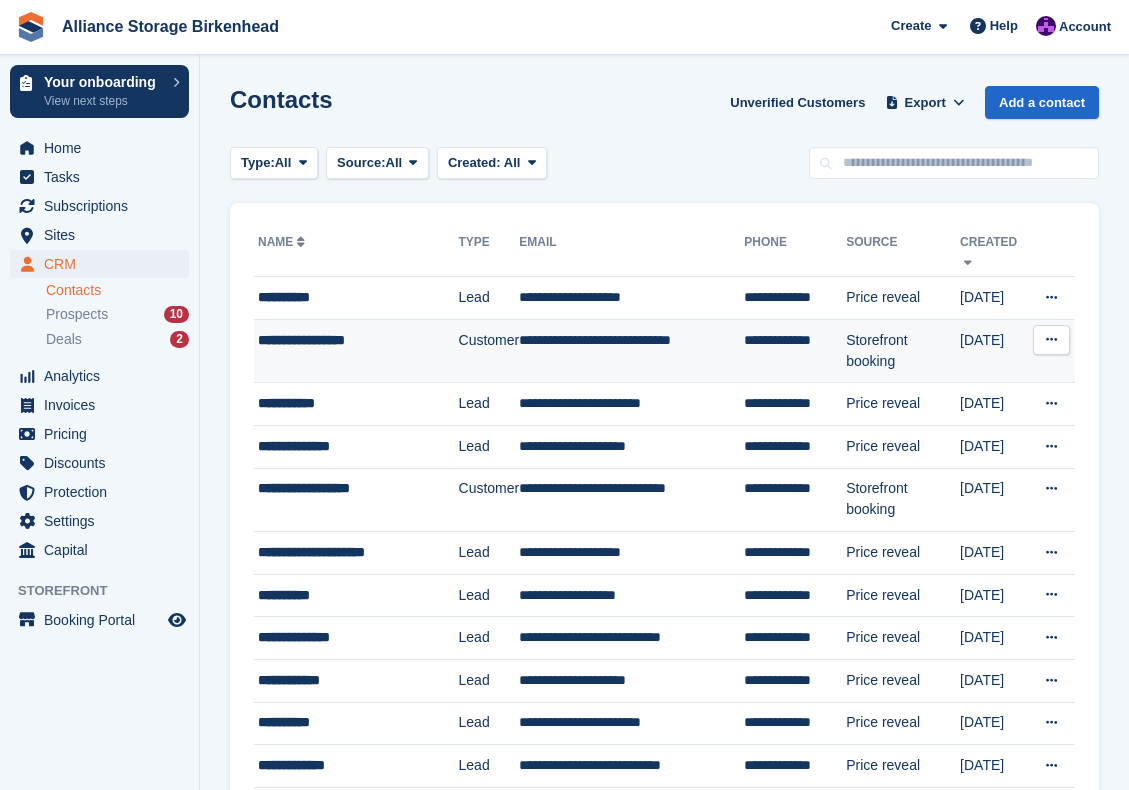 scroll, scrollTop: 0, scrollLeft: 0, axis: both 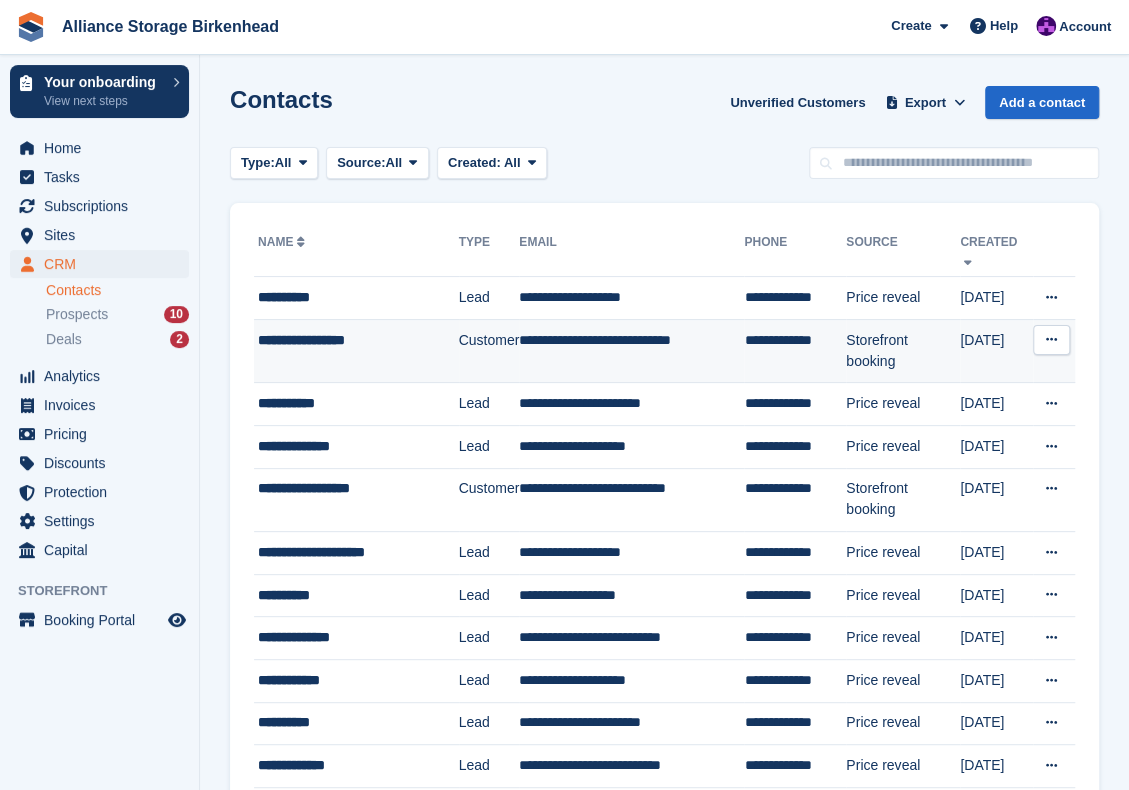 click on "Customer" at bounding box center [489, 351] 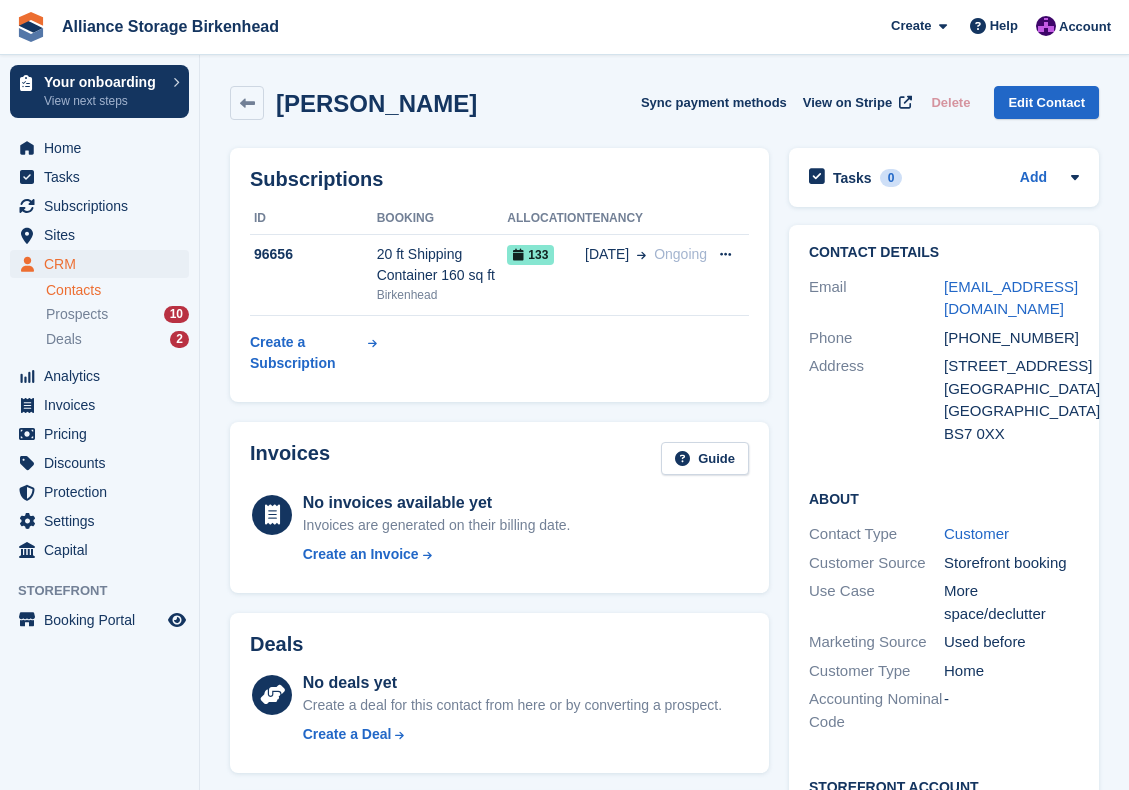 scroll, scrollTop: 0, scrollLeft: 0, axis: both 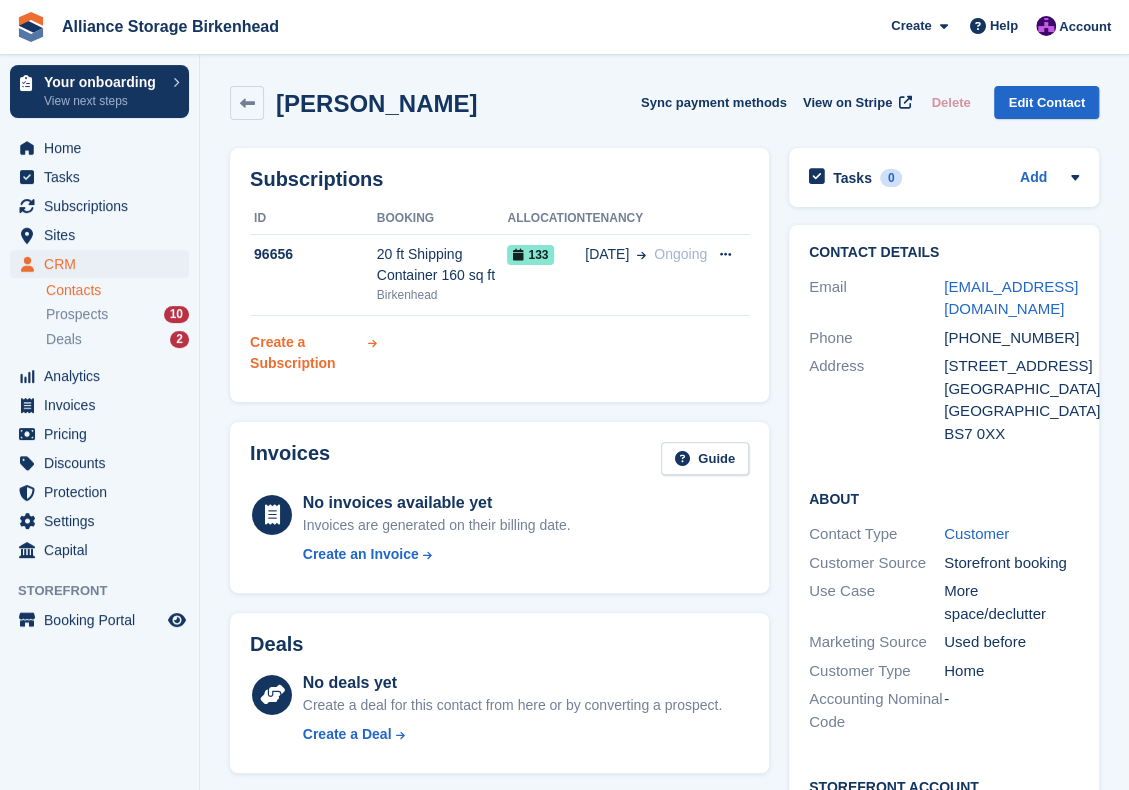 click on "Create a Subscription" at bounding box center [307, 353] 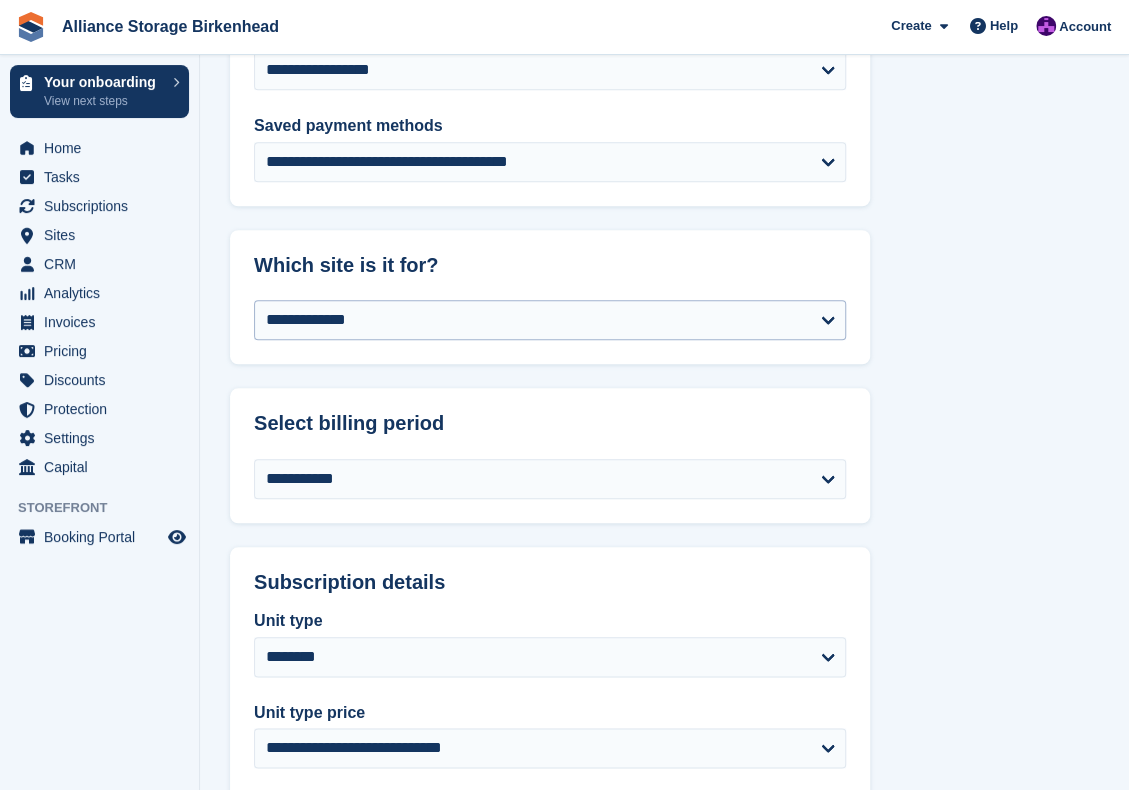 scroll, scrollTop: 600, scrollLeft: 0, axis: vertical 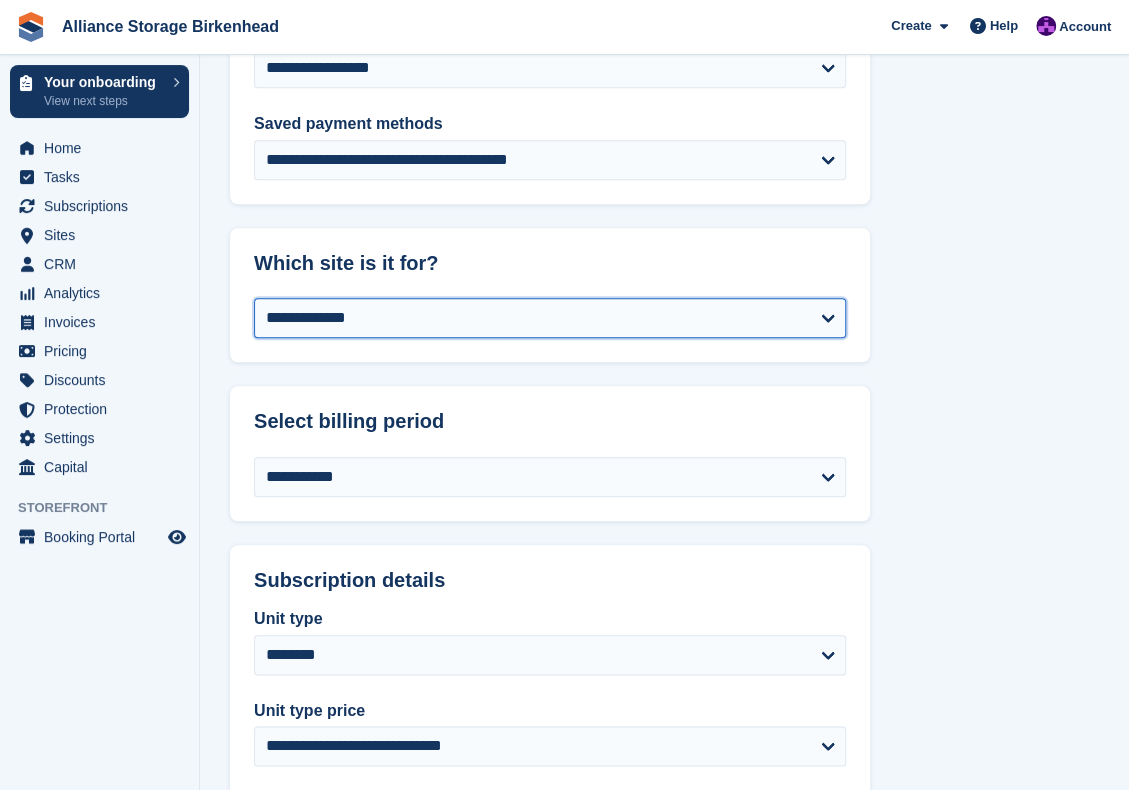 drag, startPoint x: 550, startPoint y: 303, endPoint x: 549, endPoint y: 319, distance: 16.03122 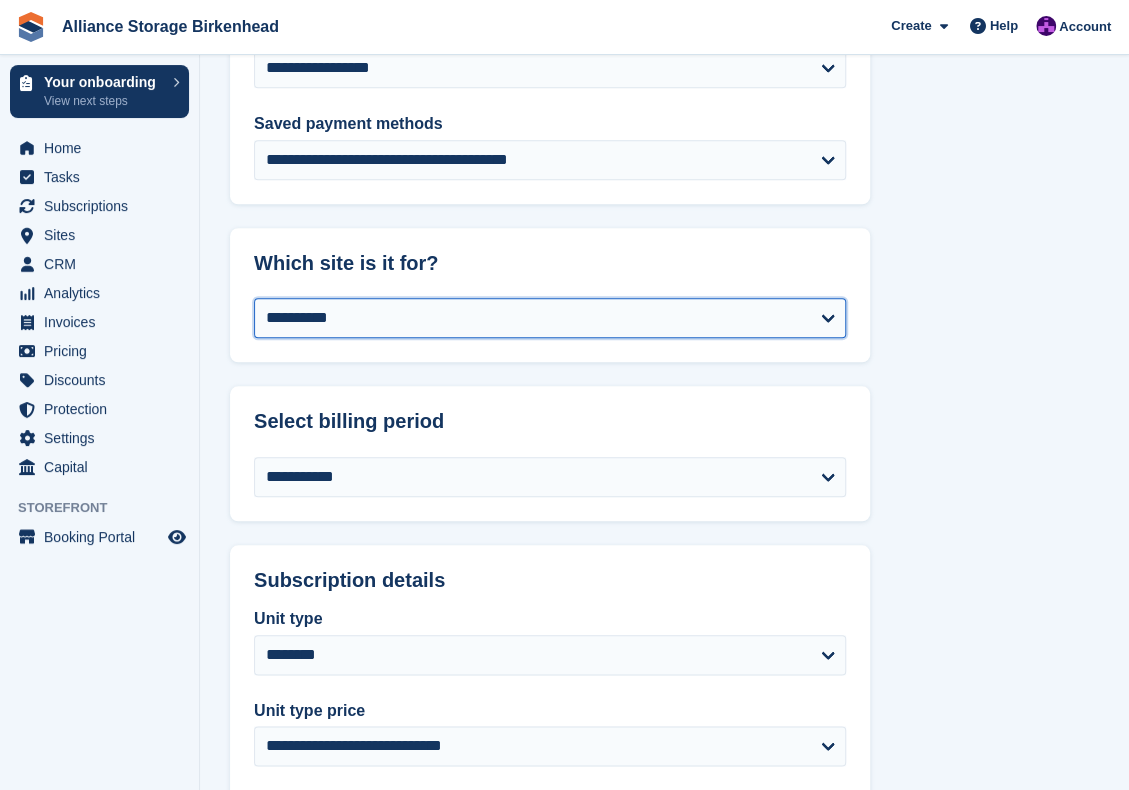 click on "**********" at bounding box center (550, 318) 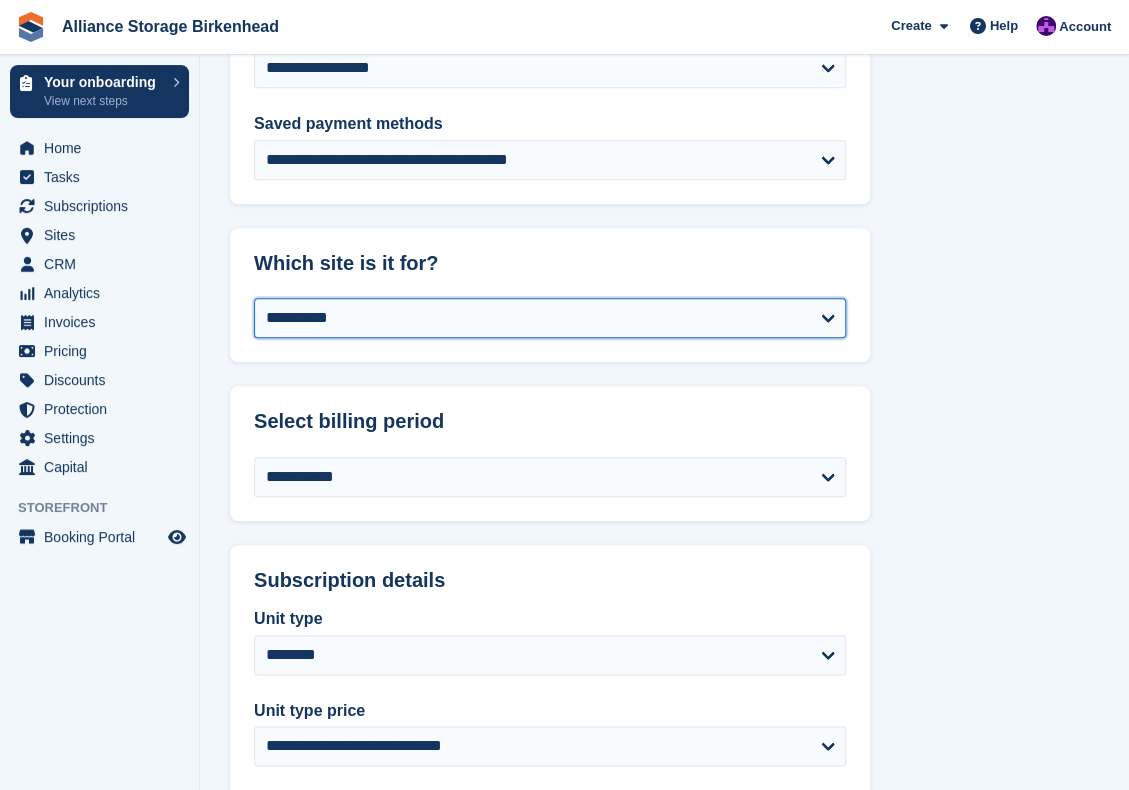 select on "******" 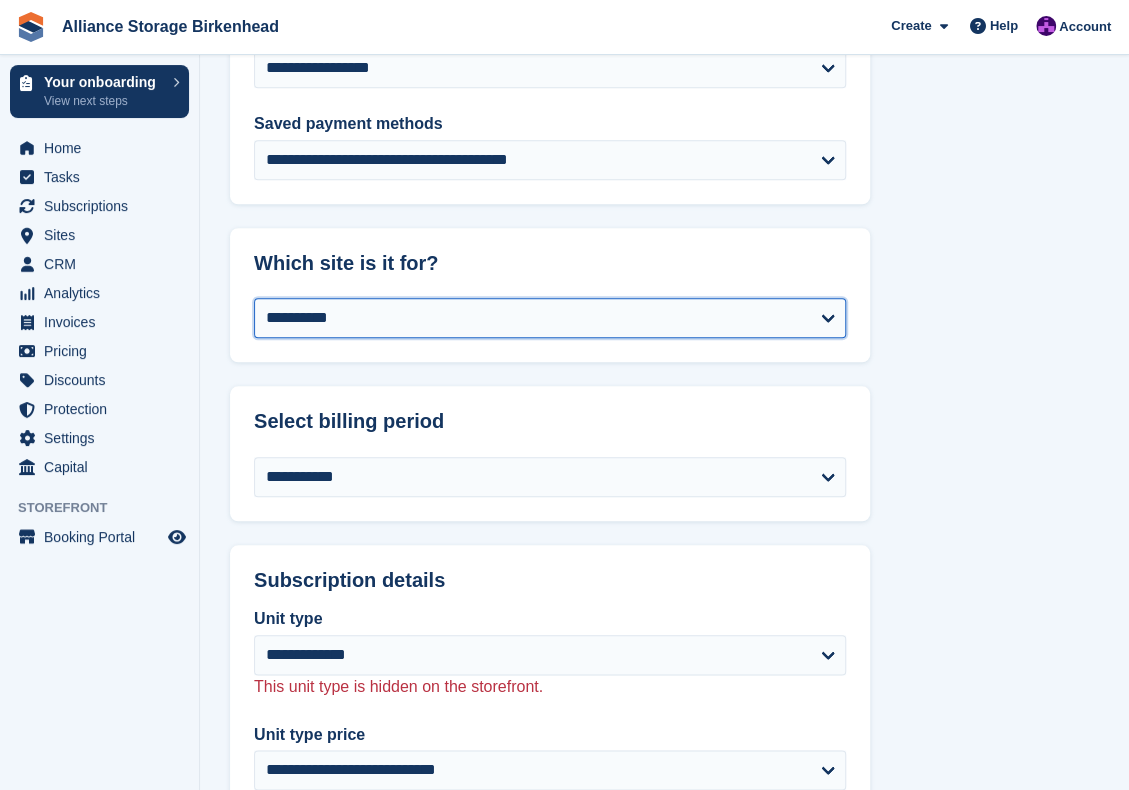 scroll, scrollTop: 800, scrollLeft: 0, axis: vertical 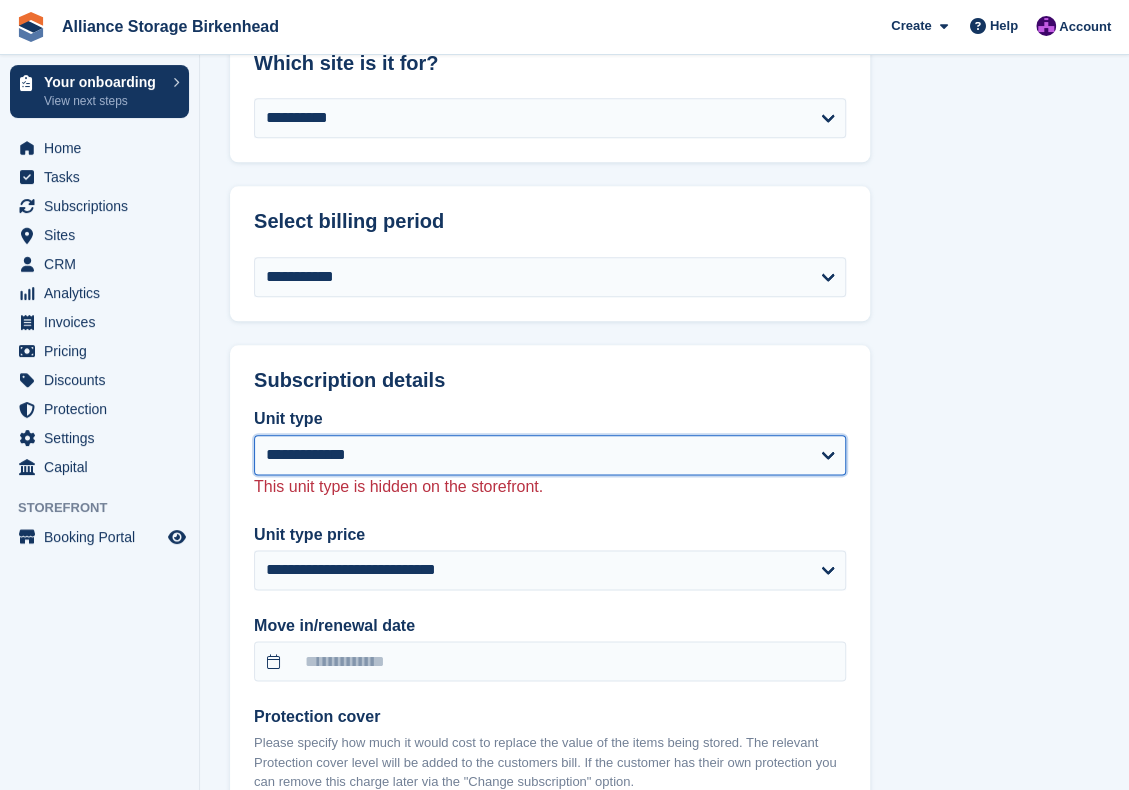 click on "**********" at bounding box center [550, 455] 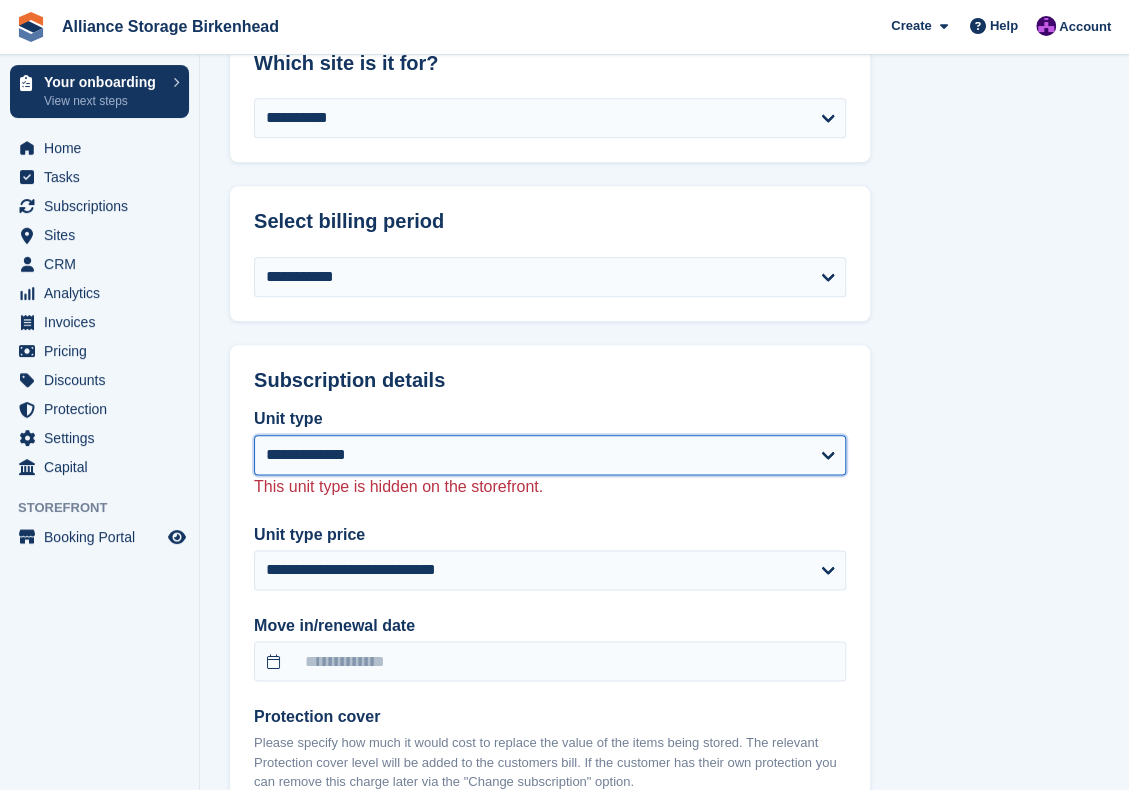 select on "*****" 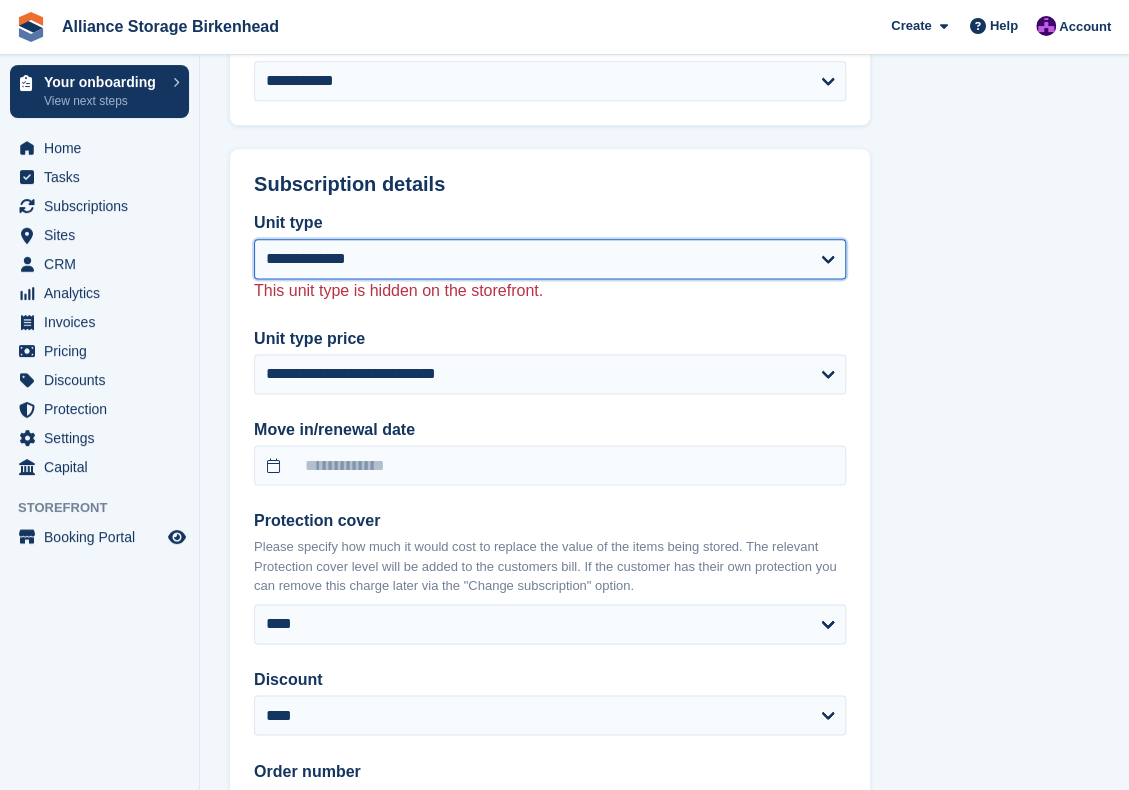 scroll, scrollTop: 1100, scrollLeft: 0, axis: vertical 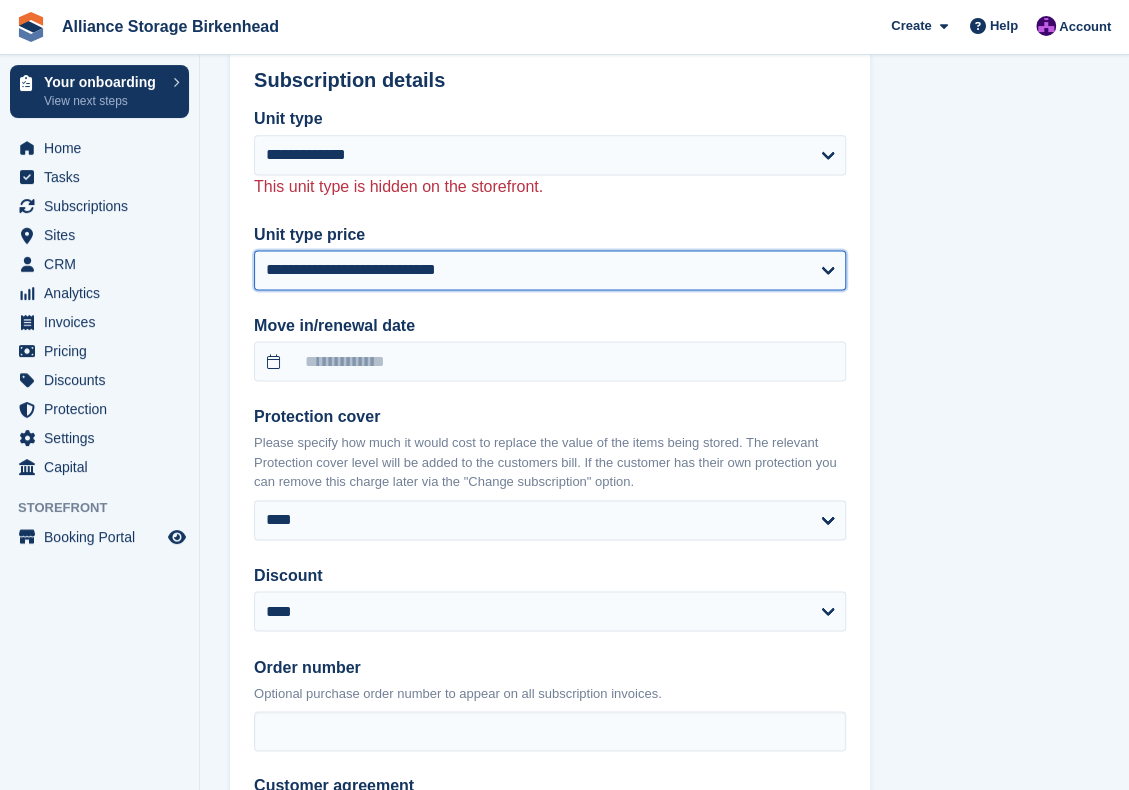 click on "**********" at bounding box center [550, 270] 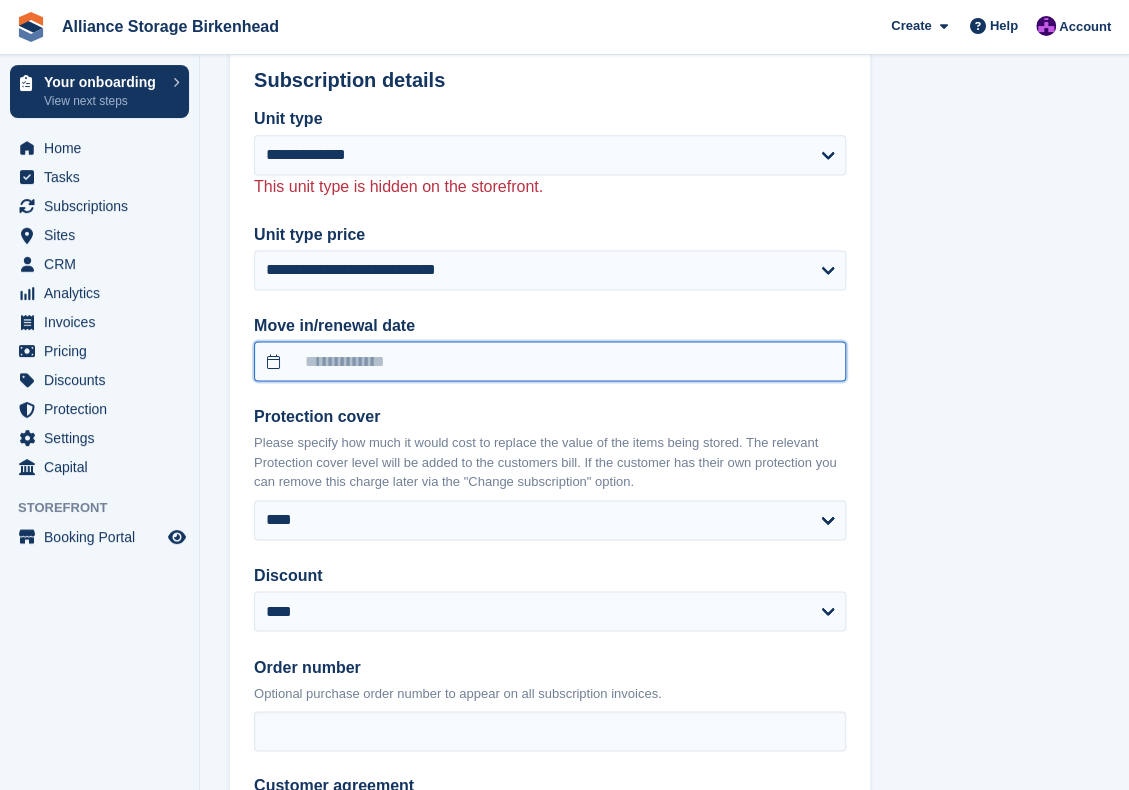 click at bounding box center [550, 361] 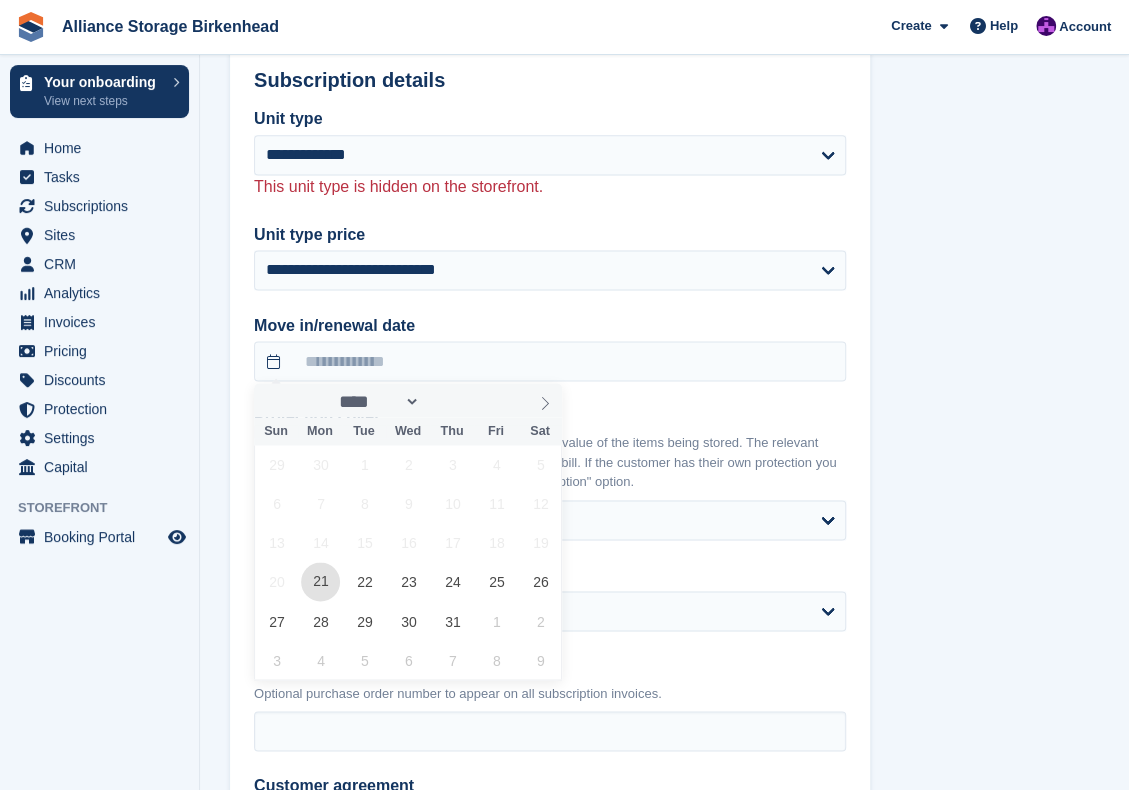 click on "21" at bounding box center (320, 581) 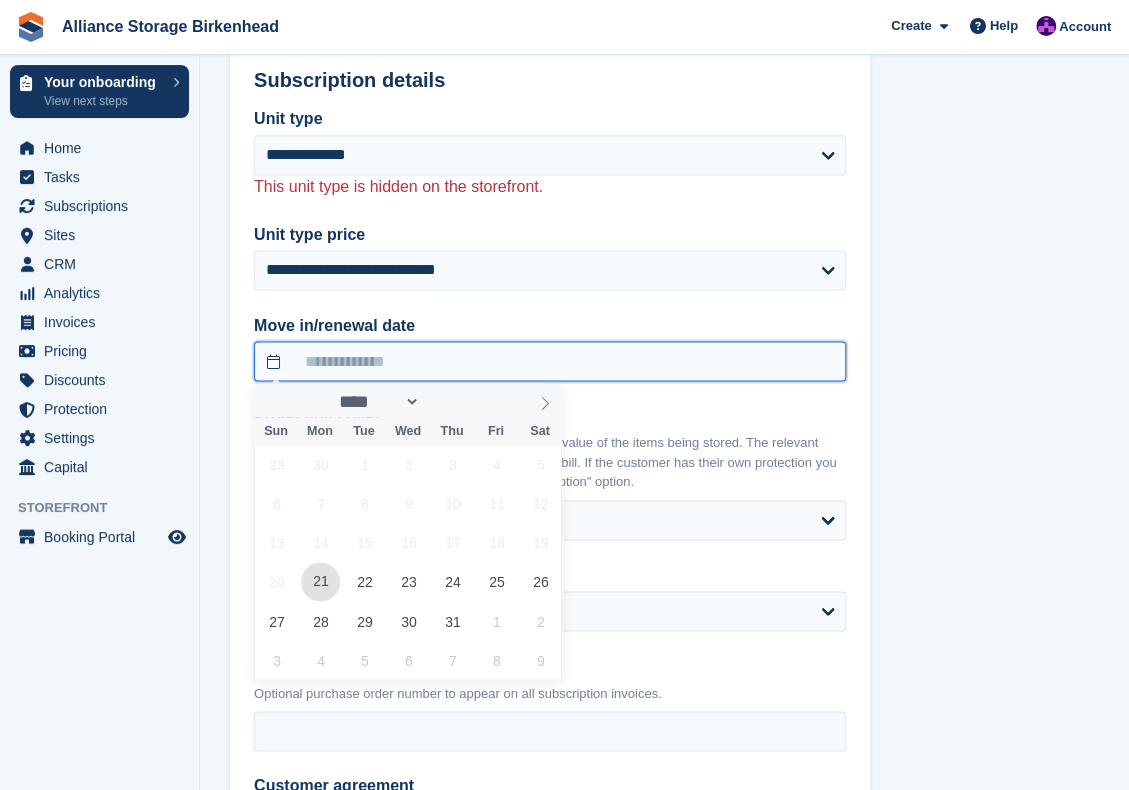 type on "**********" 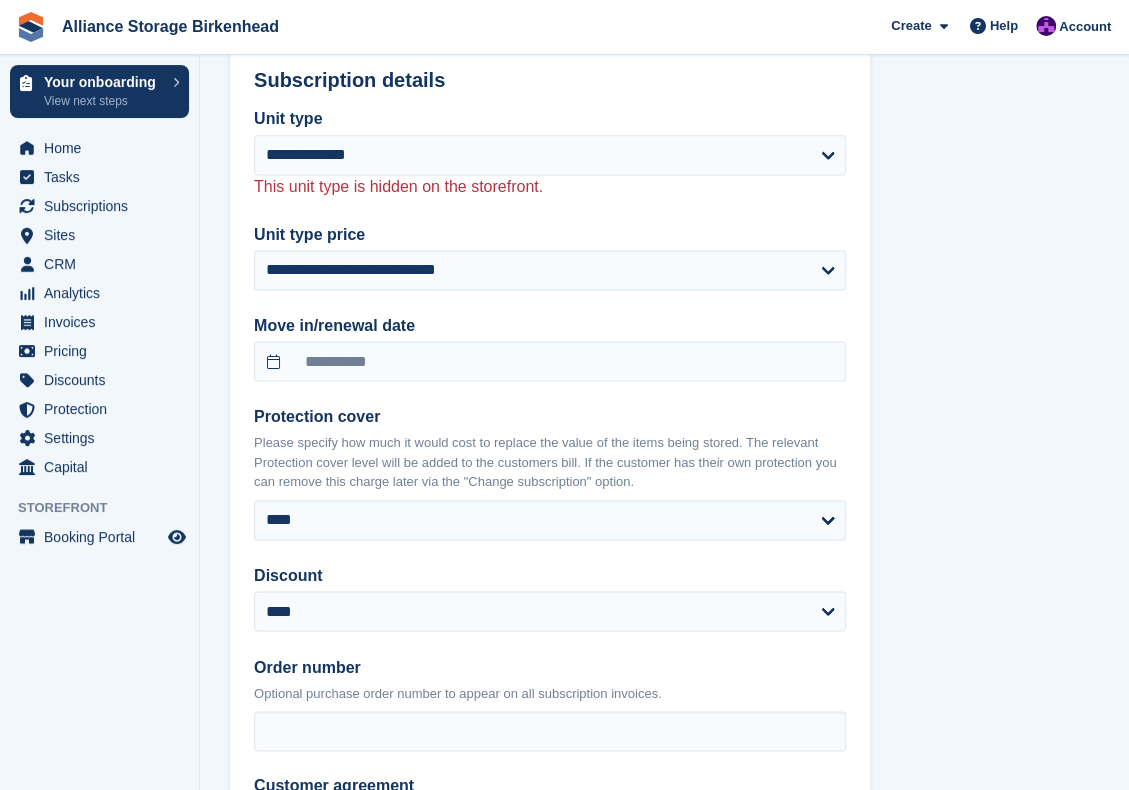 click on "Protection cover" at bounding box center (550, 417) 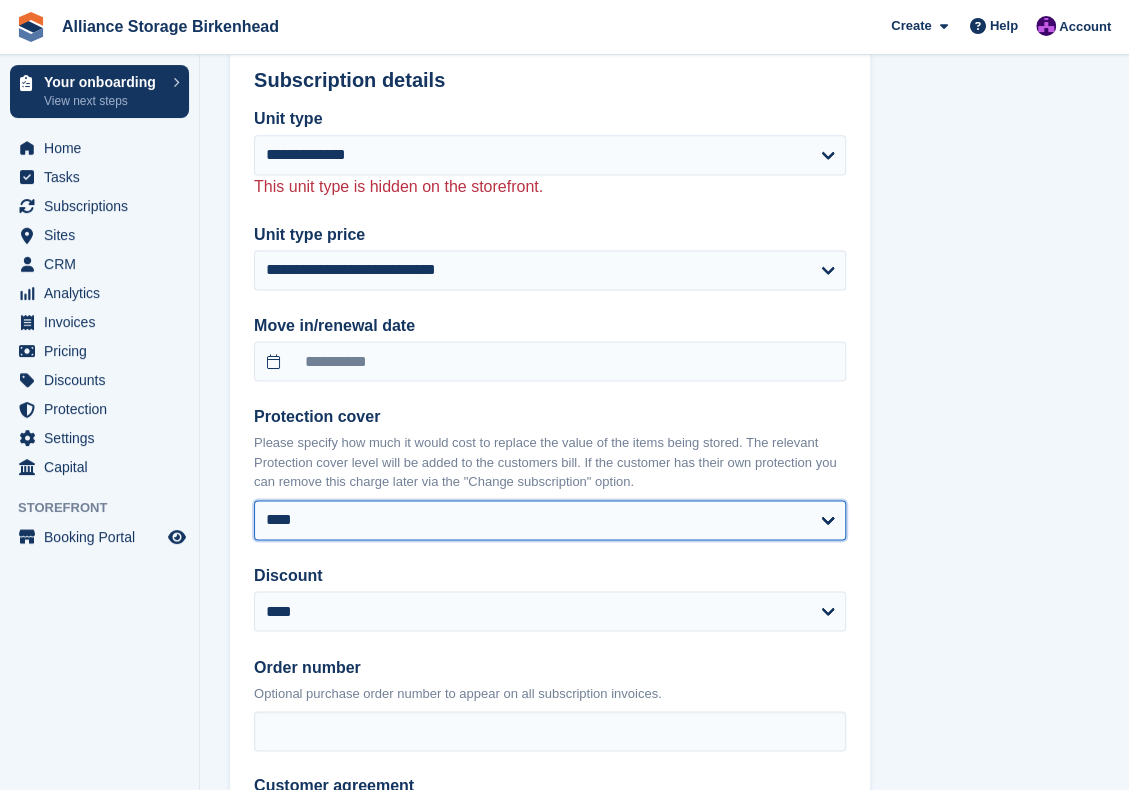 click on "****
******
******
******
*******" at bounding box center (550, 520) 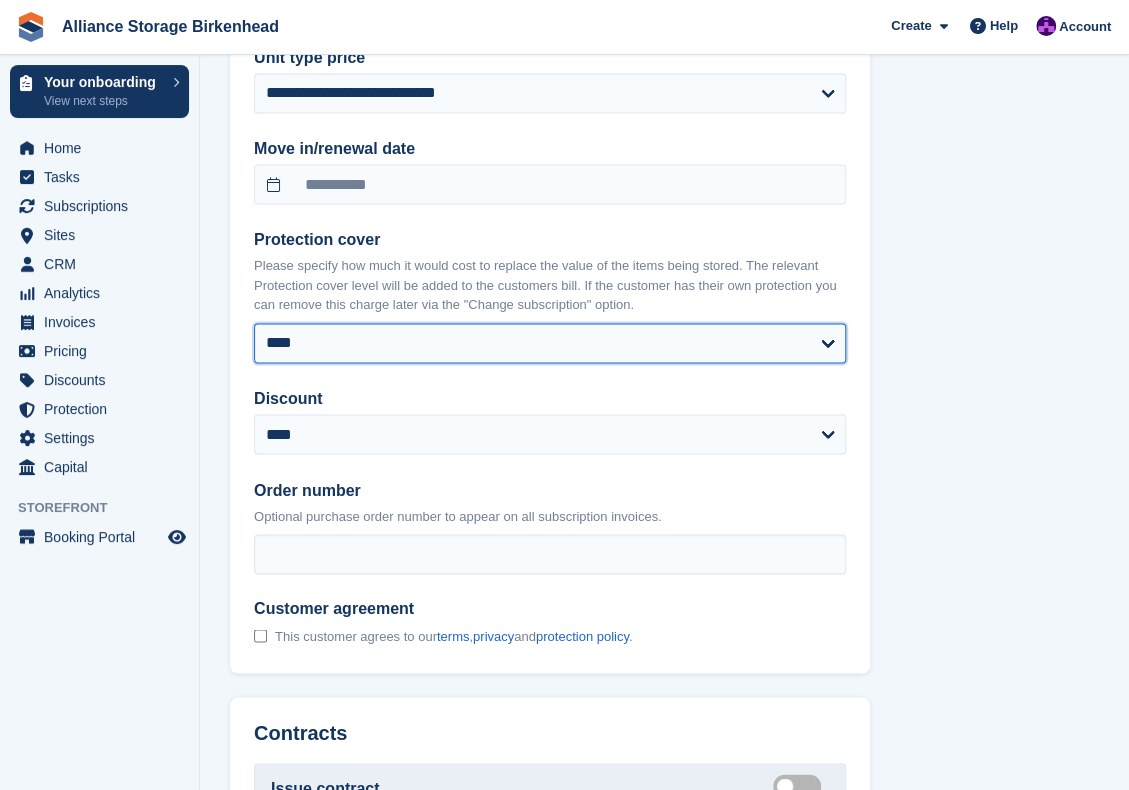 scroll, scrollTop: 1300, scrollLeft: 0, axis: vertical 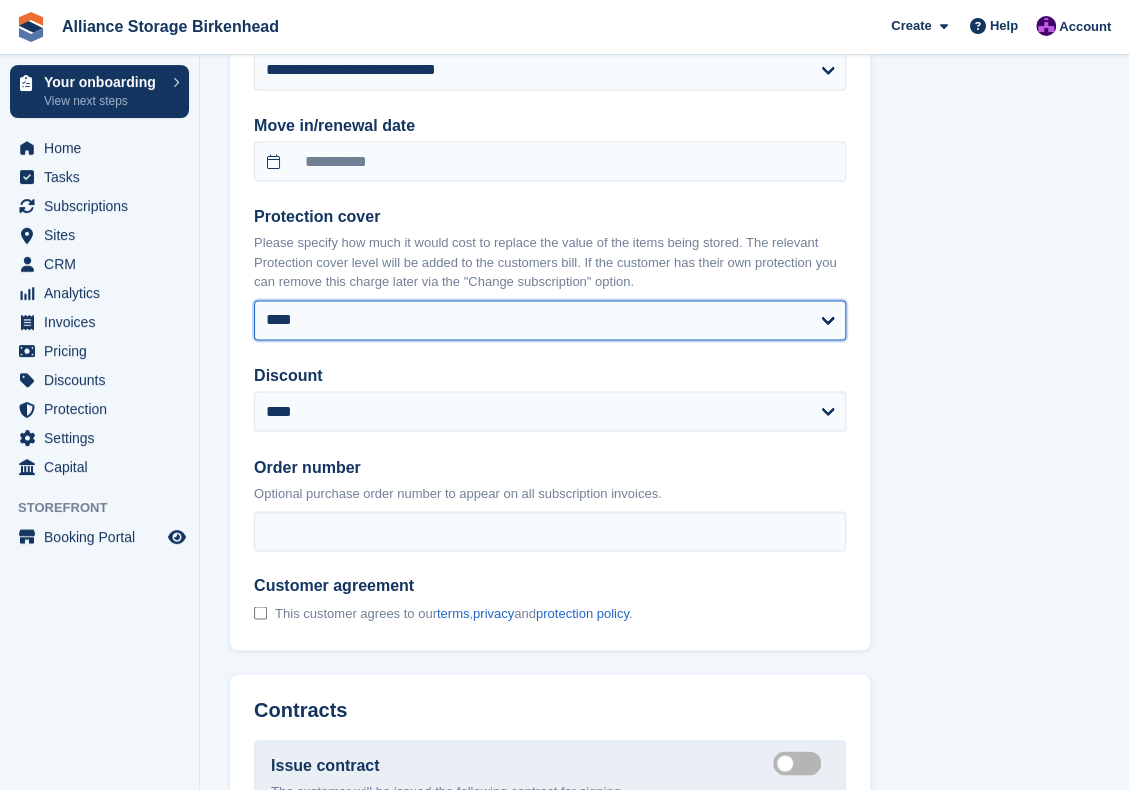 click on "****
******
******
******
*******" at bounding box center (550, 320) 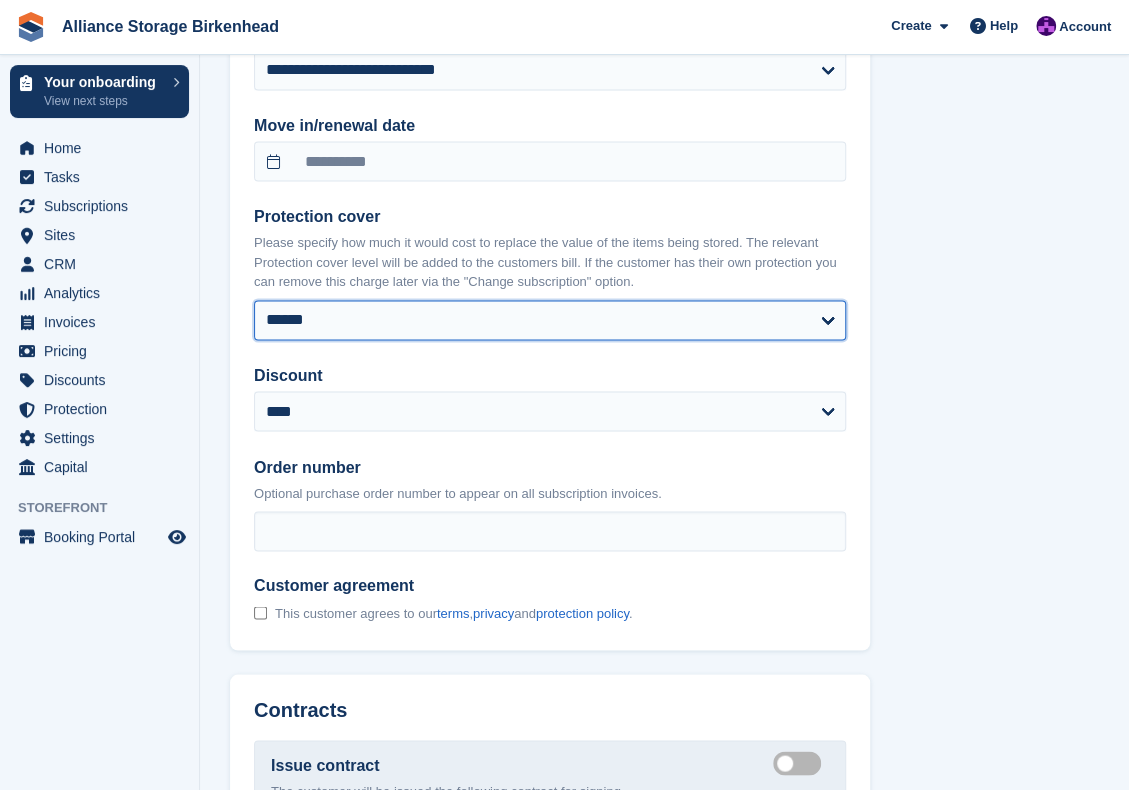 click on "****
******
******
******
*******" at bounding box center [550, 320] 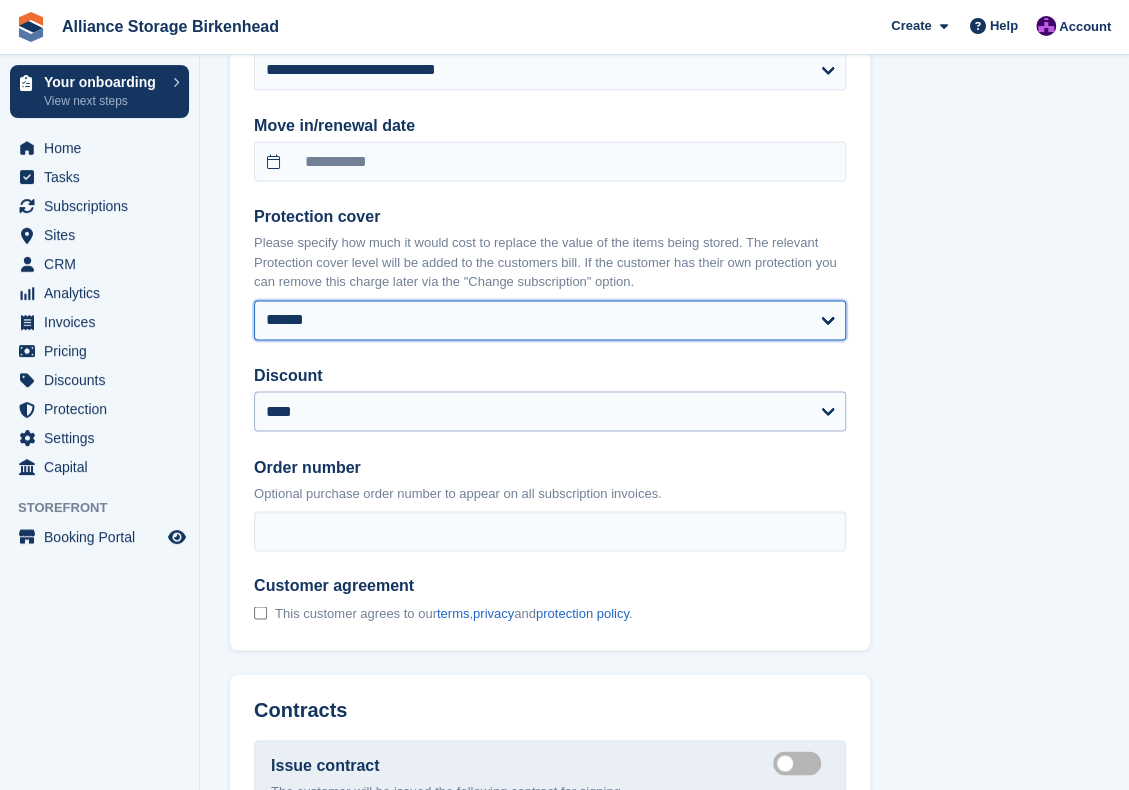 select on "******" 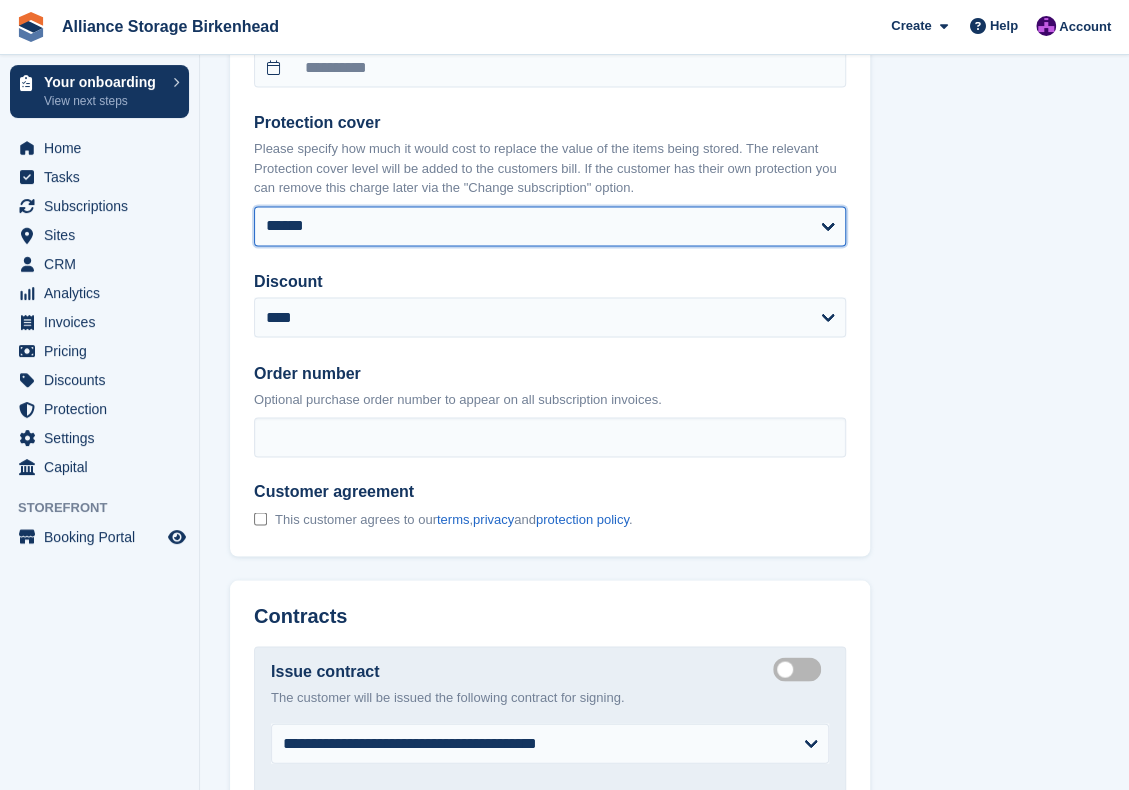 scroll, scrollTop: 1400, scrollLeft: 0, axis: vertical 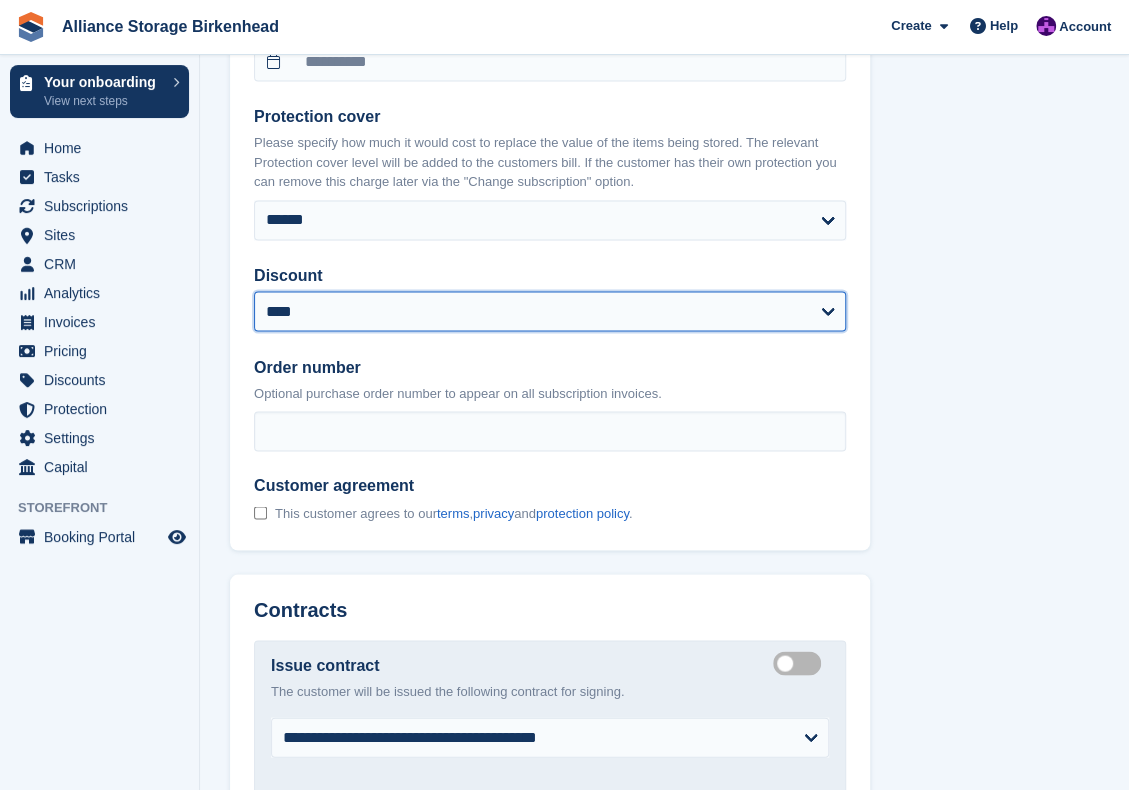 click on "**********" at bounding box center [550, 311] 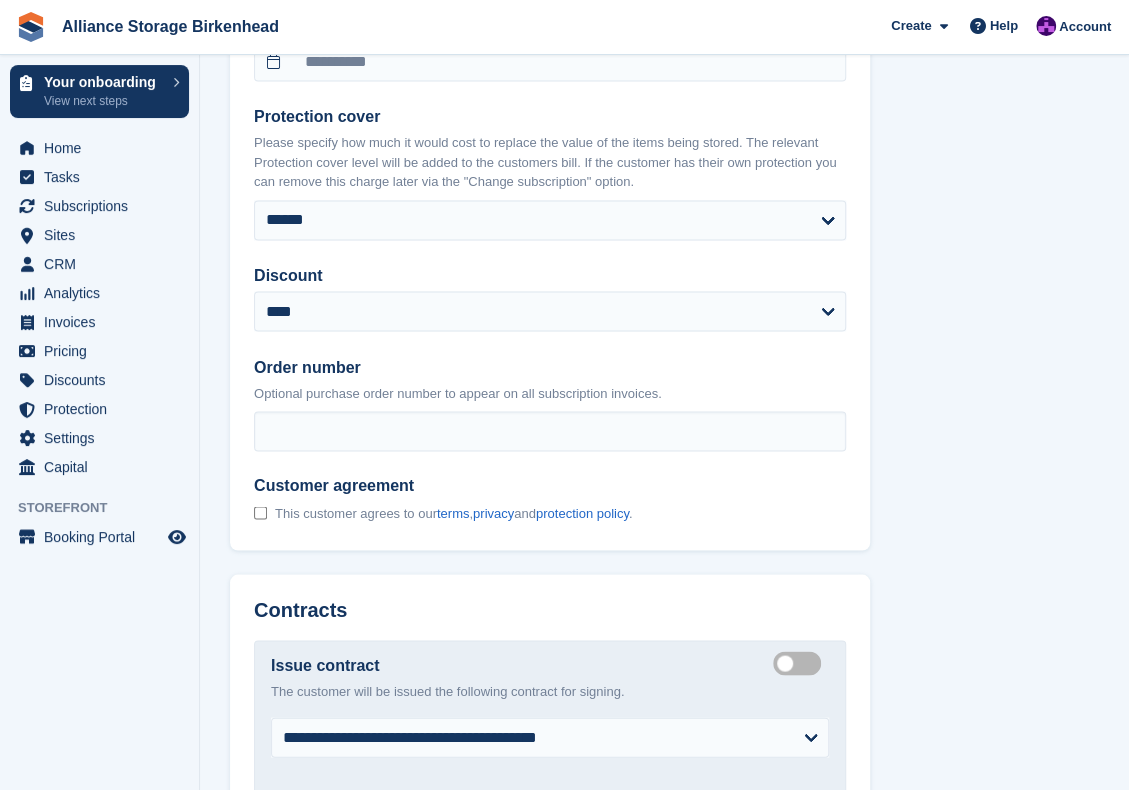 click on "**********" at bounding box center (664, 130) 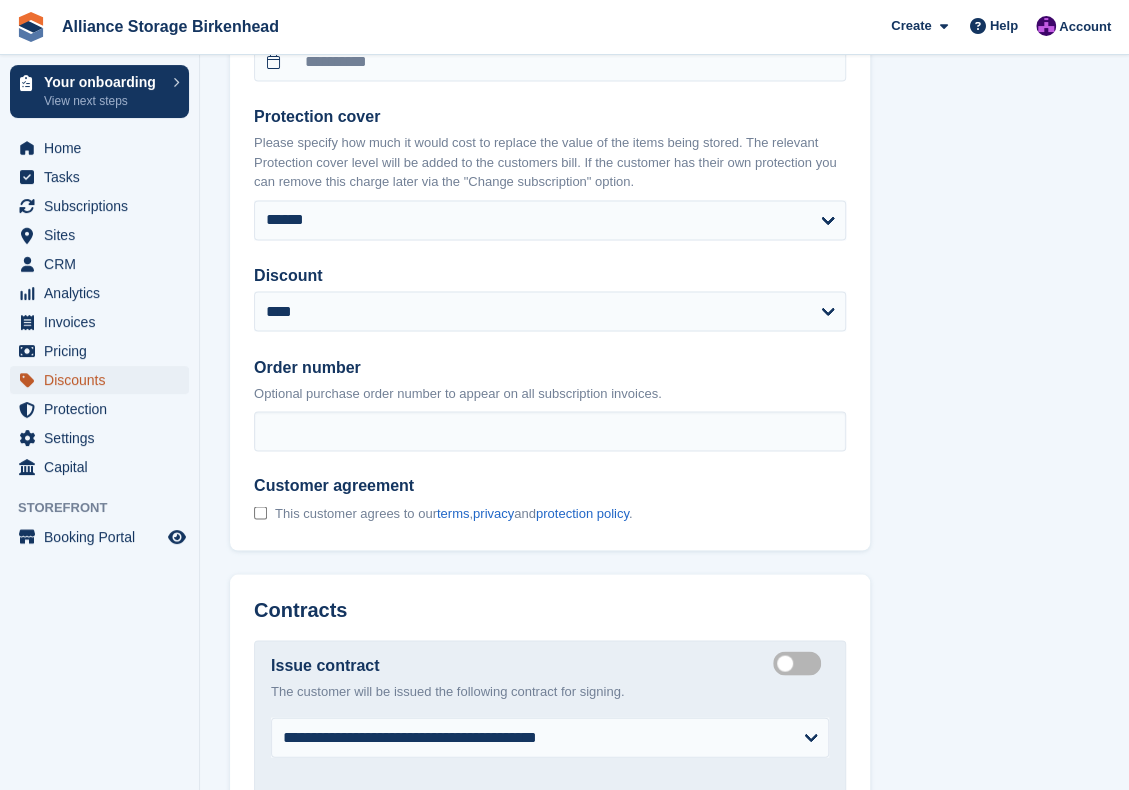 click on "Discounts" at bounding box center [104, 380] 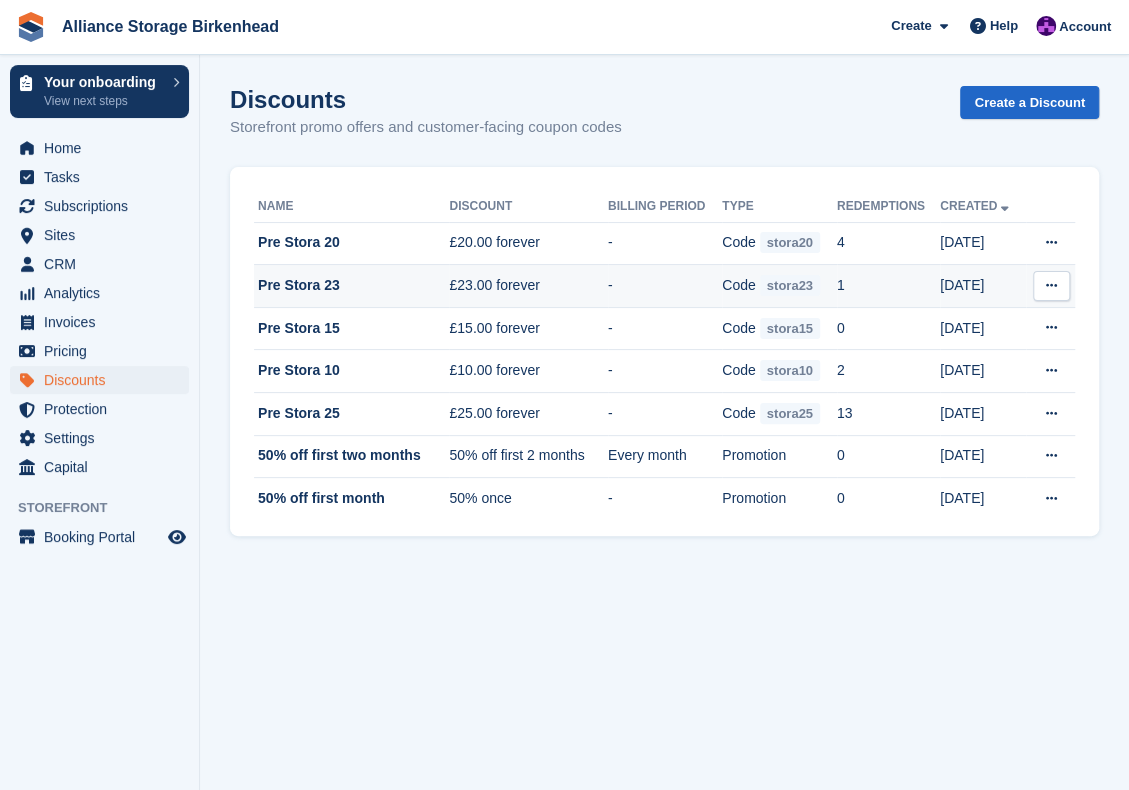 scroll, scrollTop: 0, scrollLeft: 0, axis: both 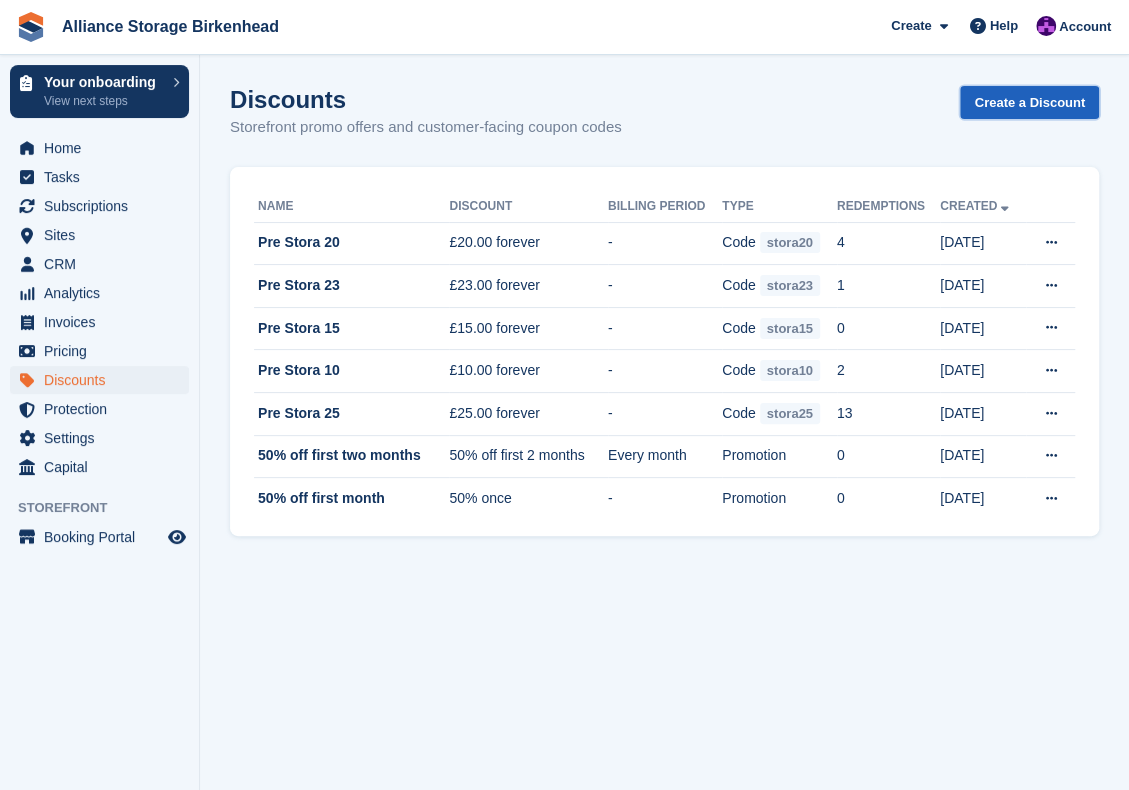 click on "Create a Discount" at bounding box center (1029, 102) 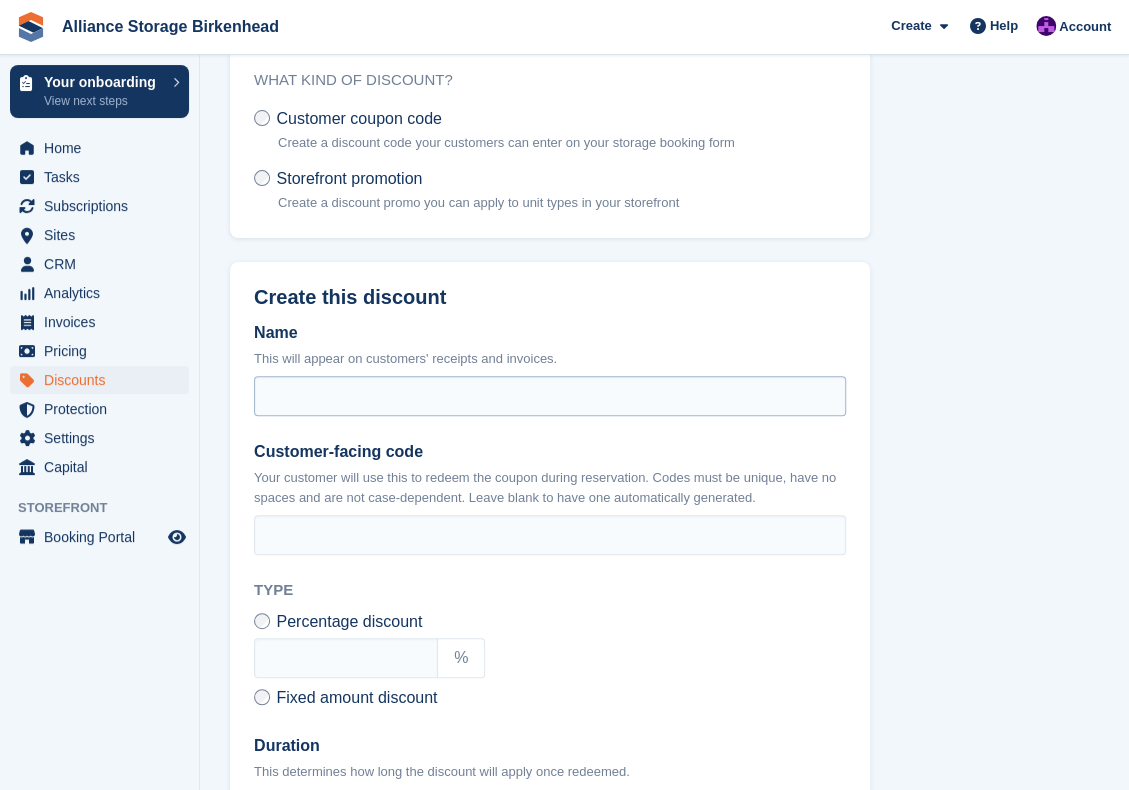 scroll, scrollTop: 100, scrollLeft: 0, axis: vertical 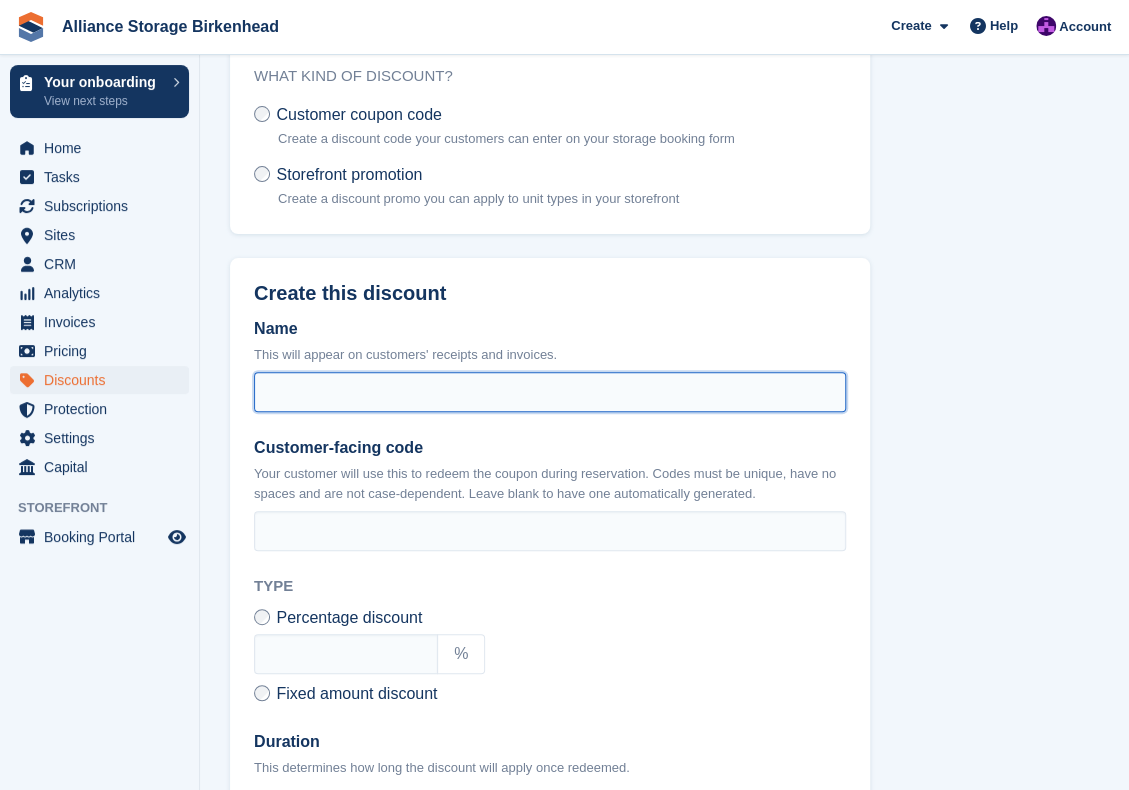 click on "Name" at bounding box center (550, 392) 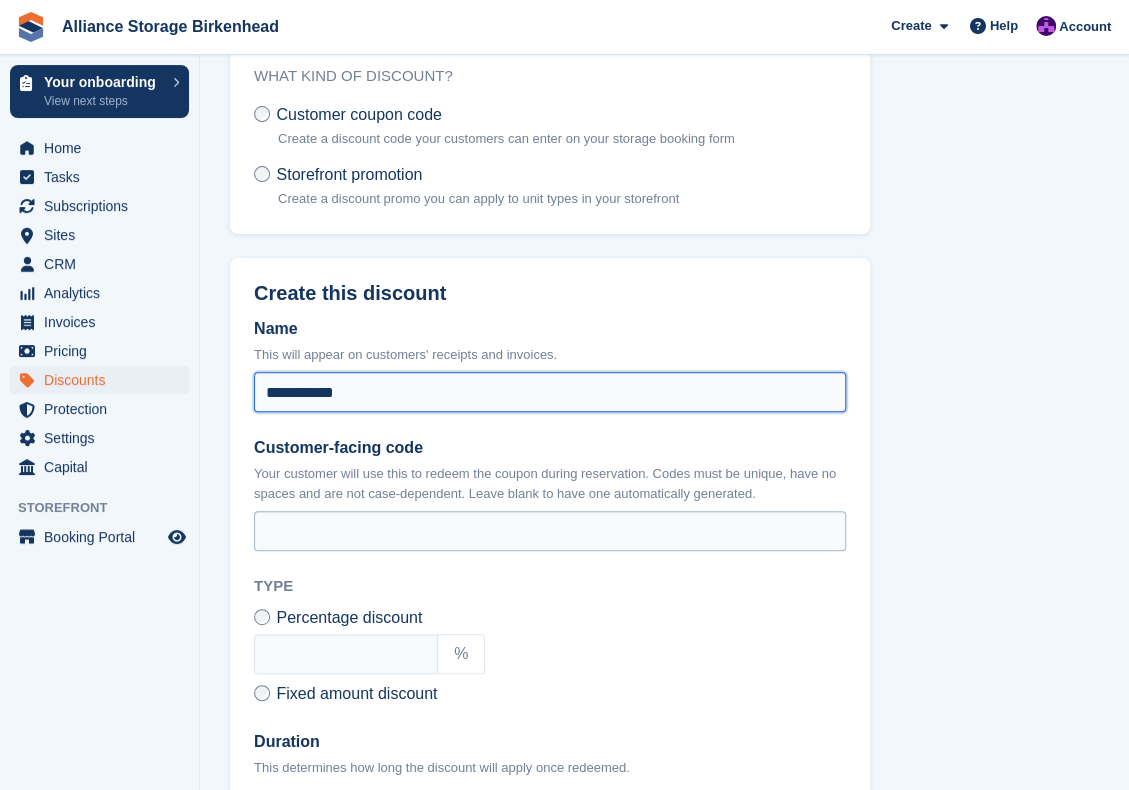 type on "**********" 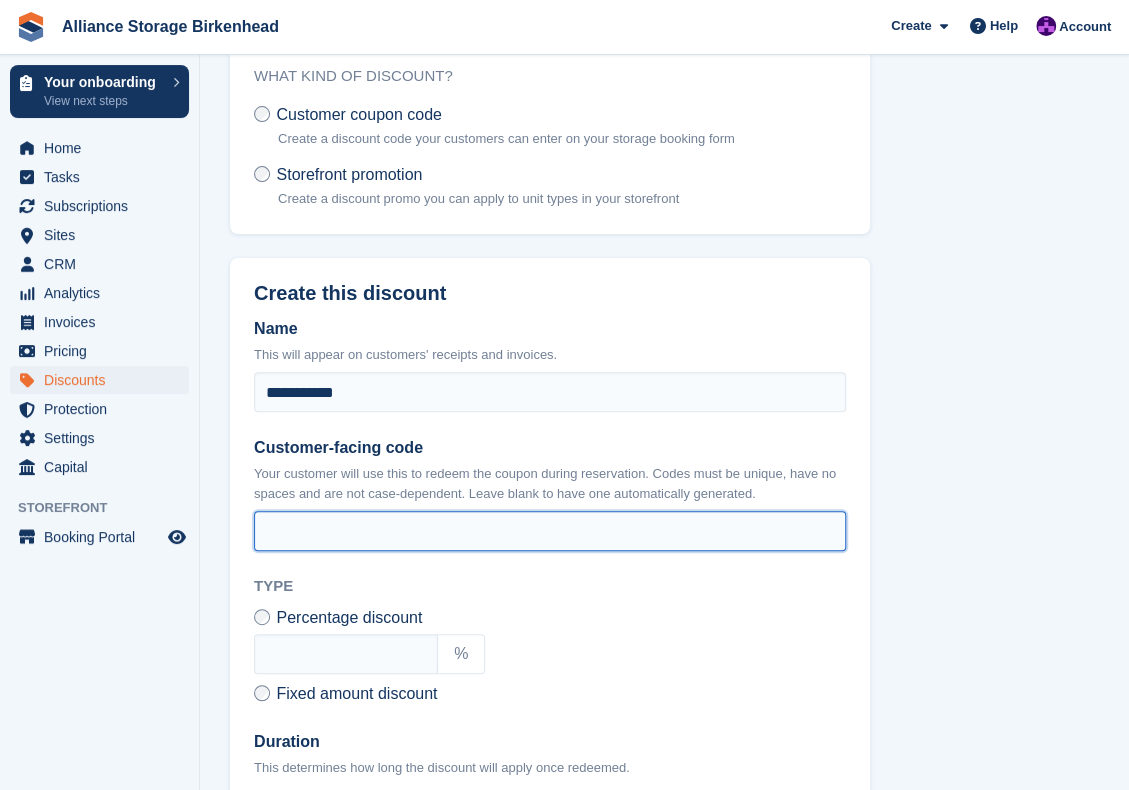 click on "Customer-facing code" at bounding box center [550, 531] 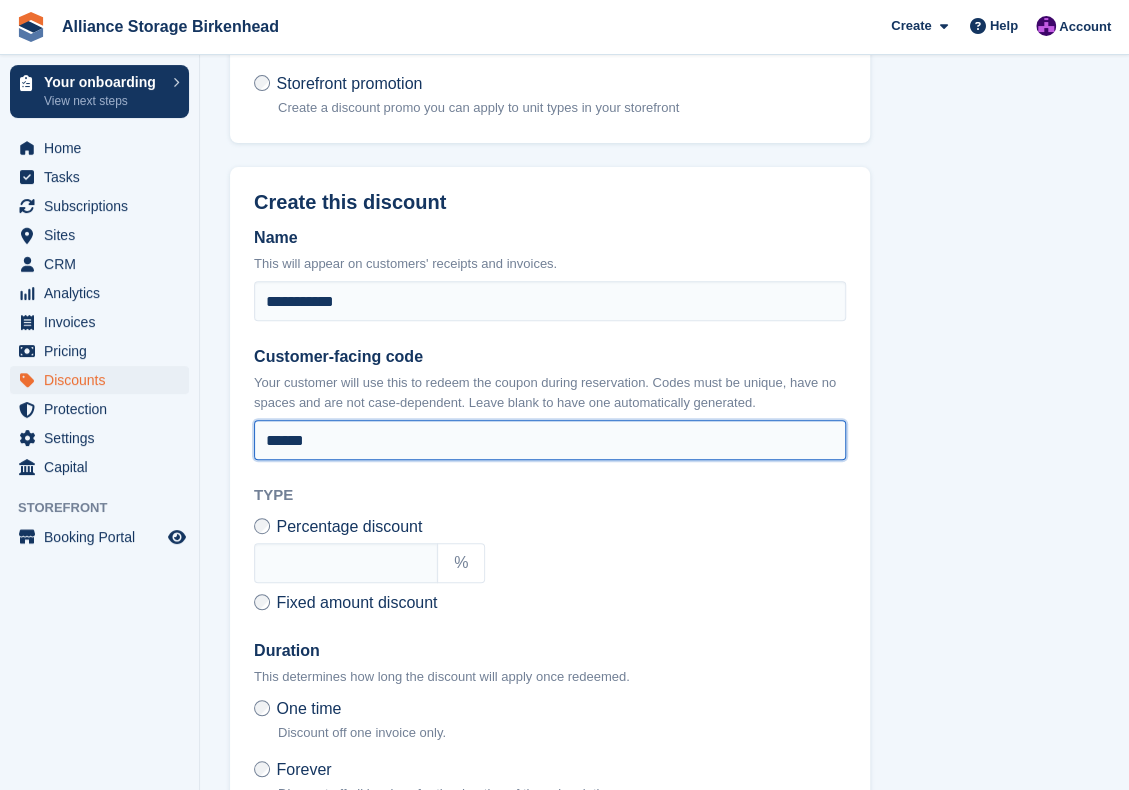 scroll, scrollTop: 400, scrollLeft: 0, axis: vertical 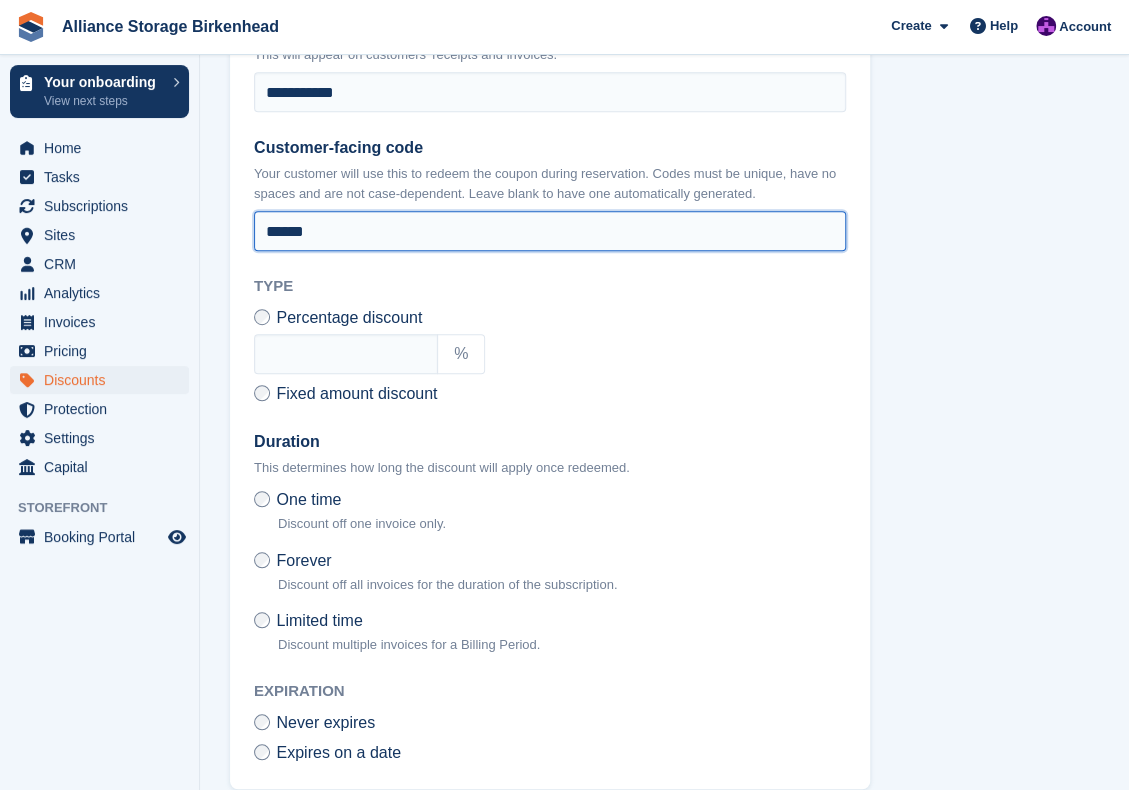 type on "******" 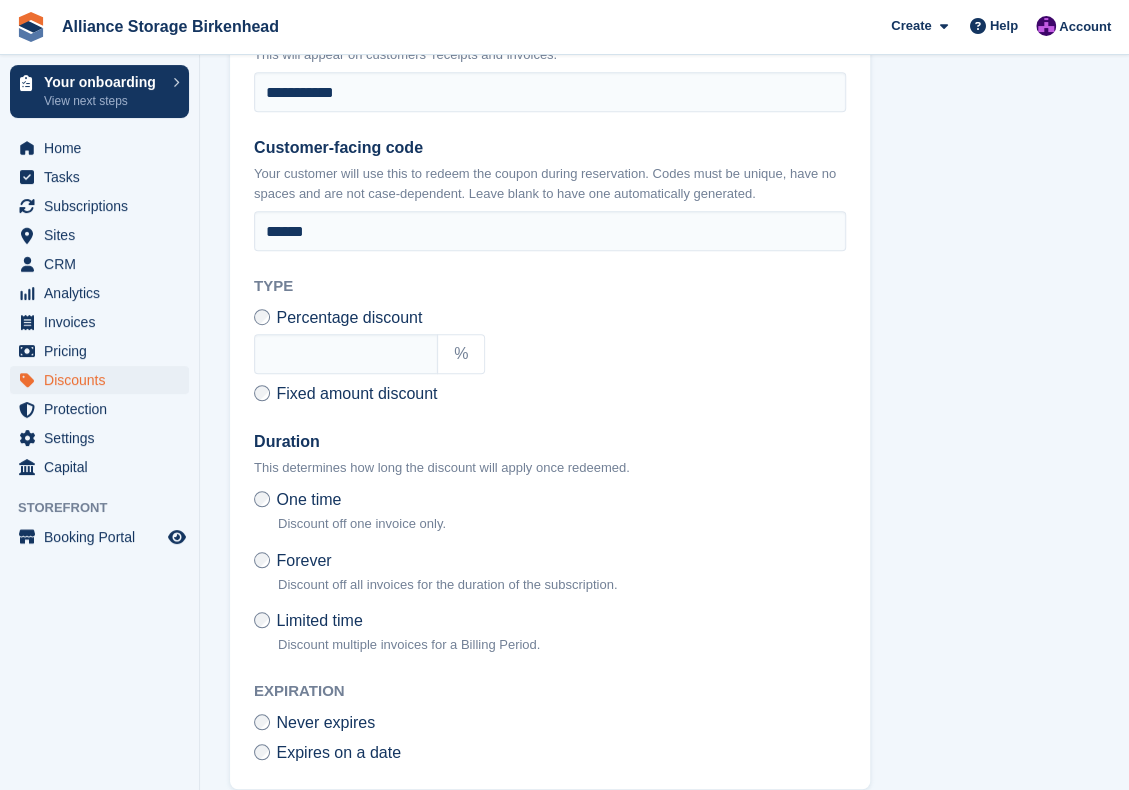 click on "Fixed amount discount" at bounding box center (345, 393) 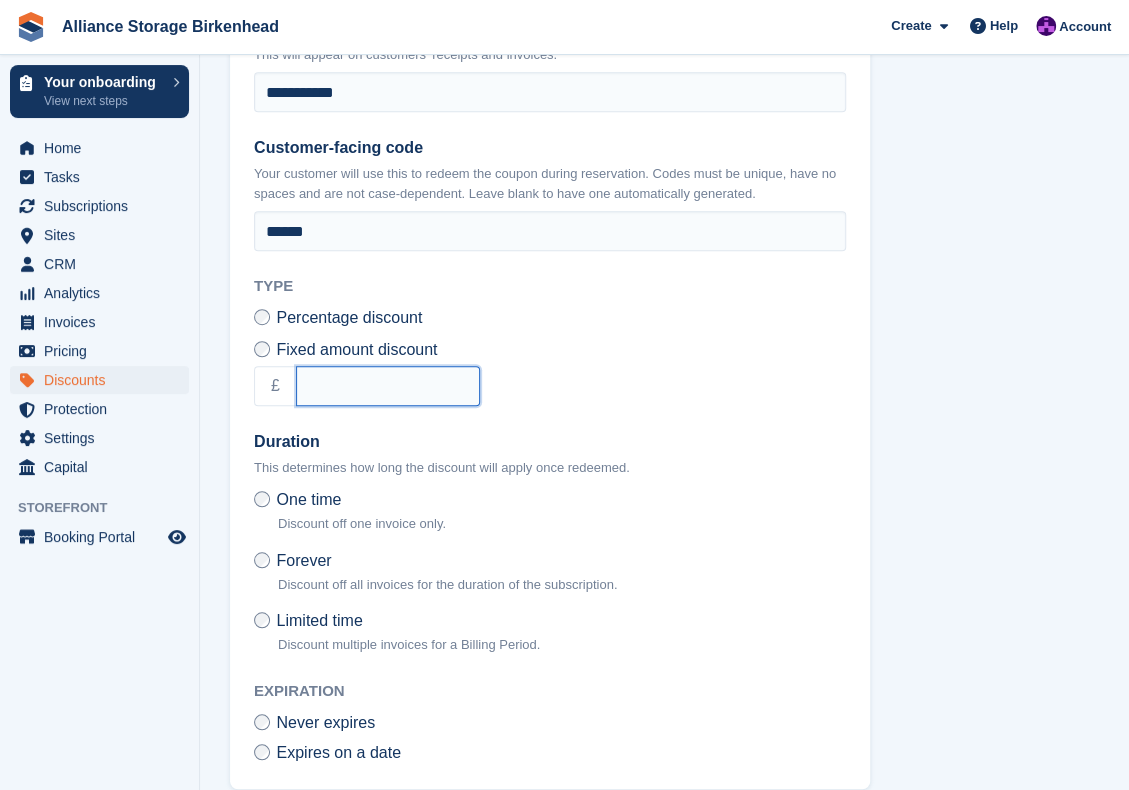 click at bounding box center (388, 386) 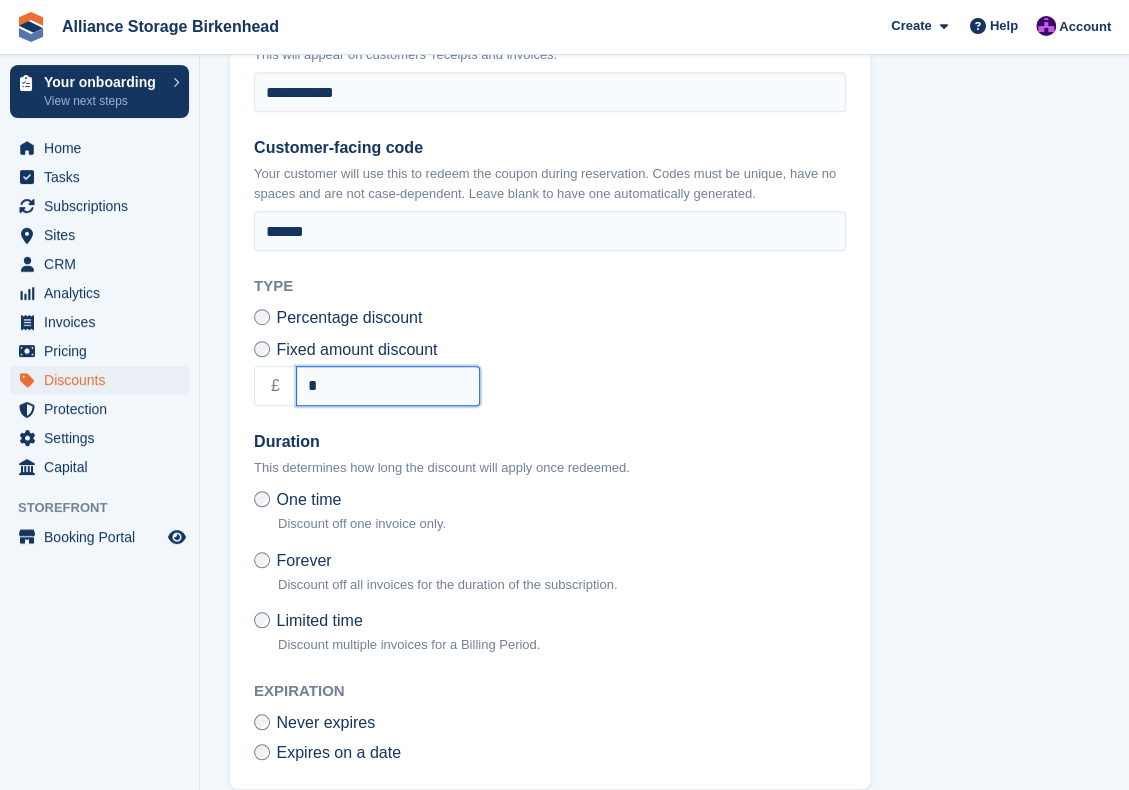 type on "*" 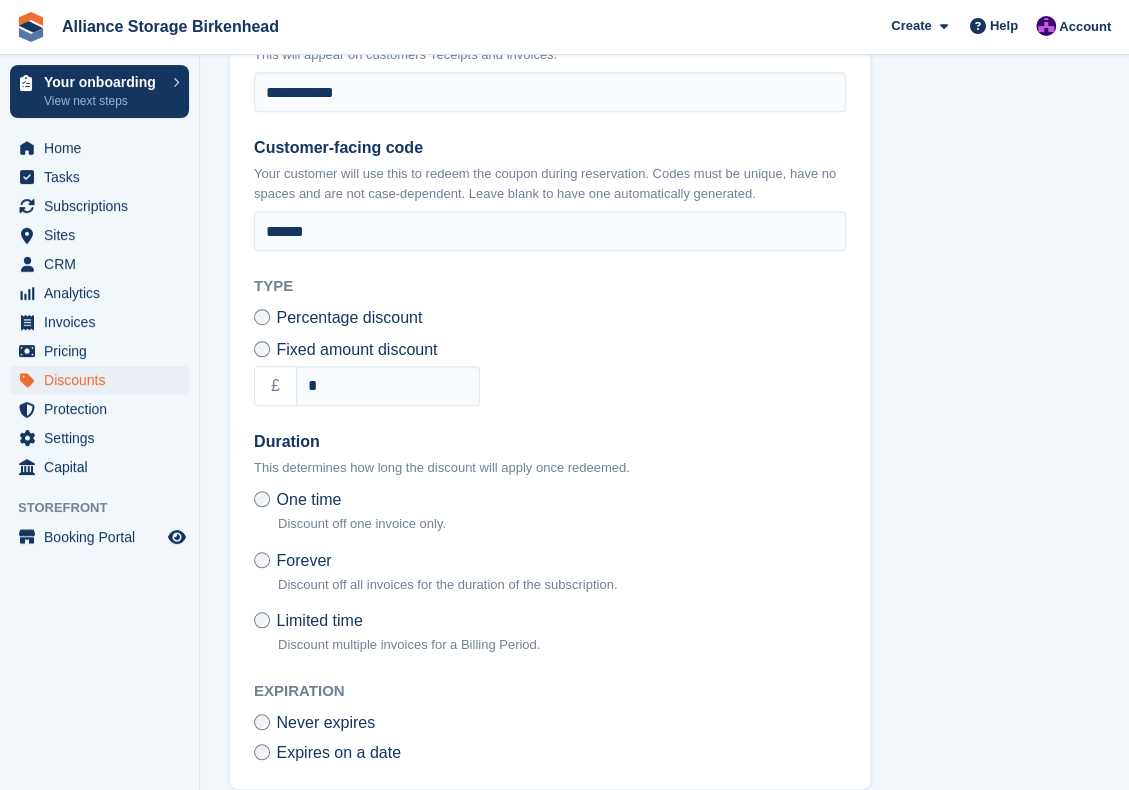 click on "**********" at bounding box center (550, 373) 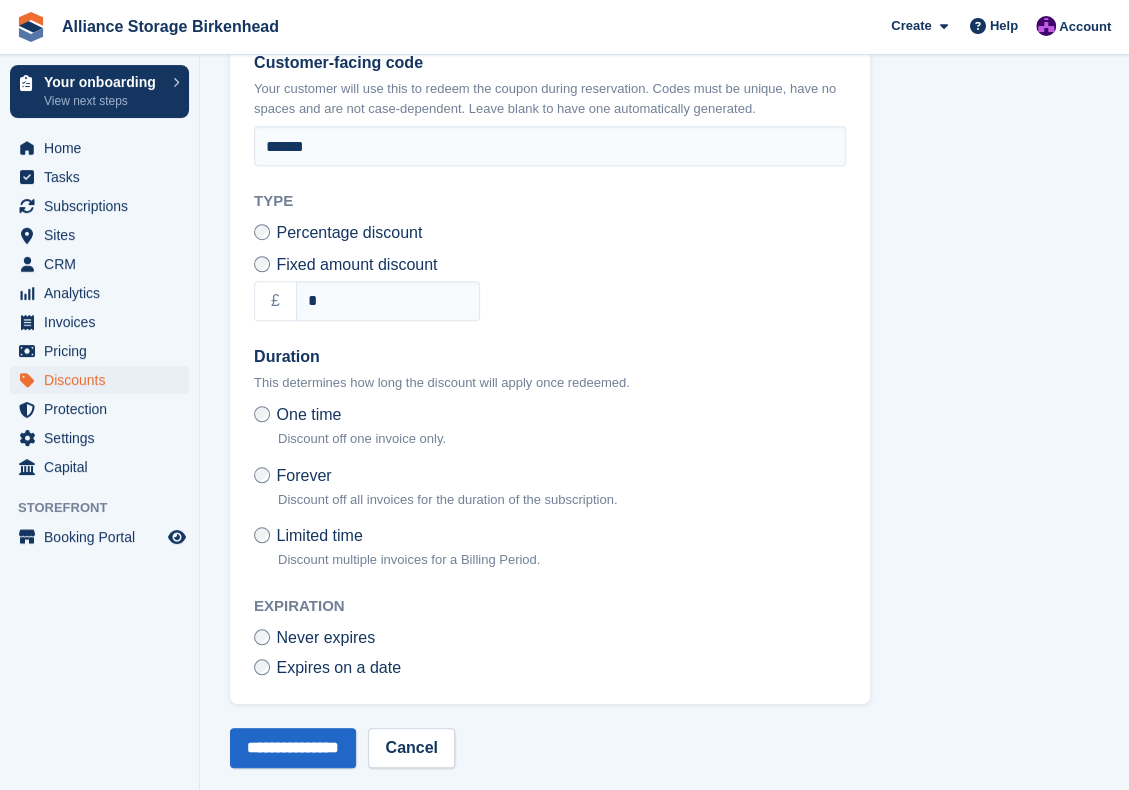 scroll, scrollTop: 501, scrollLeft: 0, axis: vertical 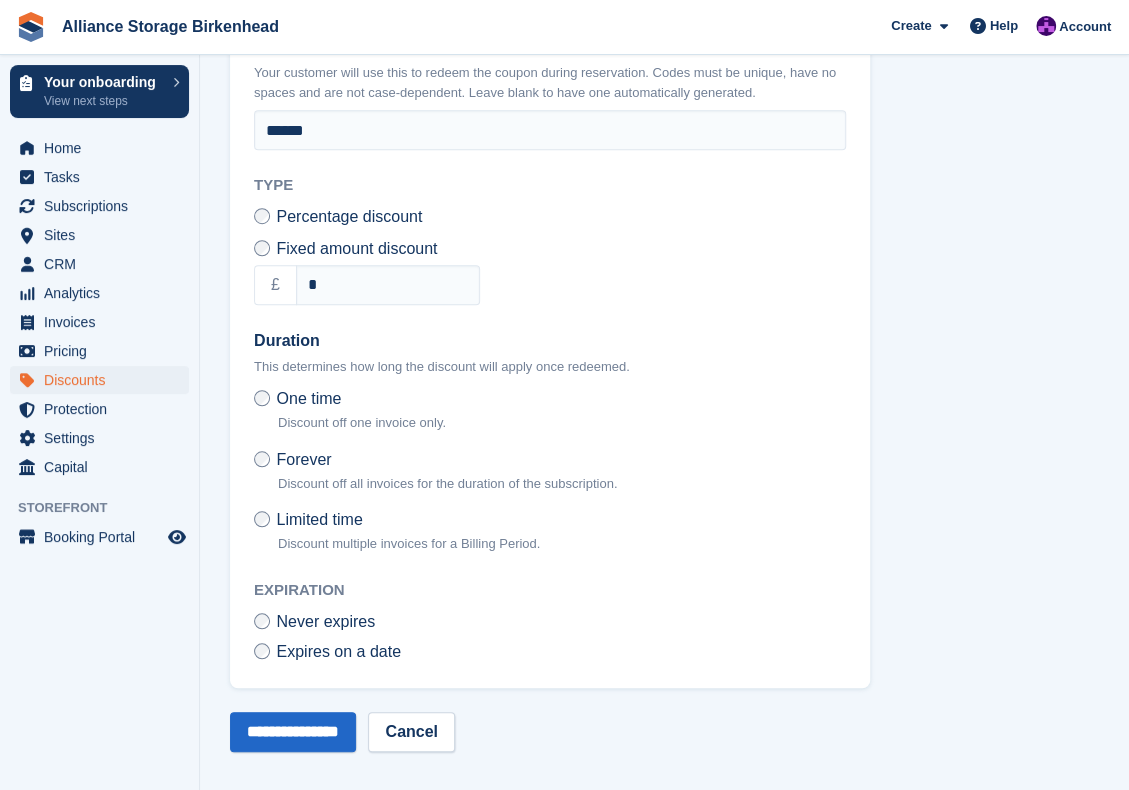 click on "Forever
Discount off all invoices for the duration of the subscription." at bounding box center (435, 475) 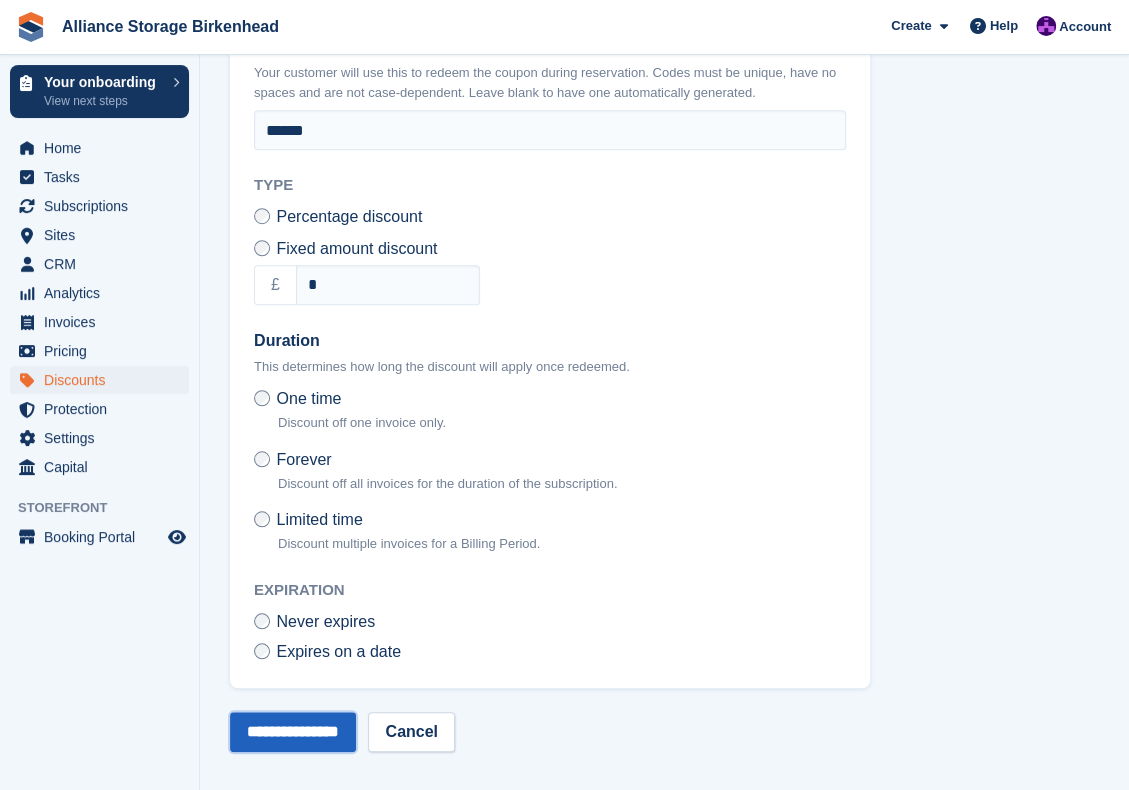 click on "**********" at bounding box center (293, 732) 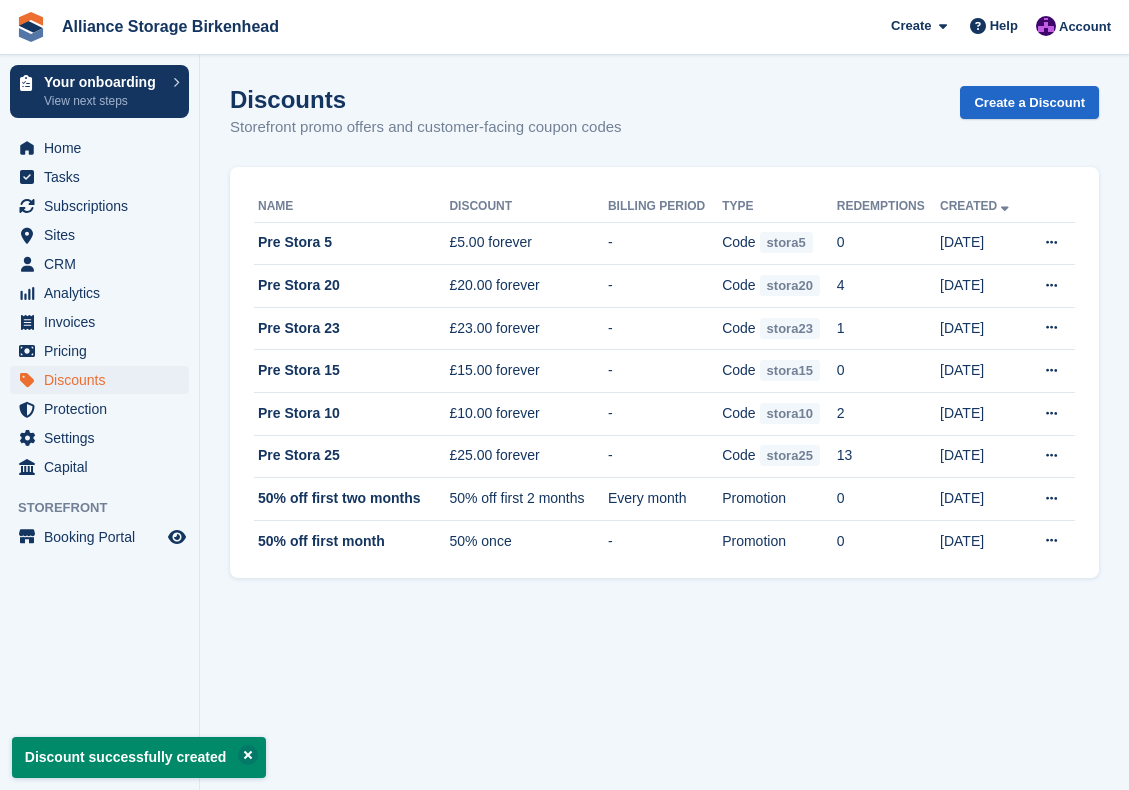 scroll, scrollTop: 0, scrollLeft: 0, axis: both 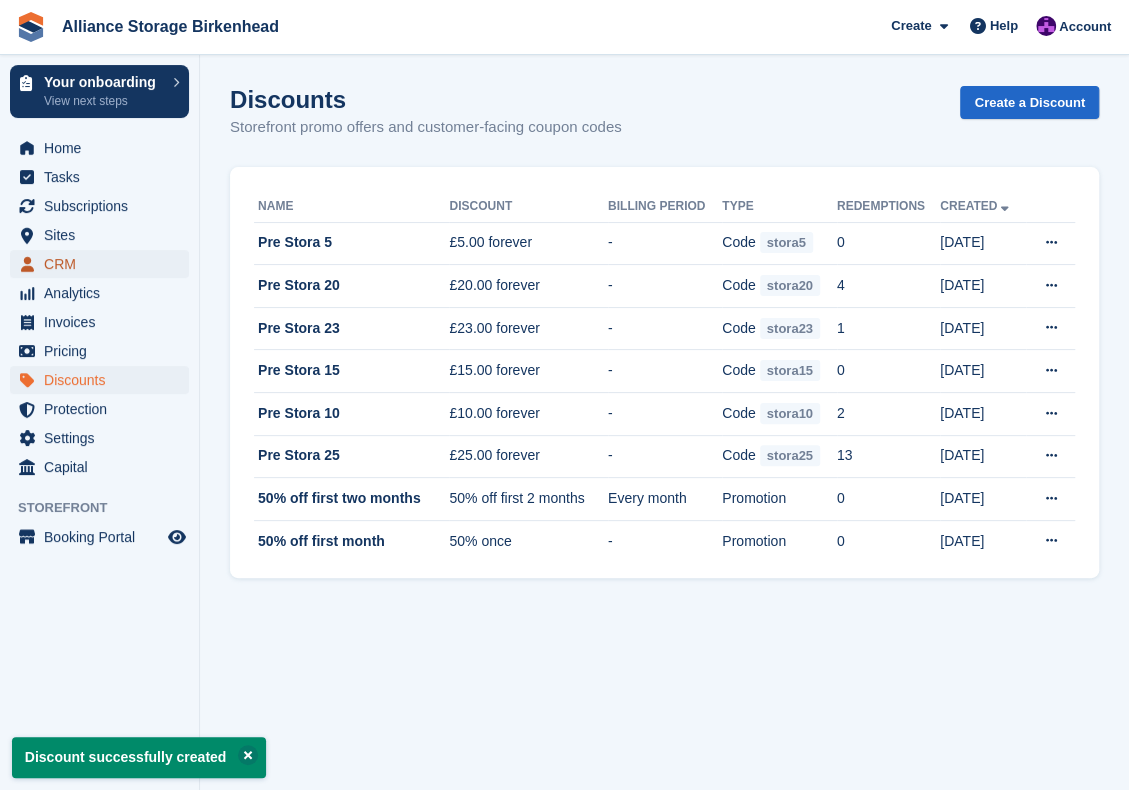 click on "CRM" at bounding box center [104, 264] 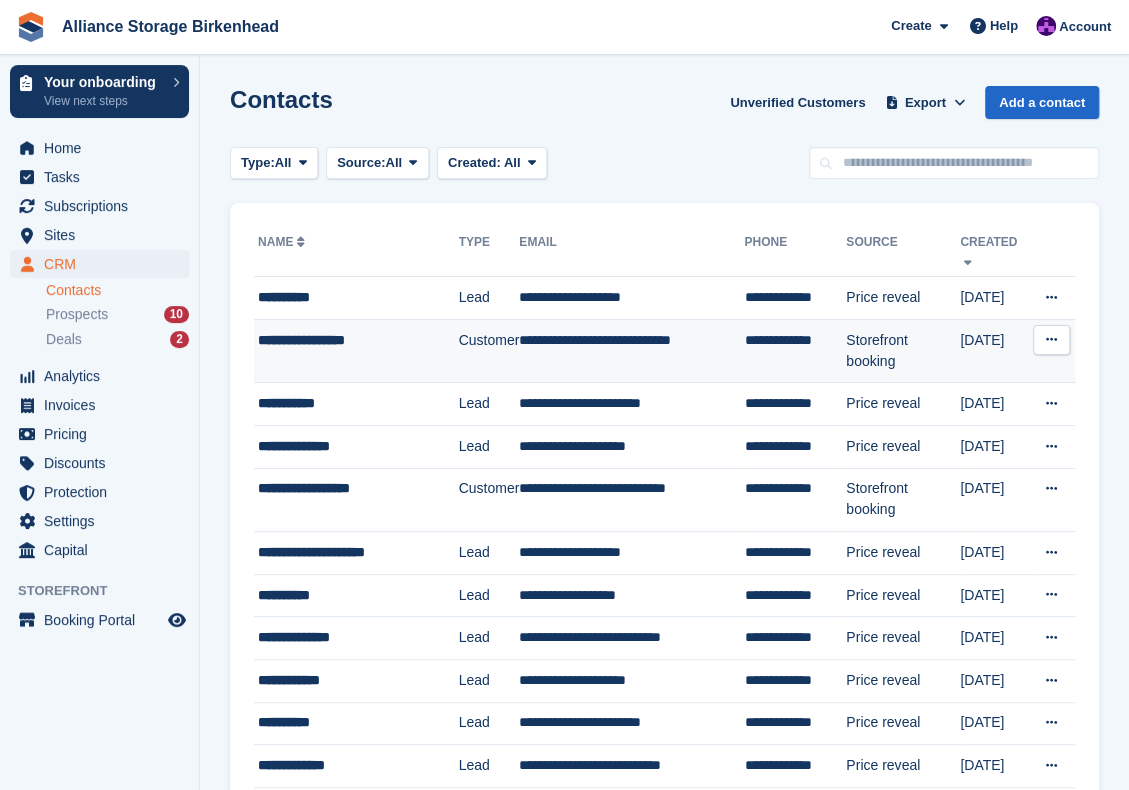 click on "**********" at bounding box center [358, 340] 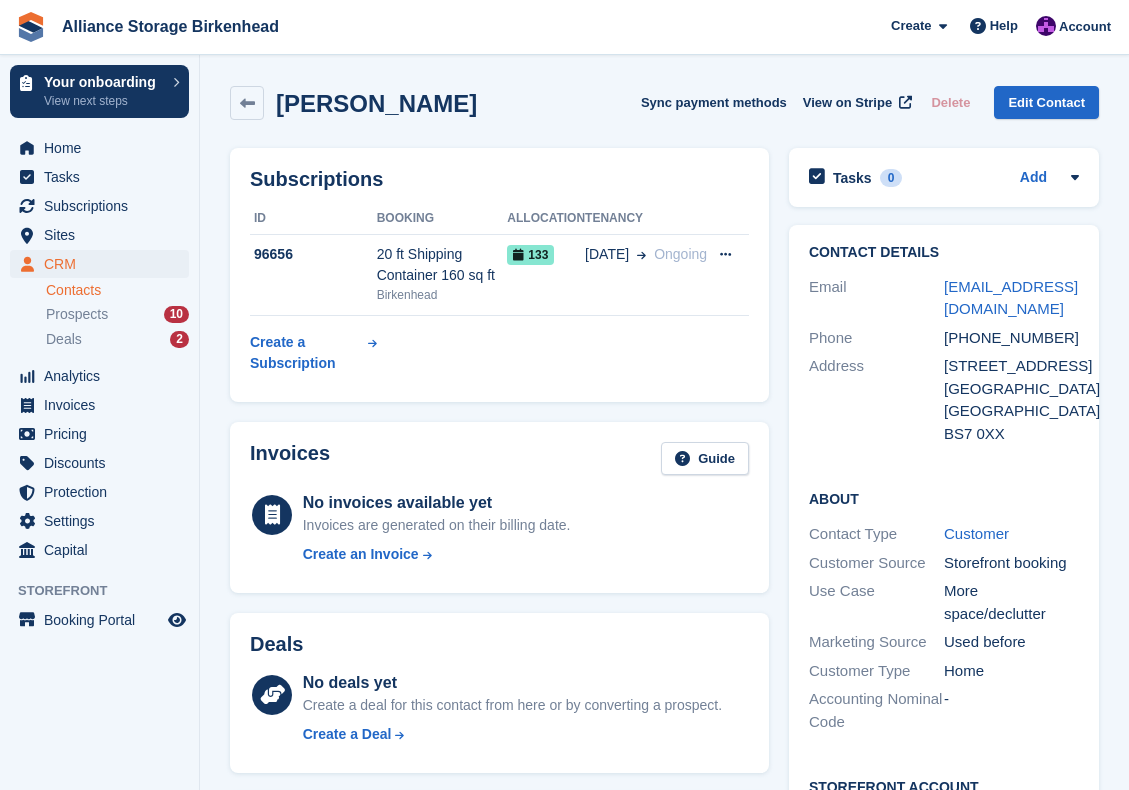 scroll, scrollTop: 0, scrollLeft: 0, axis: both 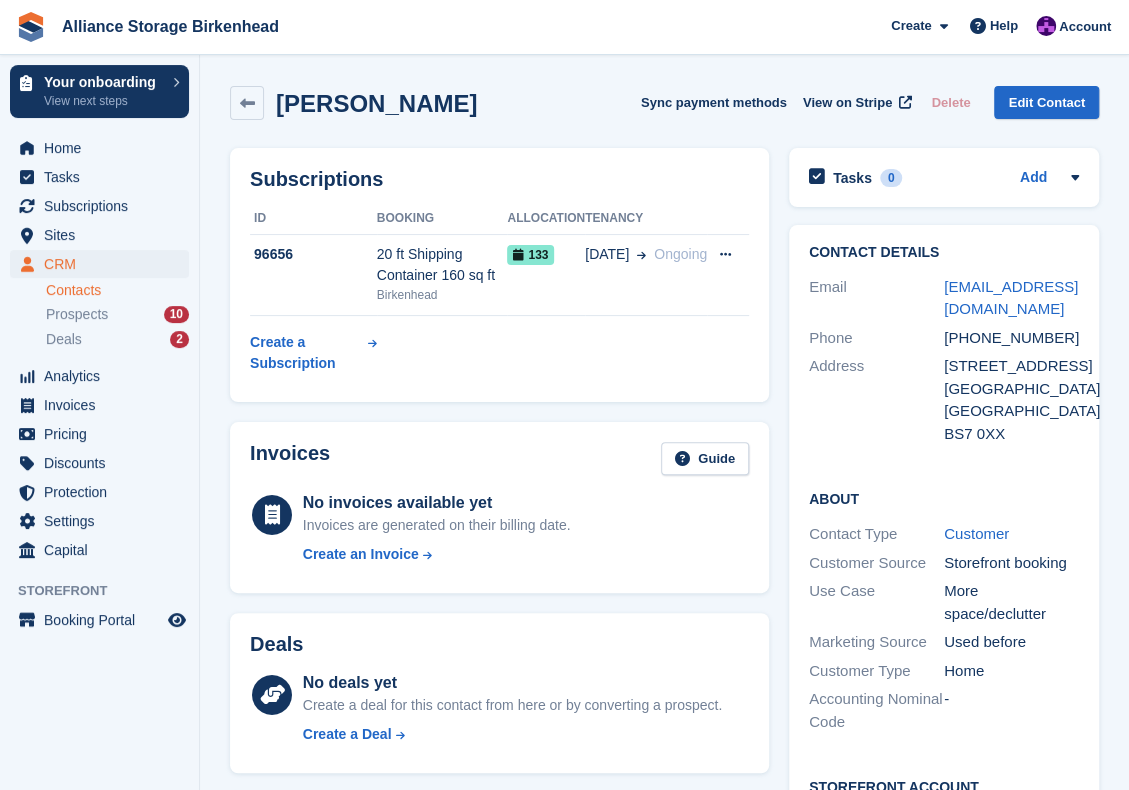 click on "Create a Subscription" at bounding box center [307, 353] 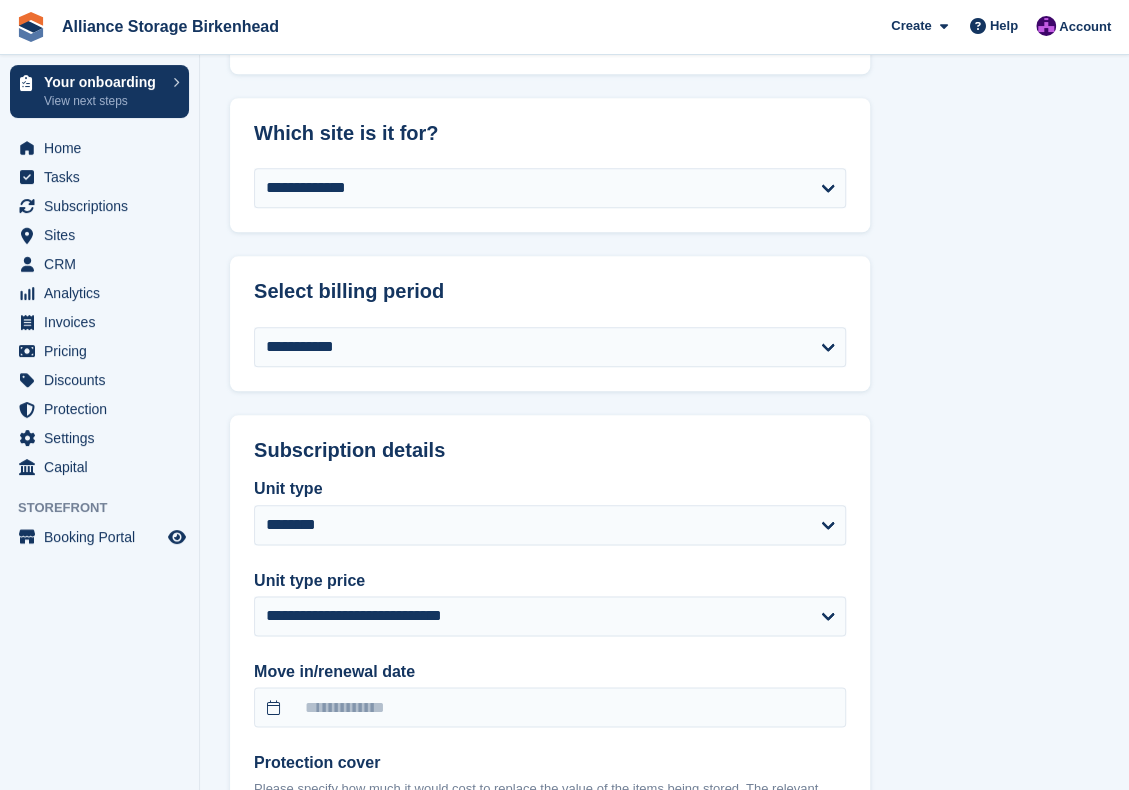 scroll, scrollTop: 800, scrollLeft: 0, axis: vertical 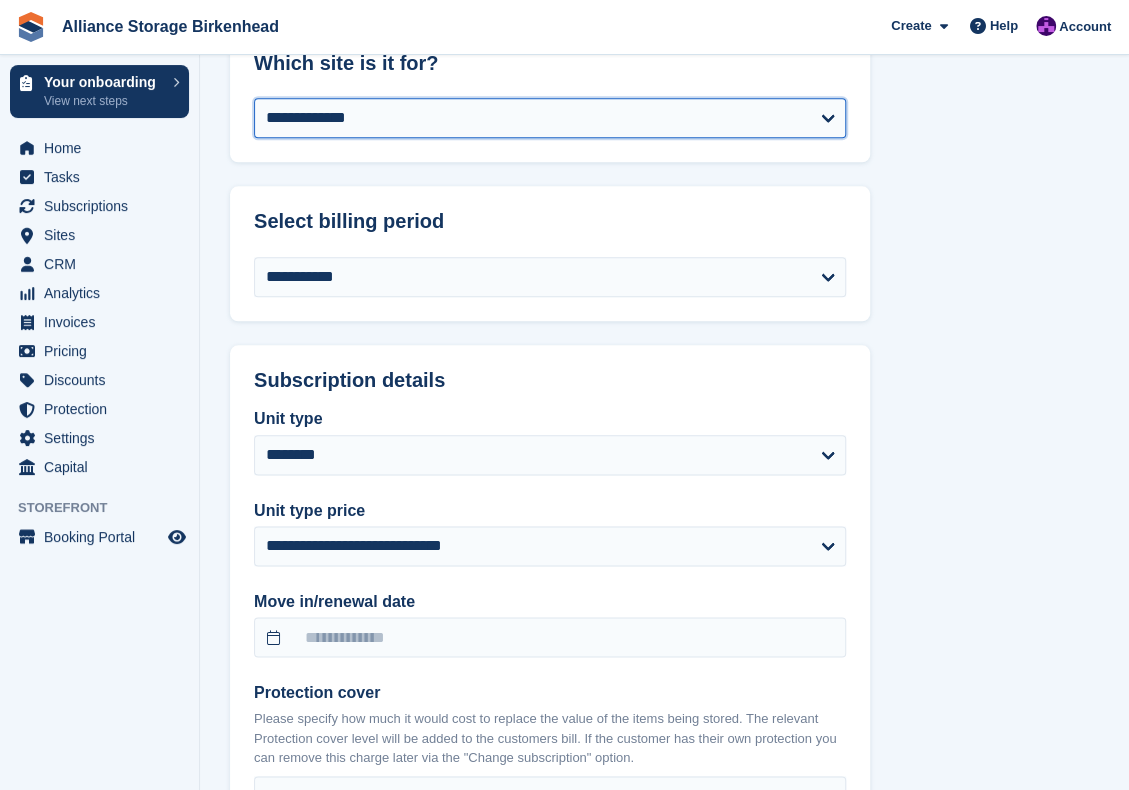 click on "**********" at bounding box center [550, 118] 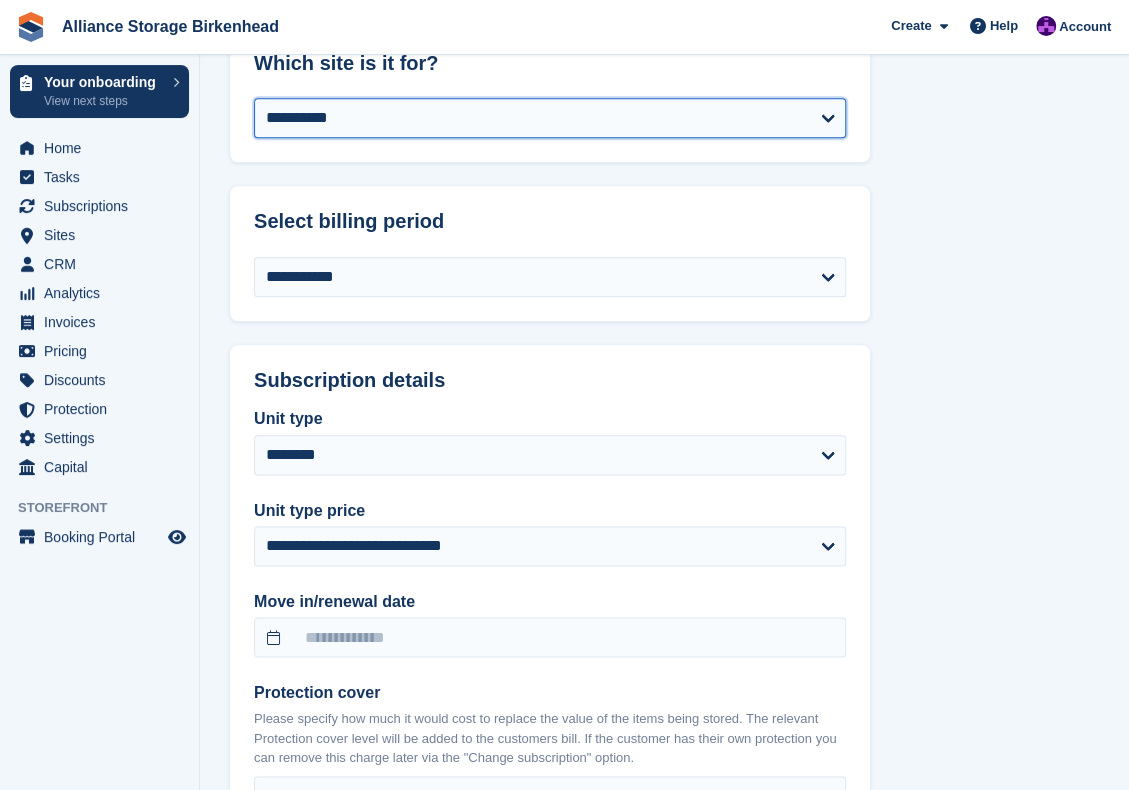 click on "**********" at bounding box center [550, 118] 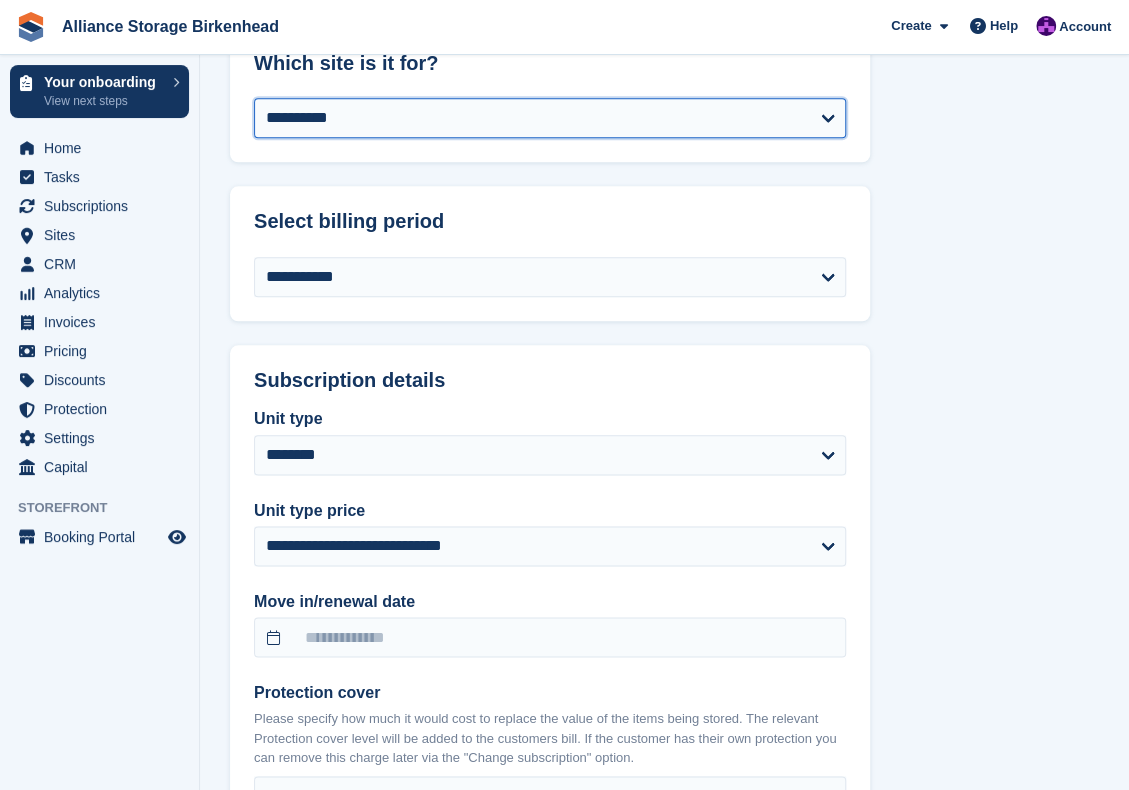 select on "******" 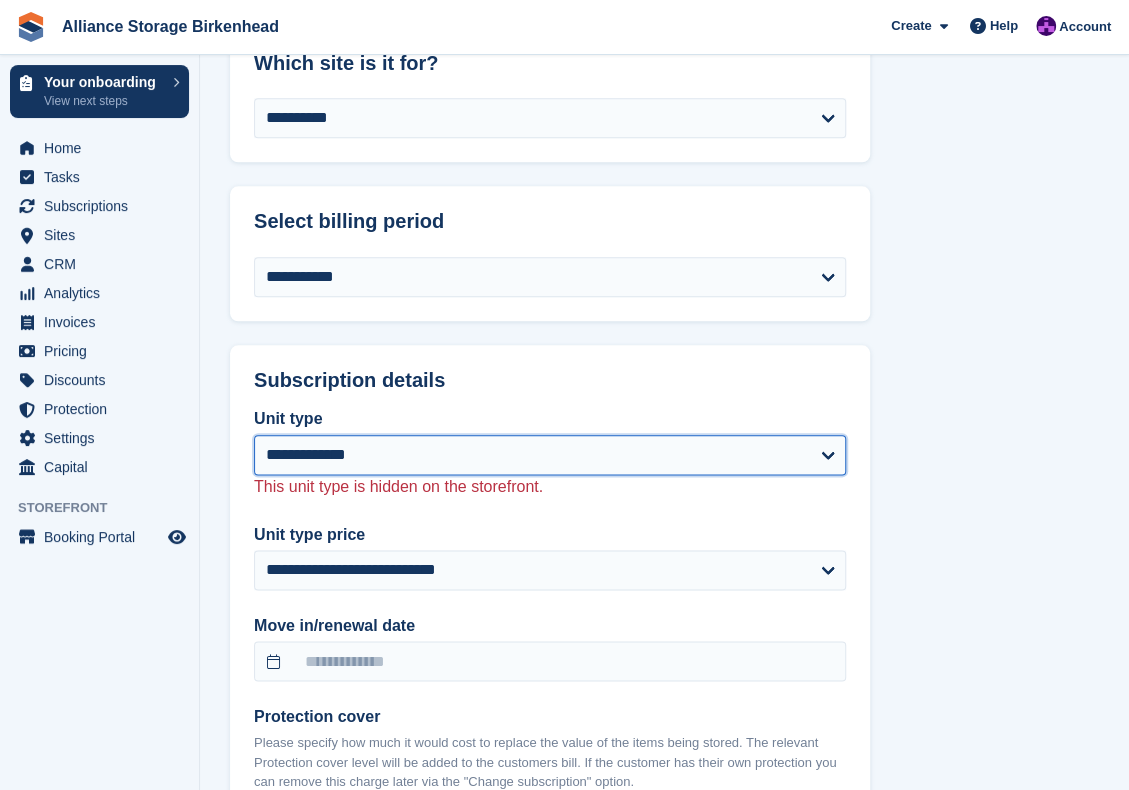click on "**********" at bounding box center [550, 455] 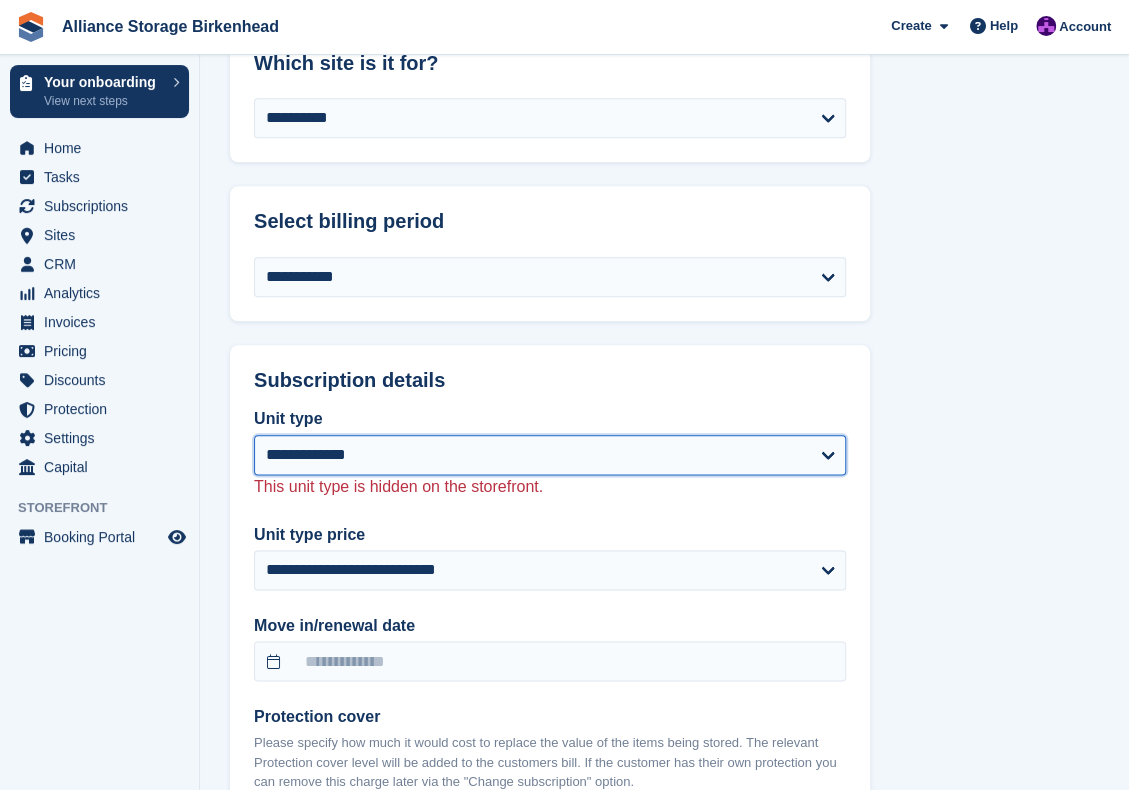 select on "******" 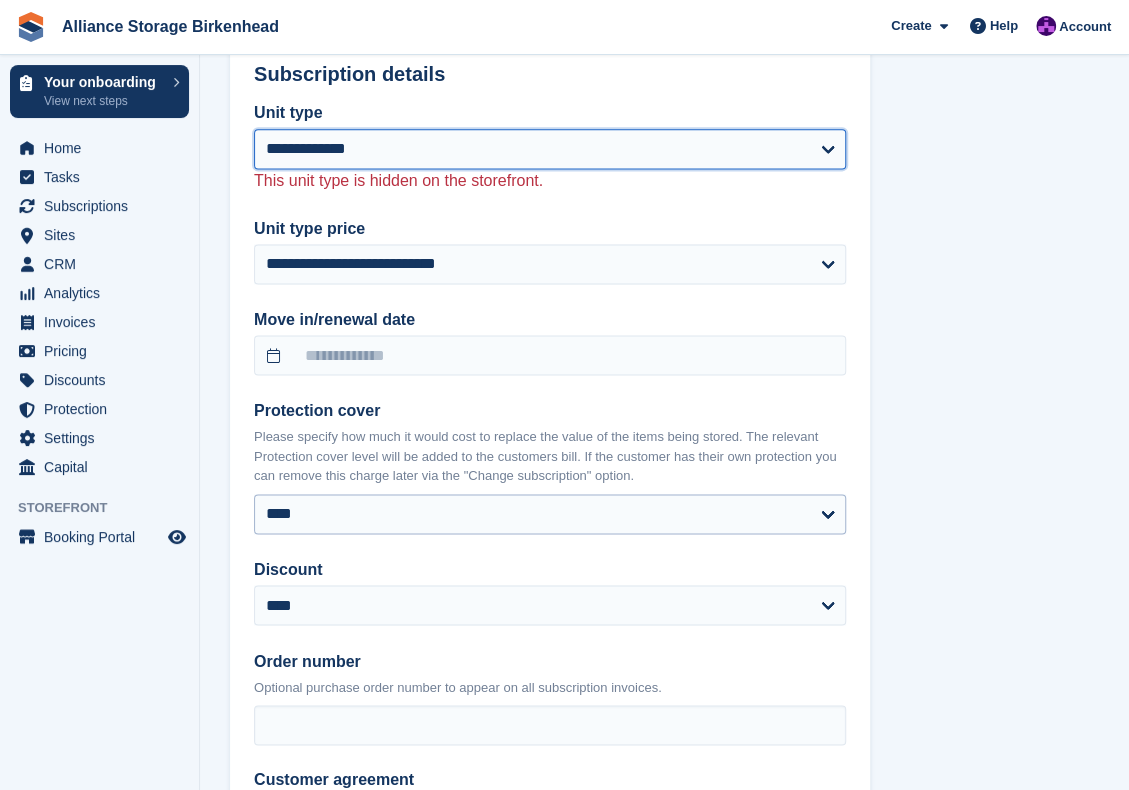 scroll, scrollTop: 1200, scrollLeft: 0, axis: vertical 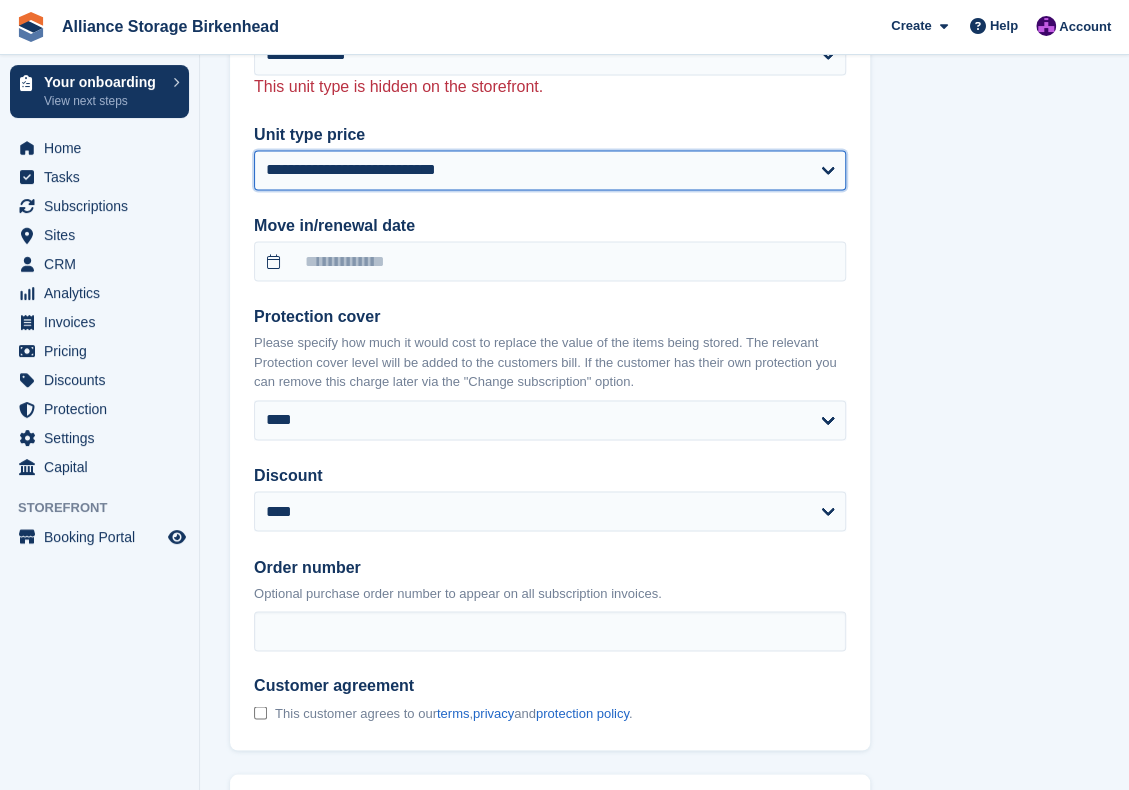 drag, startPoint x: 524, startPoint y: 172, endPoint x: 520, endPoint y: 185, distance: 13.601471 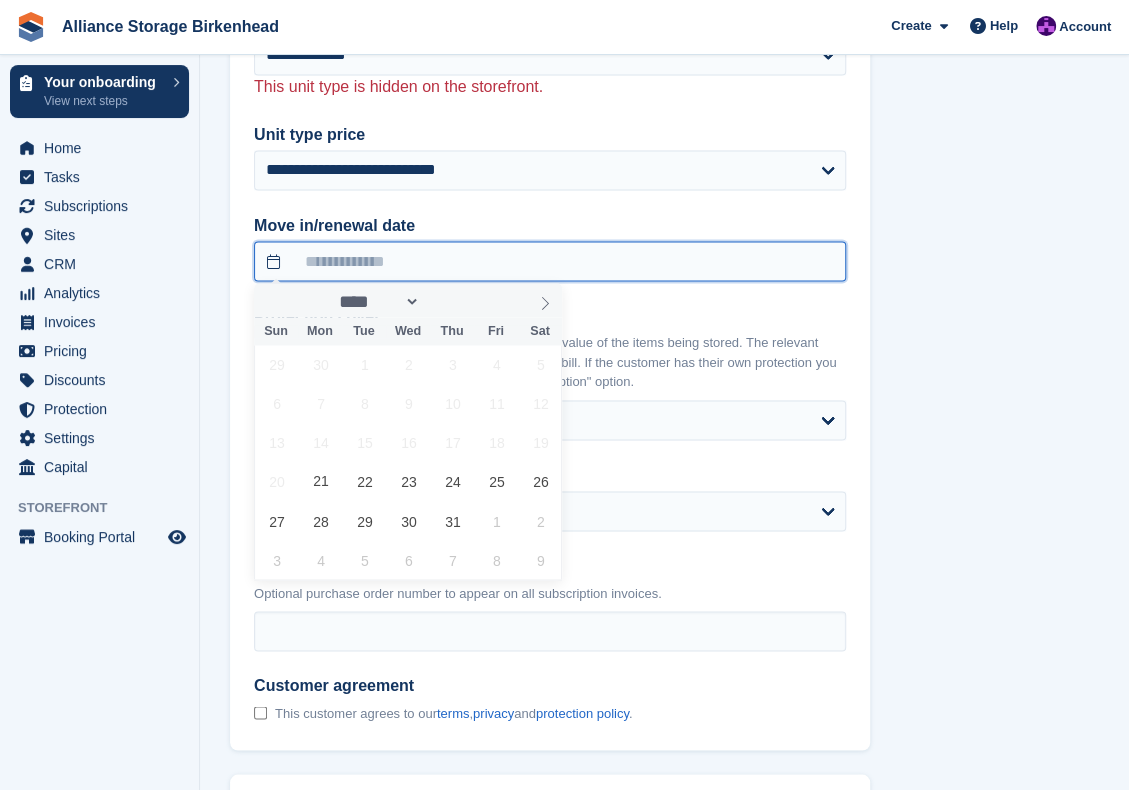 click at bounding box center (550, 261) 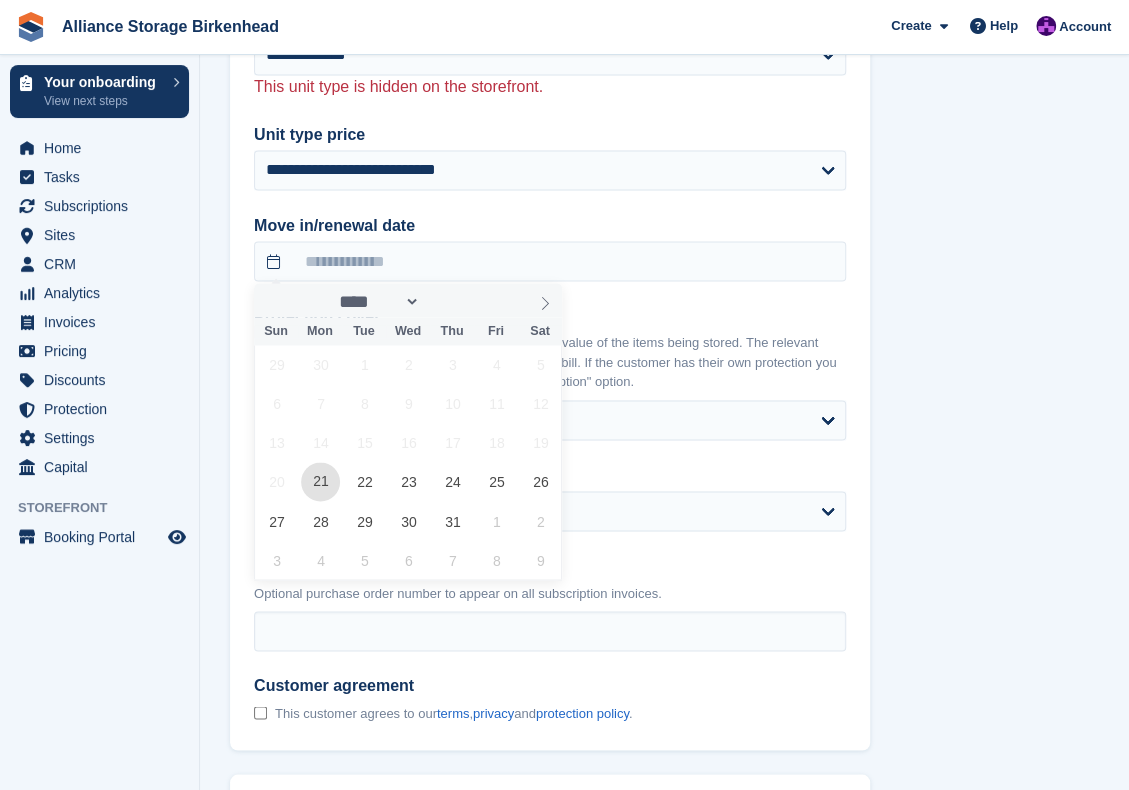 click on "21" at bounding box center [320, 481] 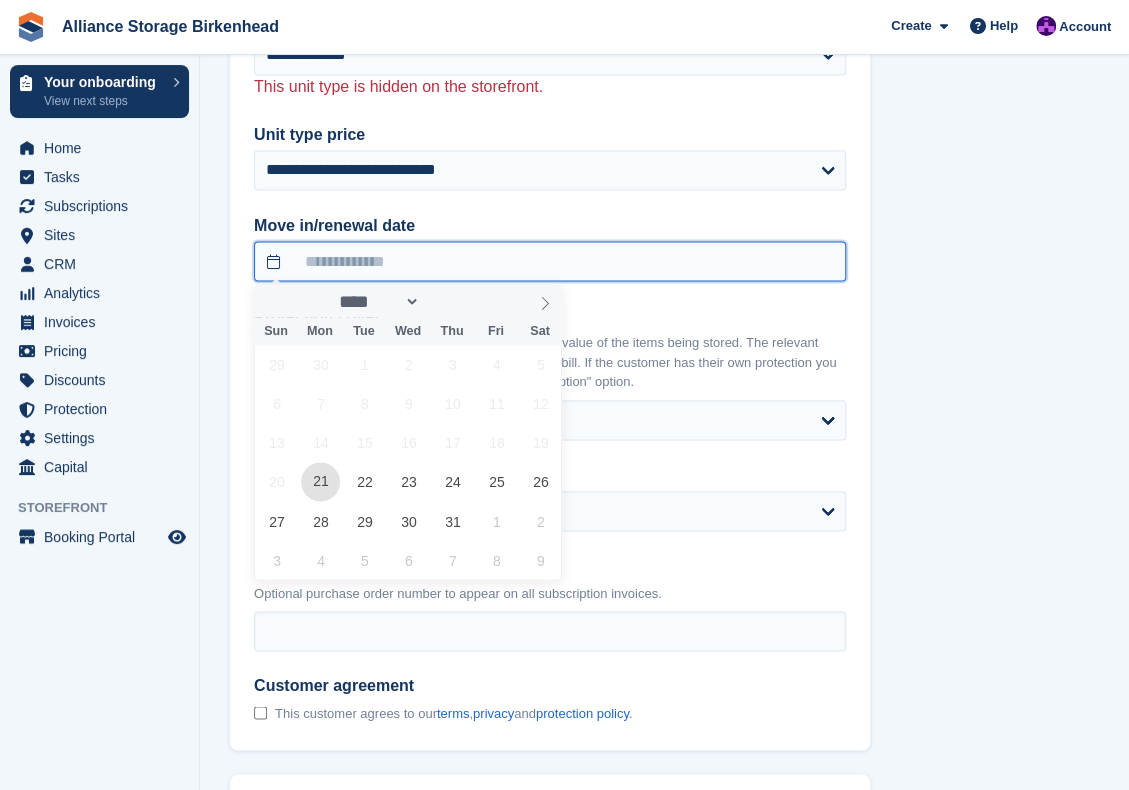 type on "**********" 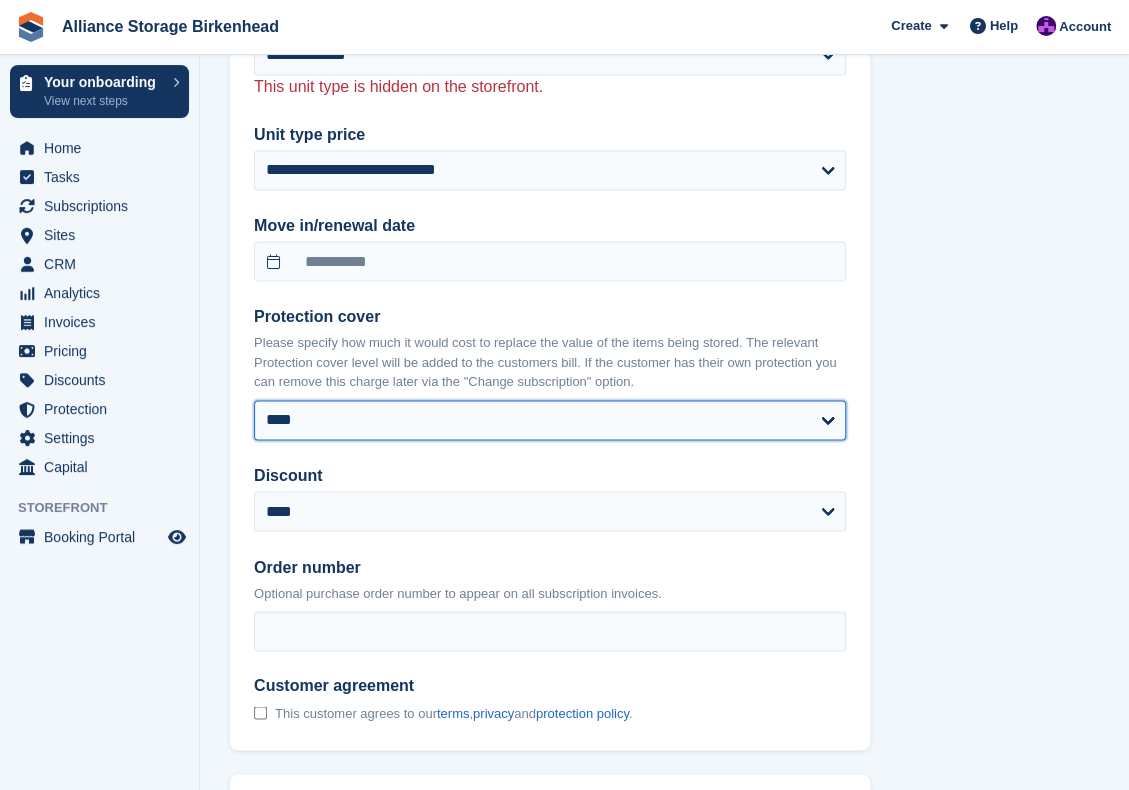 click on "****
******
******
******
*******" at bounding box center (550, 420) 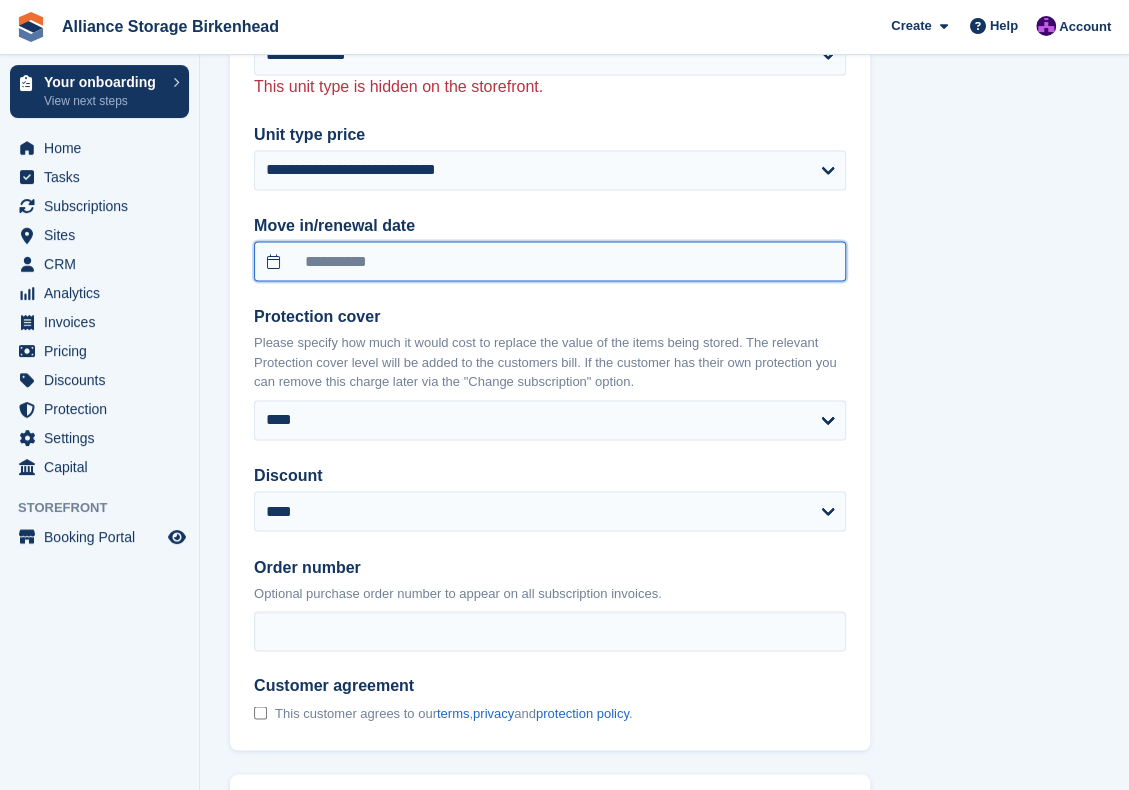 click on "**********" at bounding box center (550, 261) 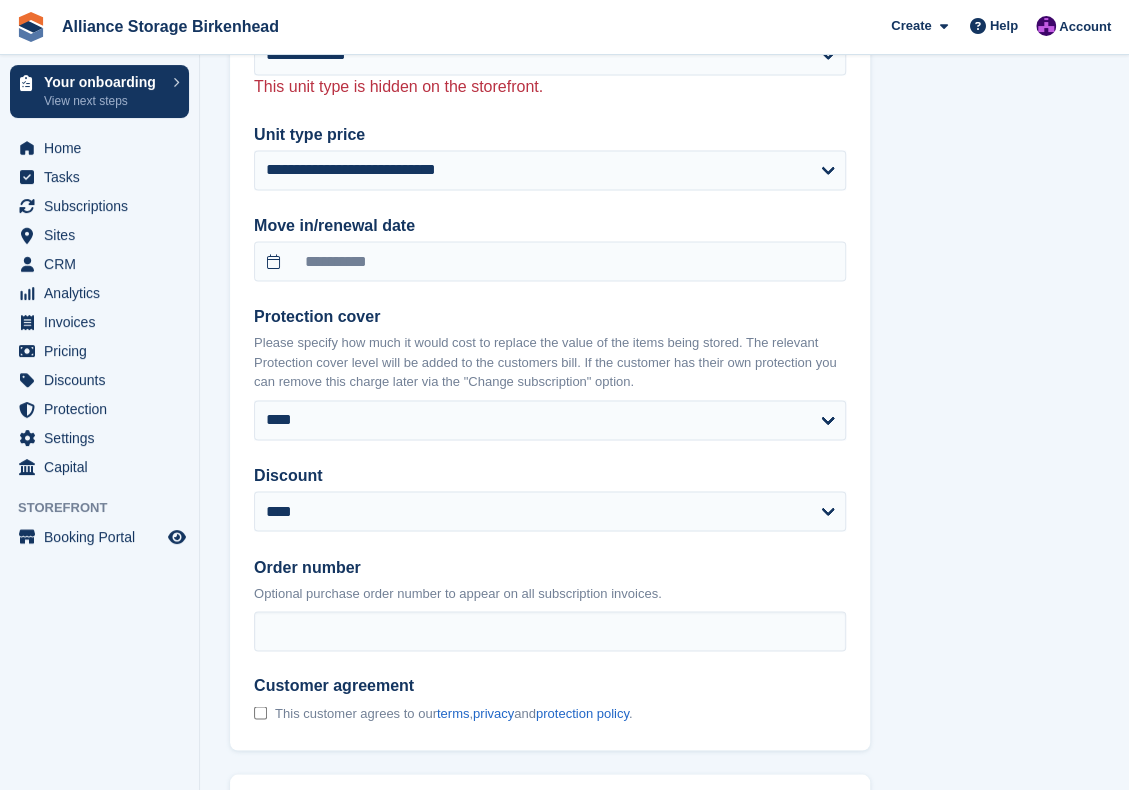 click on "**********" at bounding box center [550, 370] 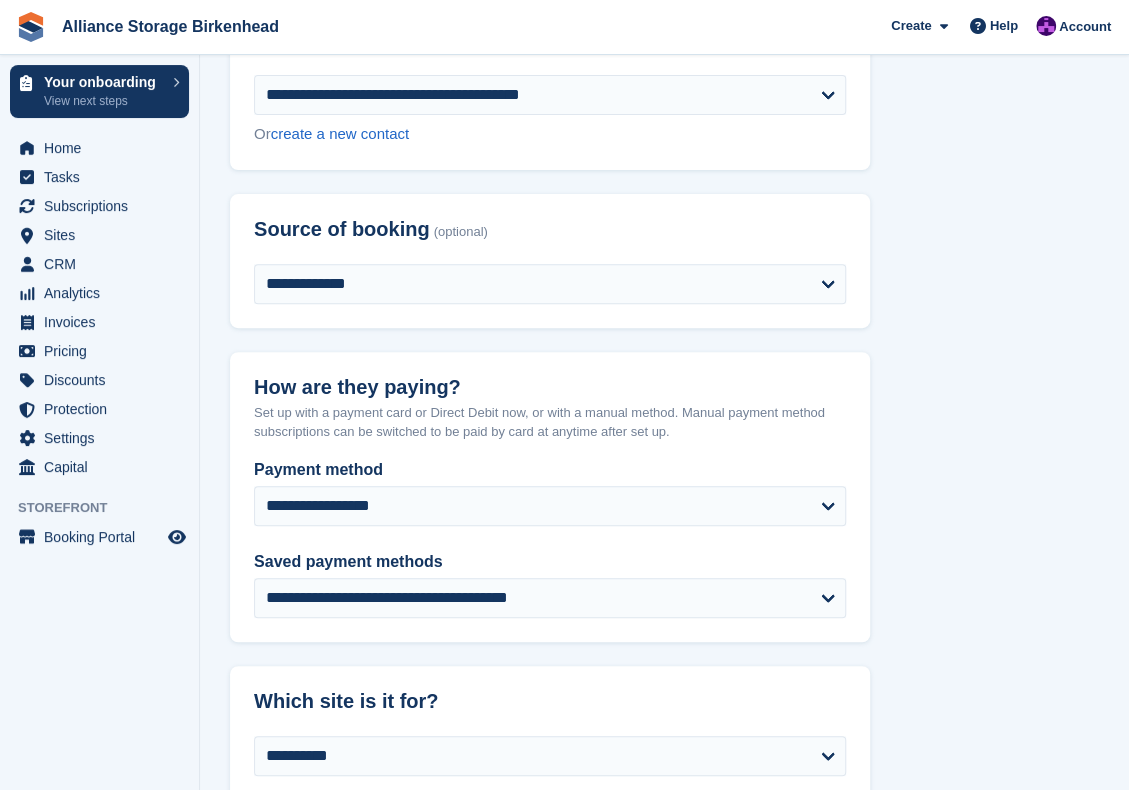 scroll, scrollTop: 0, scrollLeft: 0, axis: both 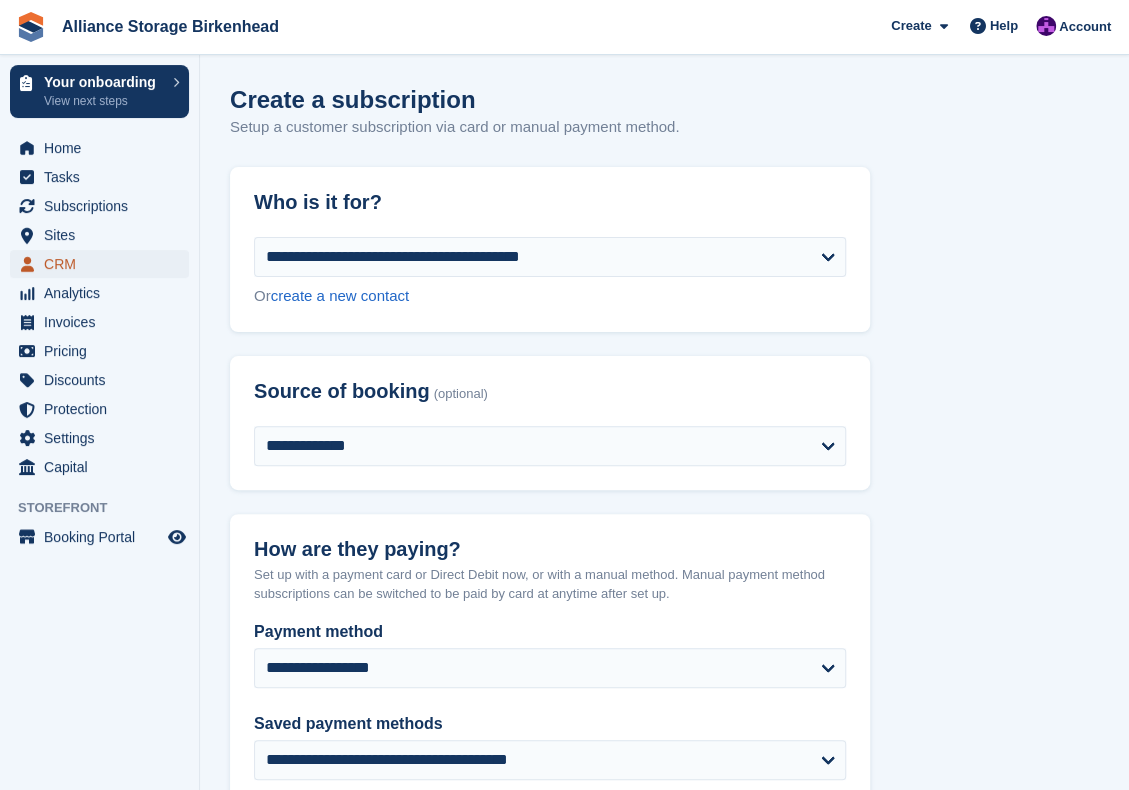 click on "CRM" at bounding box center [104, 264] 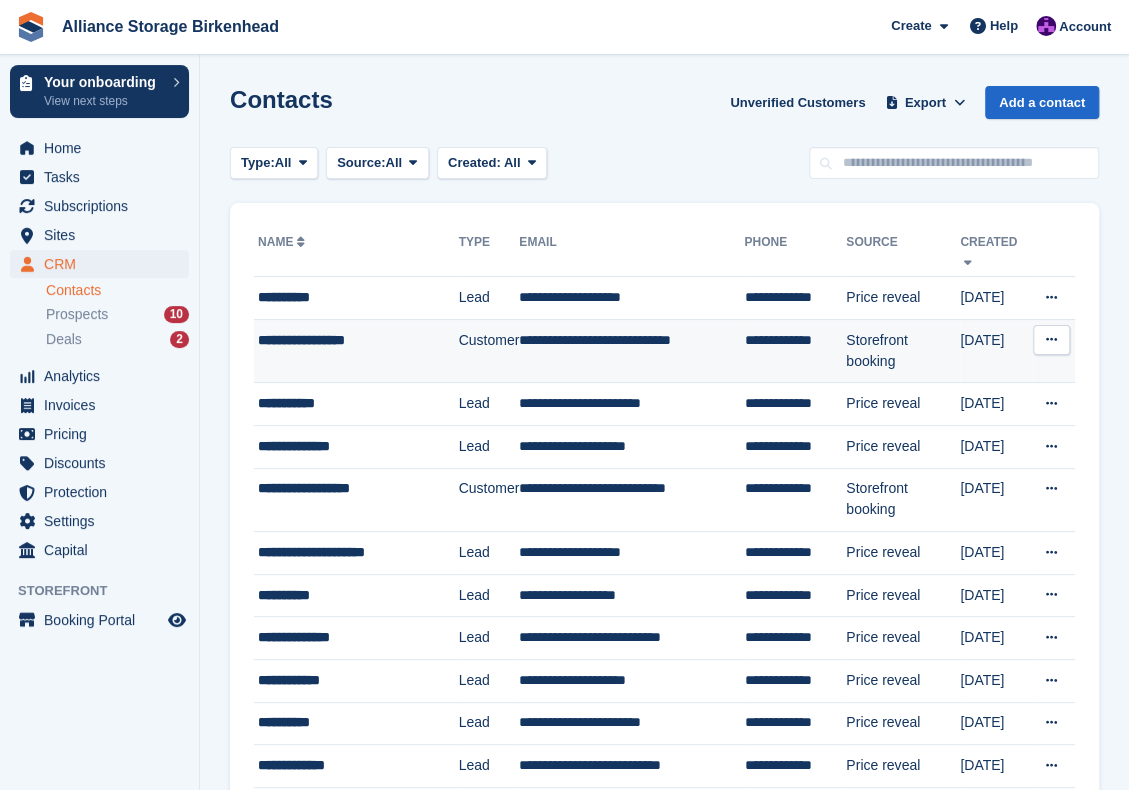 click on "Customer" at bounding box center [489, 351] 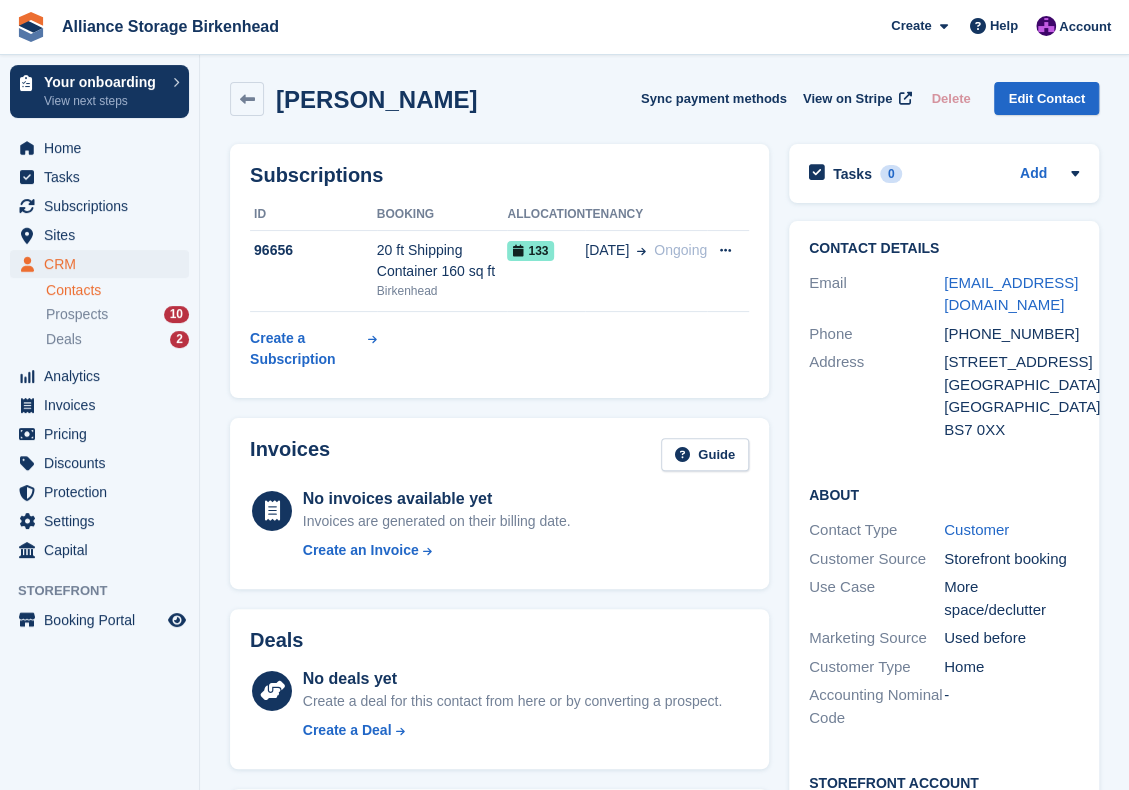 scroll, scrollTop: 0, scrollLeft: 0, axis: both 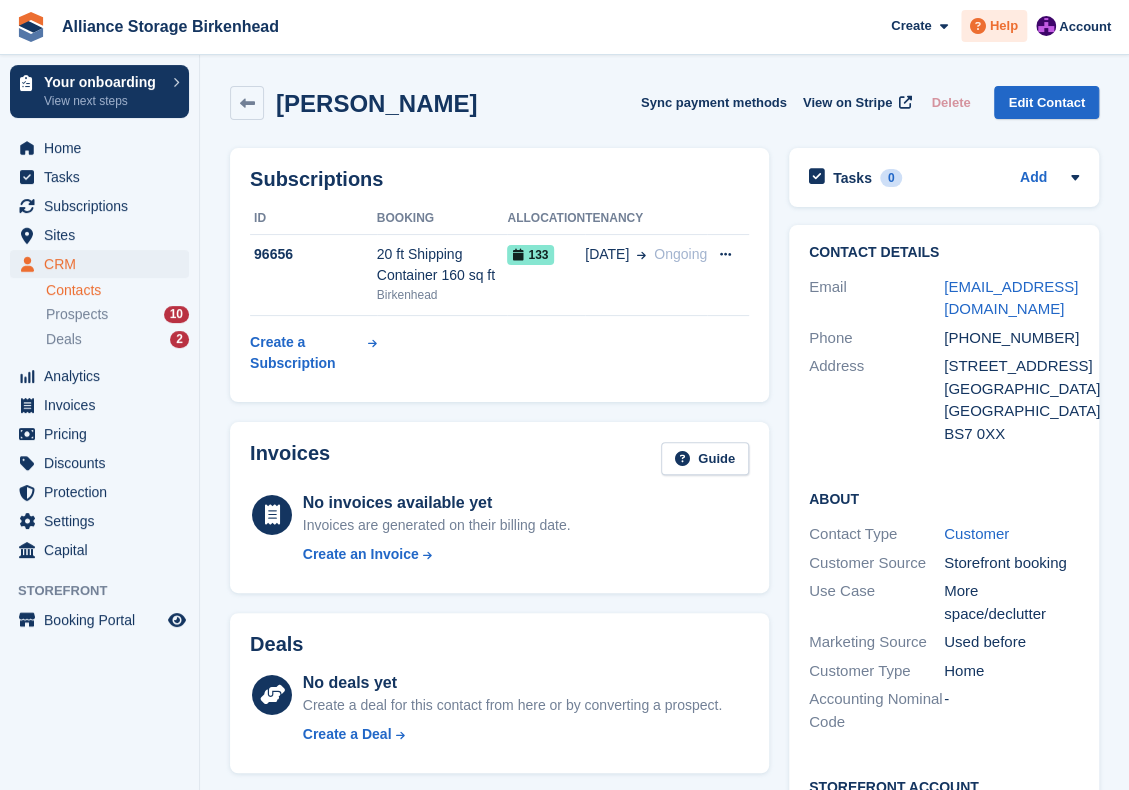 click at bounding box center (978, 26) 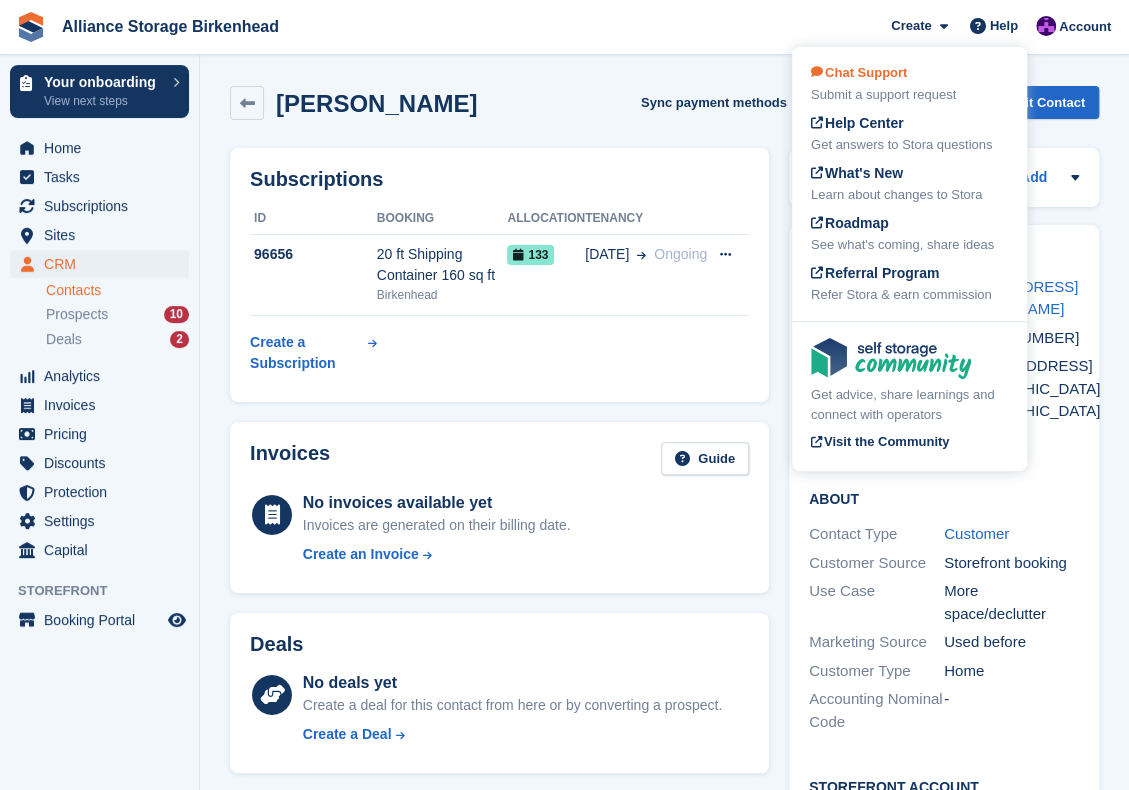click on "Chat Support" at bounding box center [859, 72] 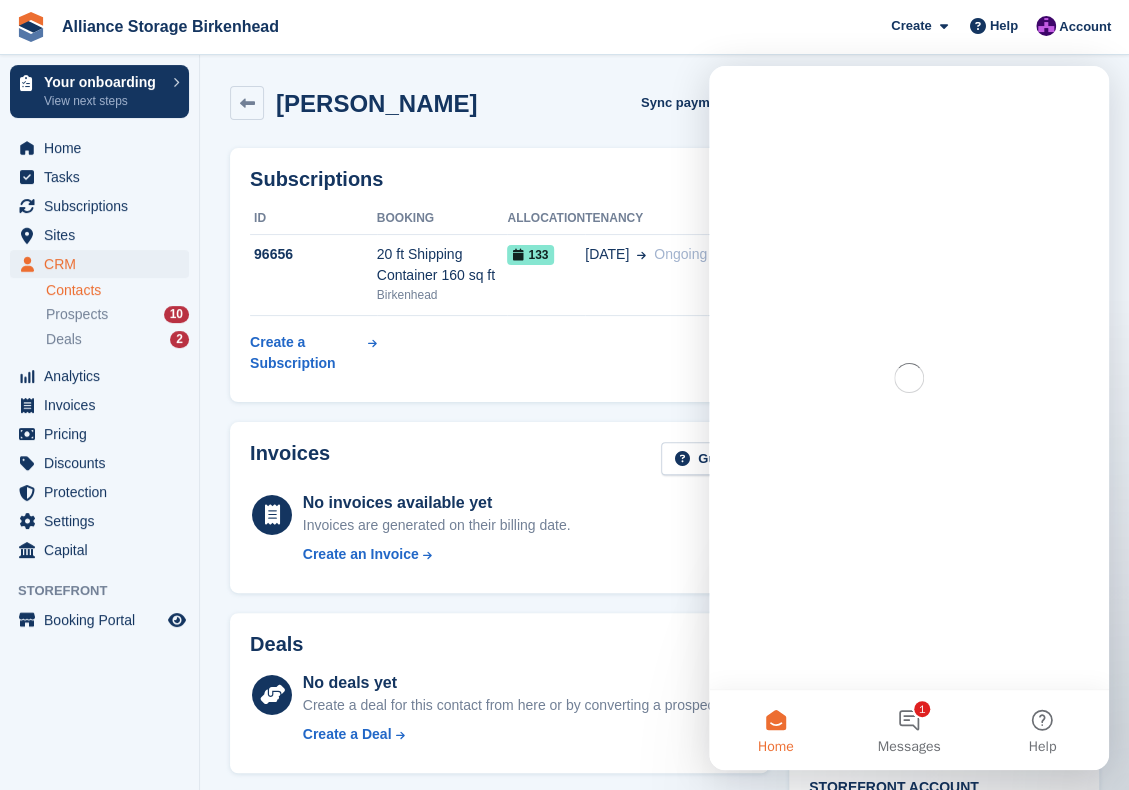 scroll, scrollTop: 0, scrollLeft: 0, axis: both 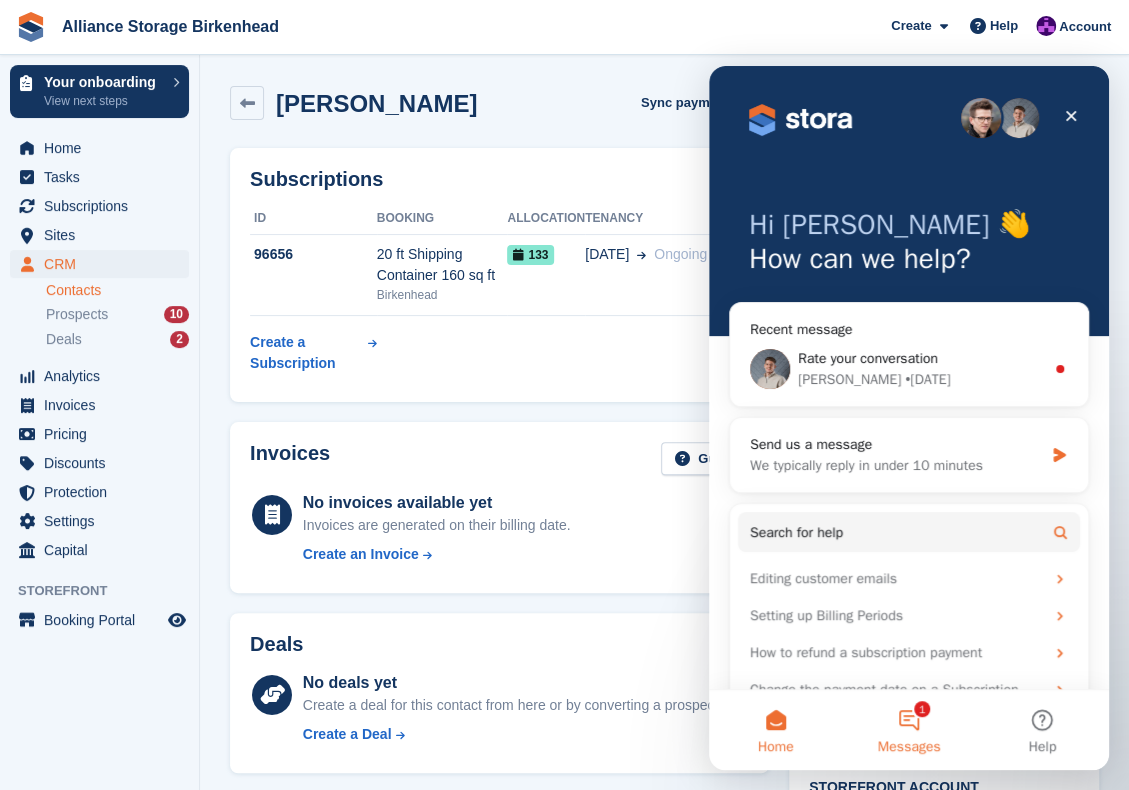 click on "1 Messages" at bounding box center (908, 730) 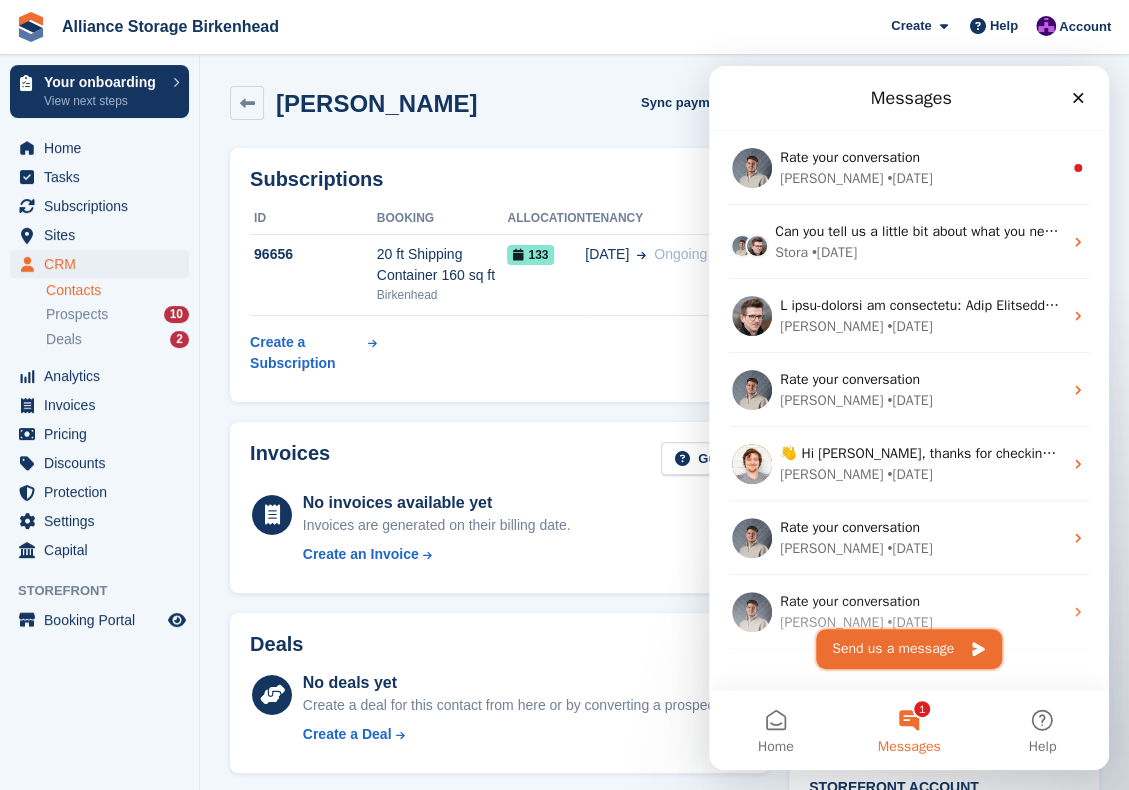 click on "Send us a message" at bounding box center [909, 649] 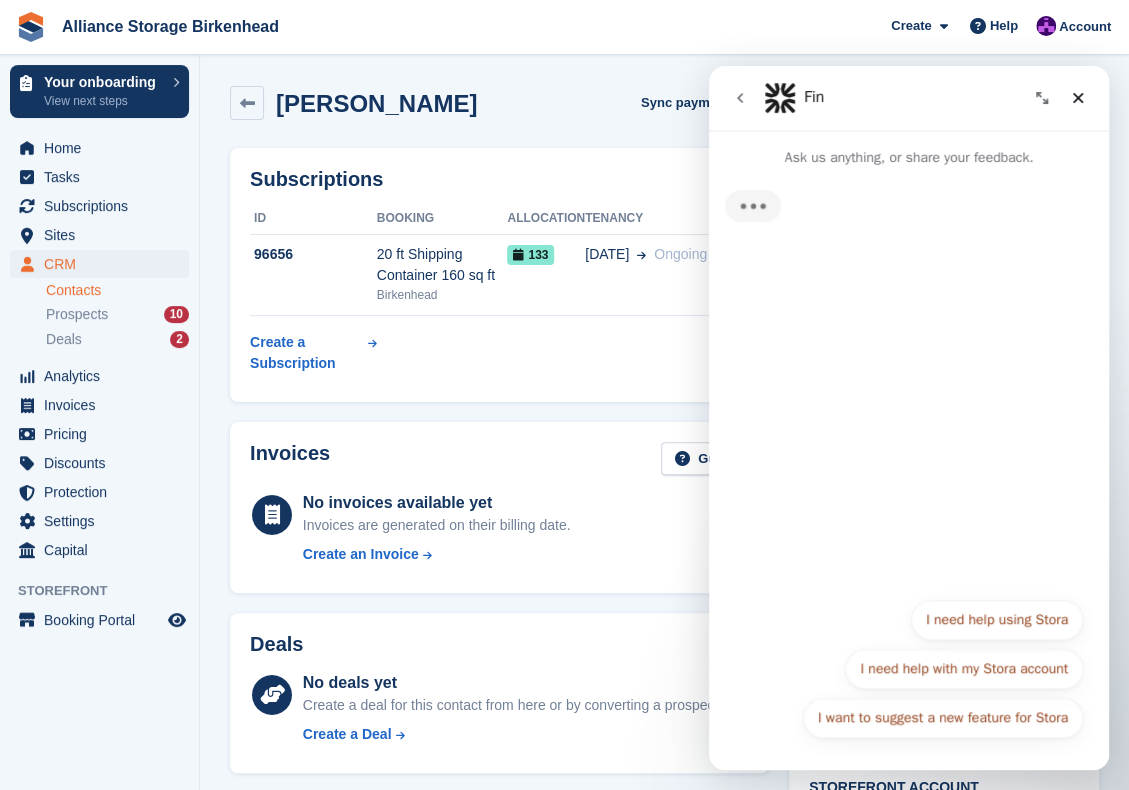 click on "I need help using Stora" at bounding box center [997, 620] 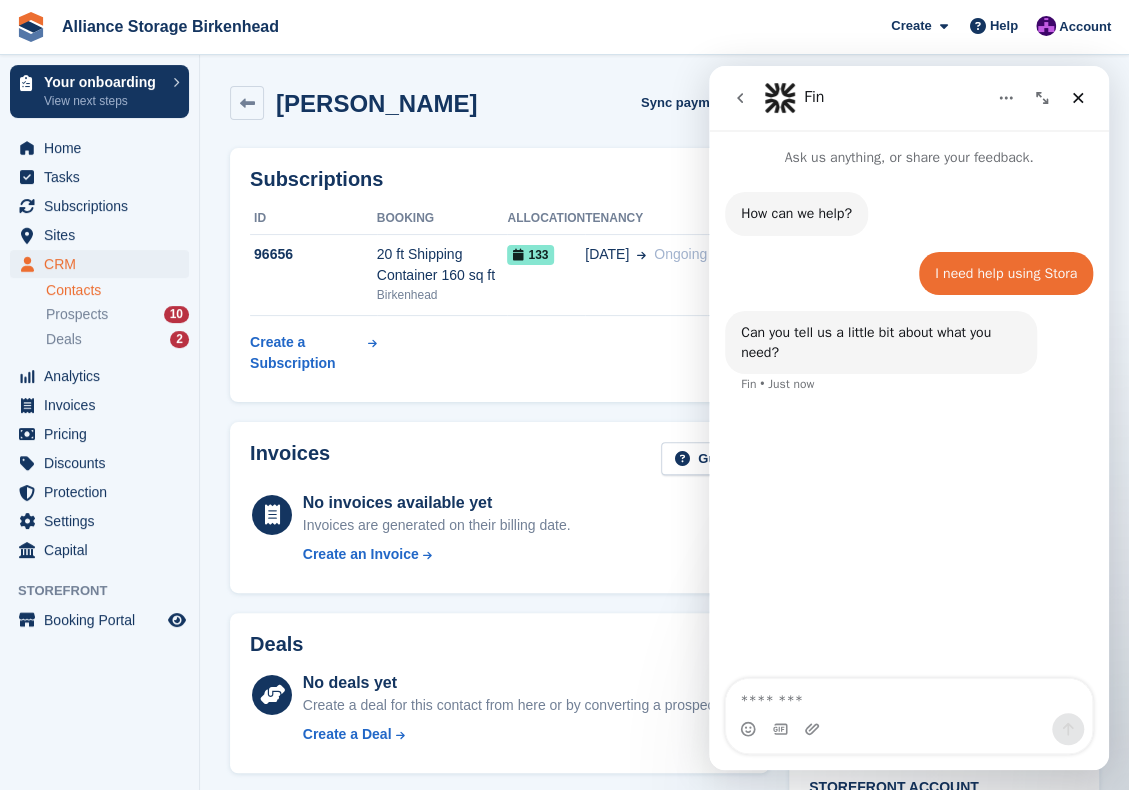 click at bounding box center (909, 696) 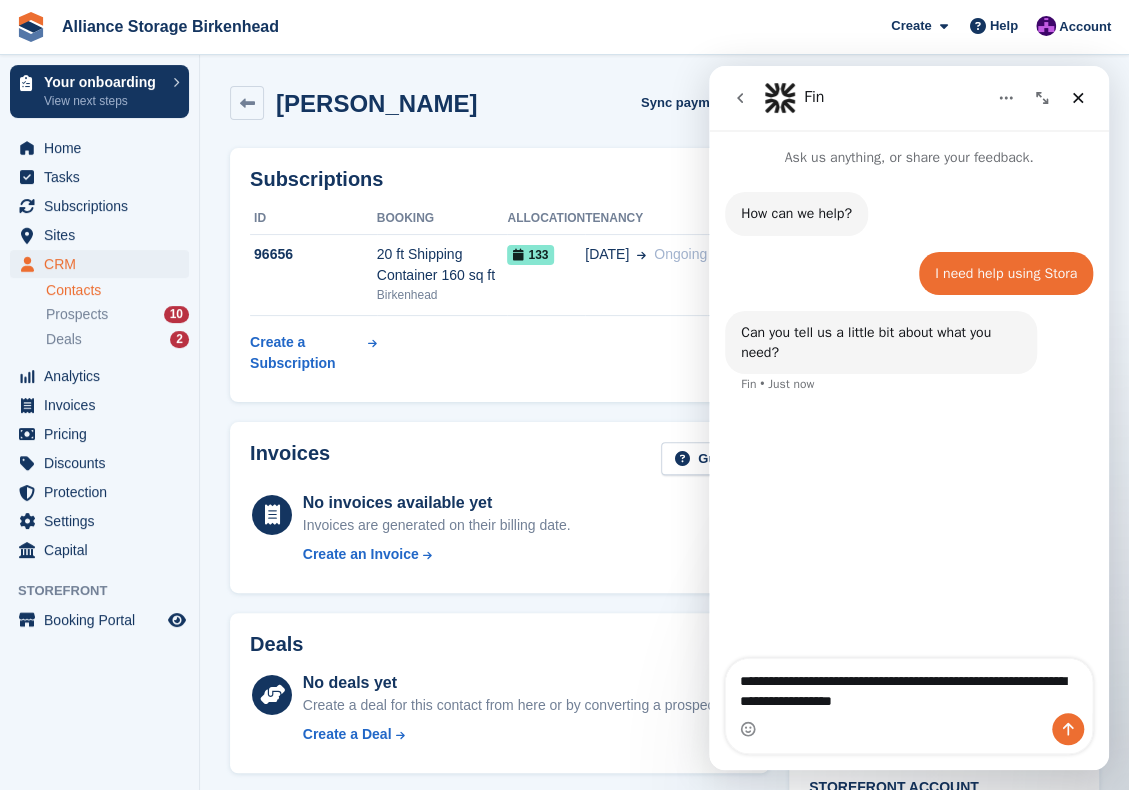 type on "**********" 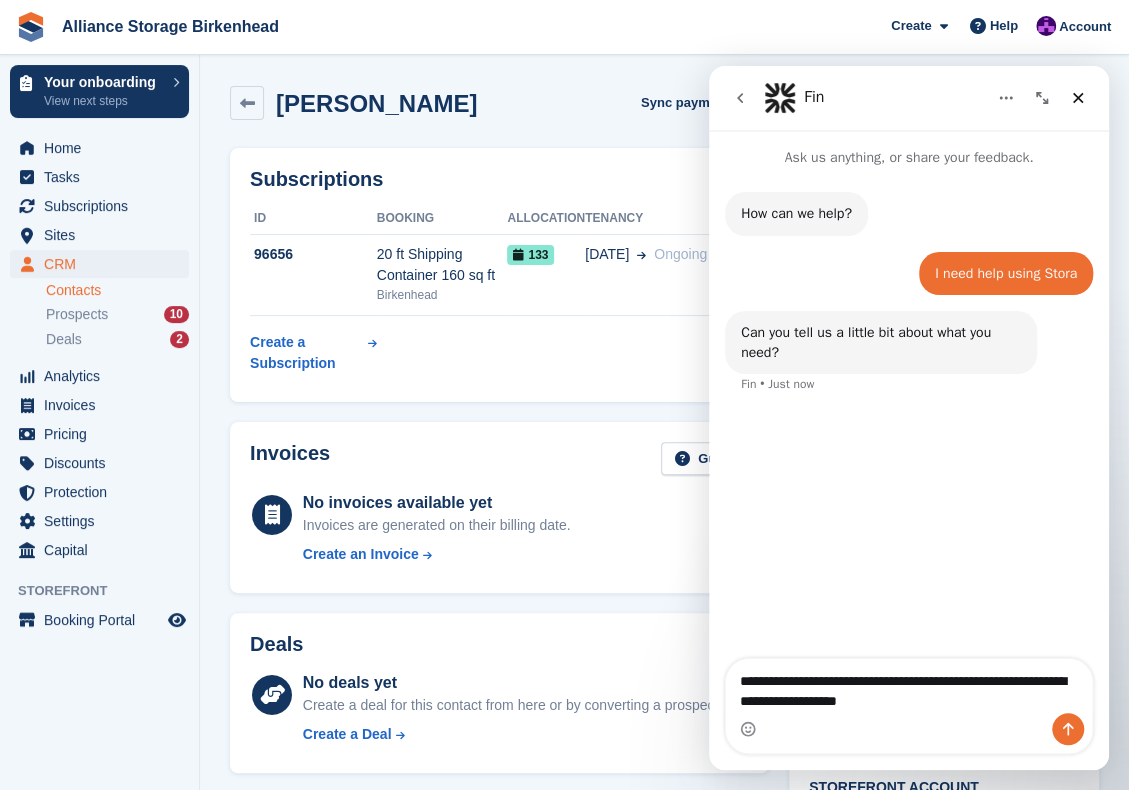 type 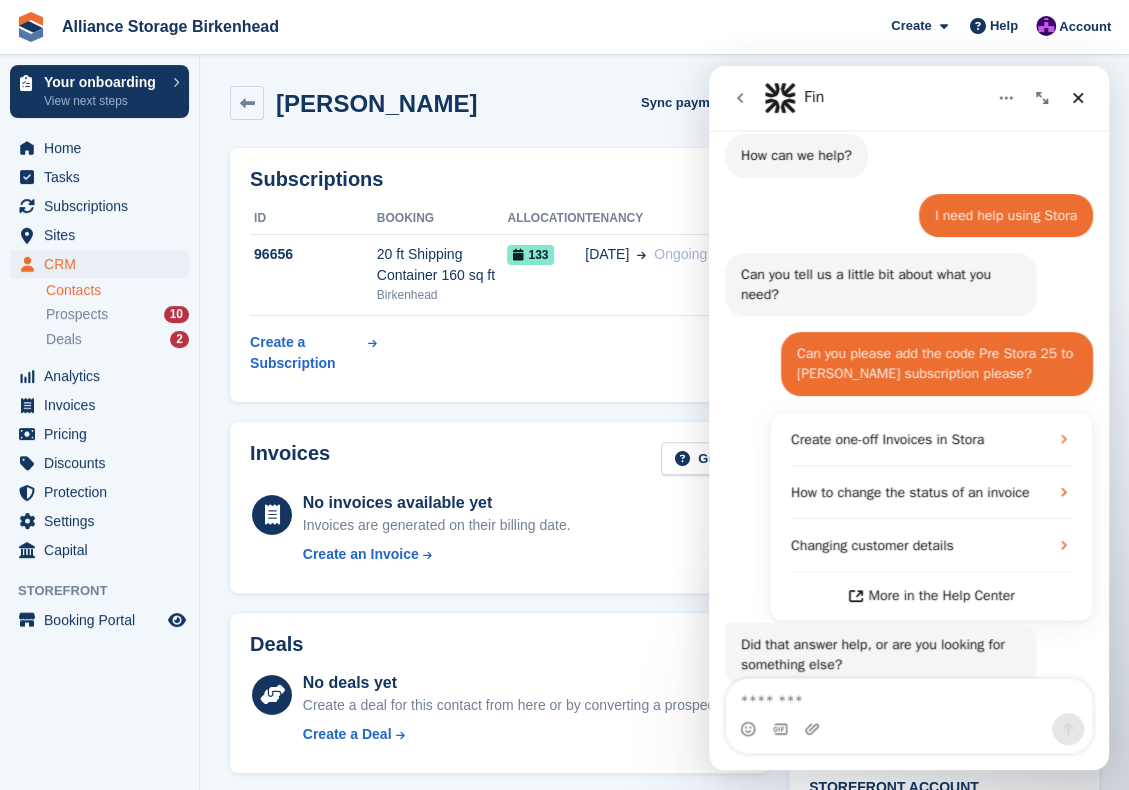 scroll, scrollTop: 156, scrollLeft: 0, axis: vertical 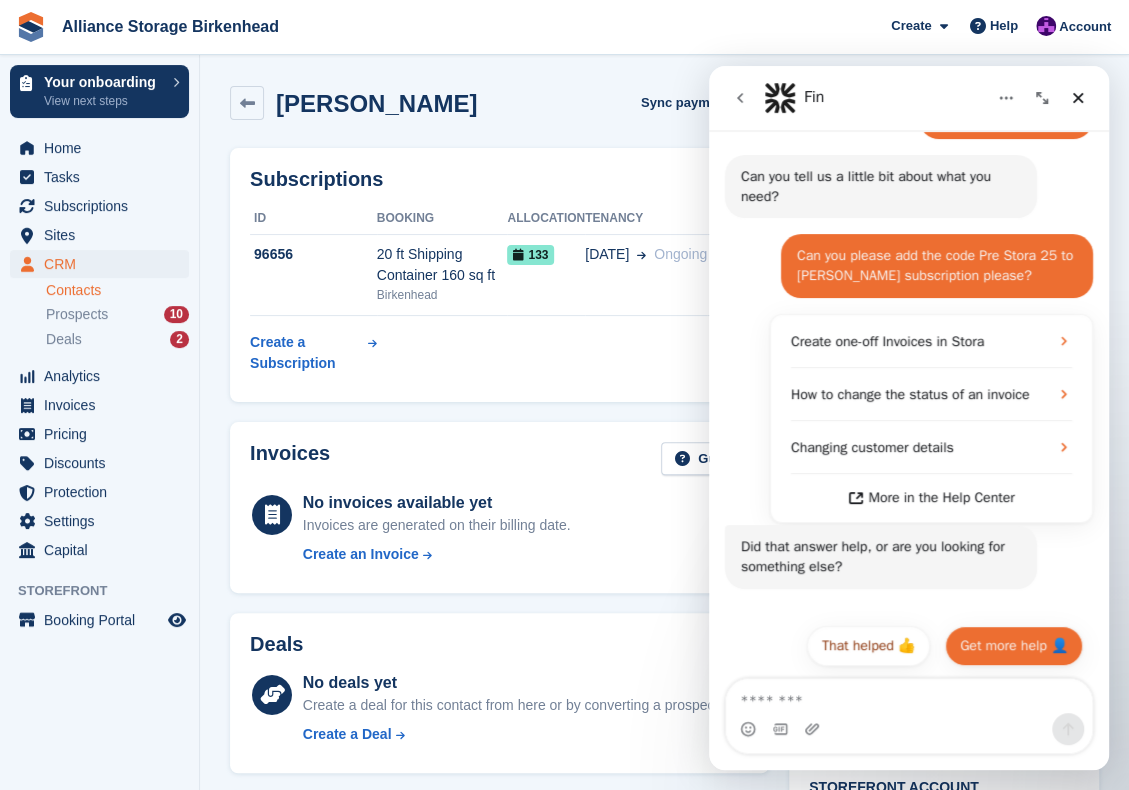 click on "Get more help 👤" at bounding box center (1014, 646) 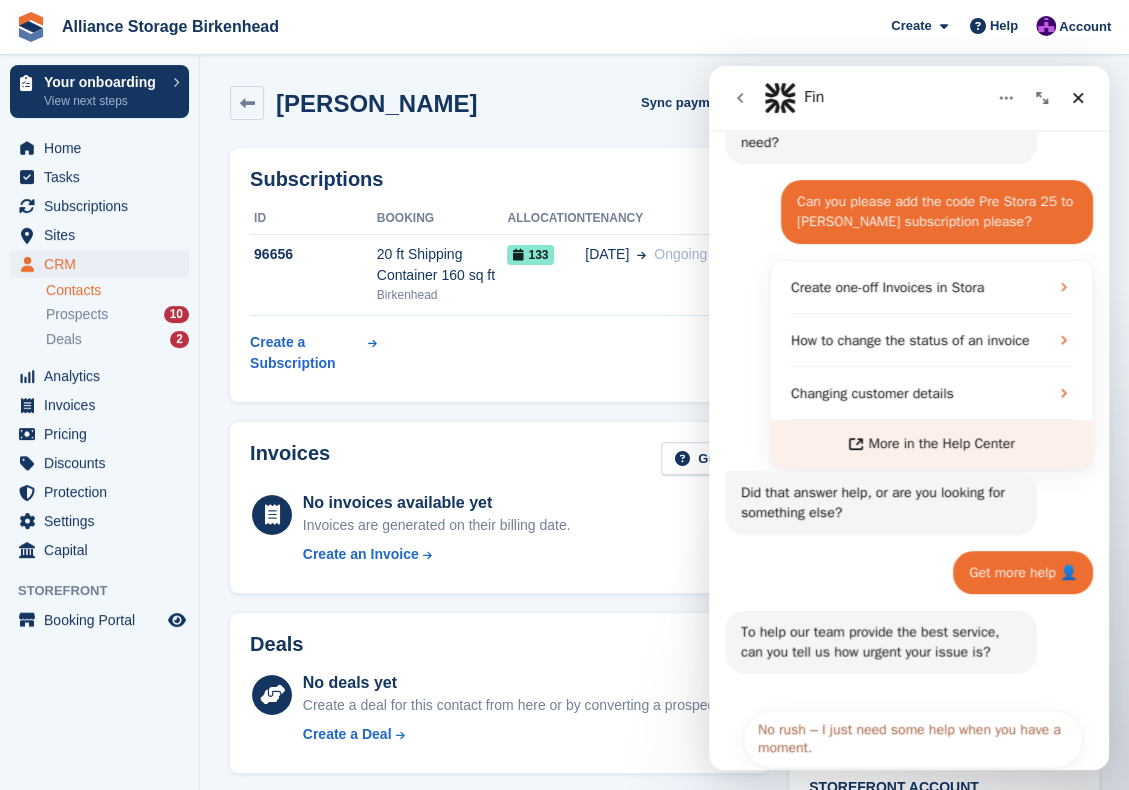 scroll, scrollTop: 355, scrollLeft: 0, axis: vertical 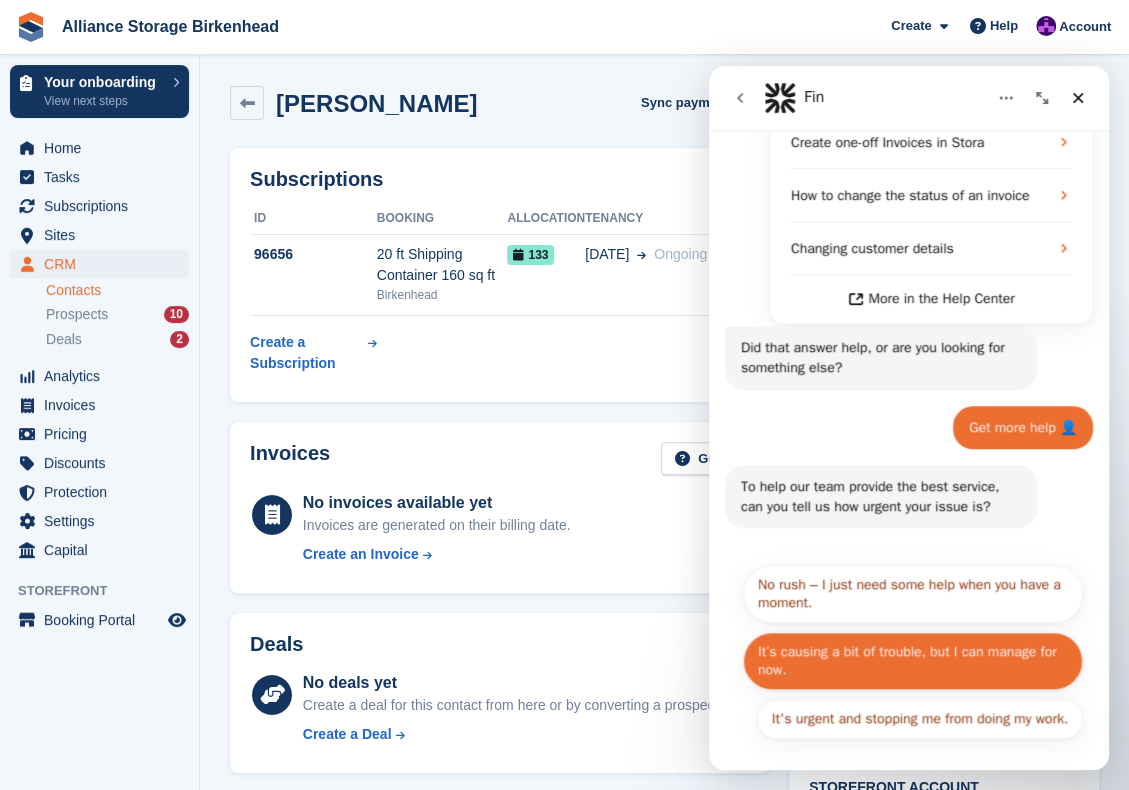 click on "It’s causing a bit of trouble, but I can manage for now." at bounding box center (913, 661) 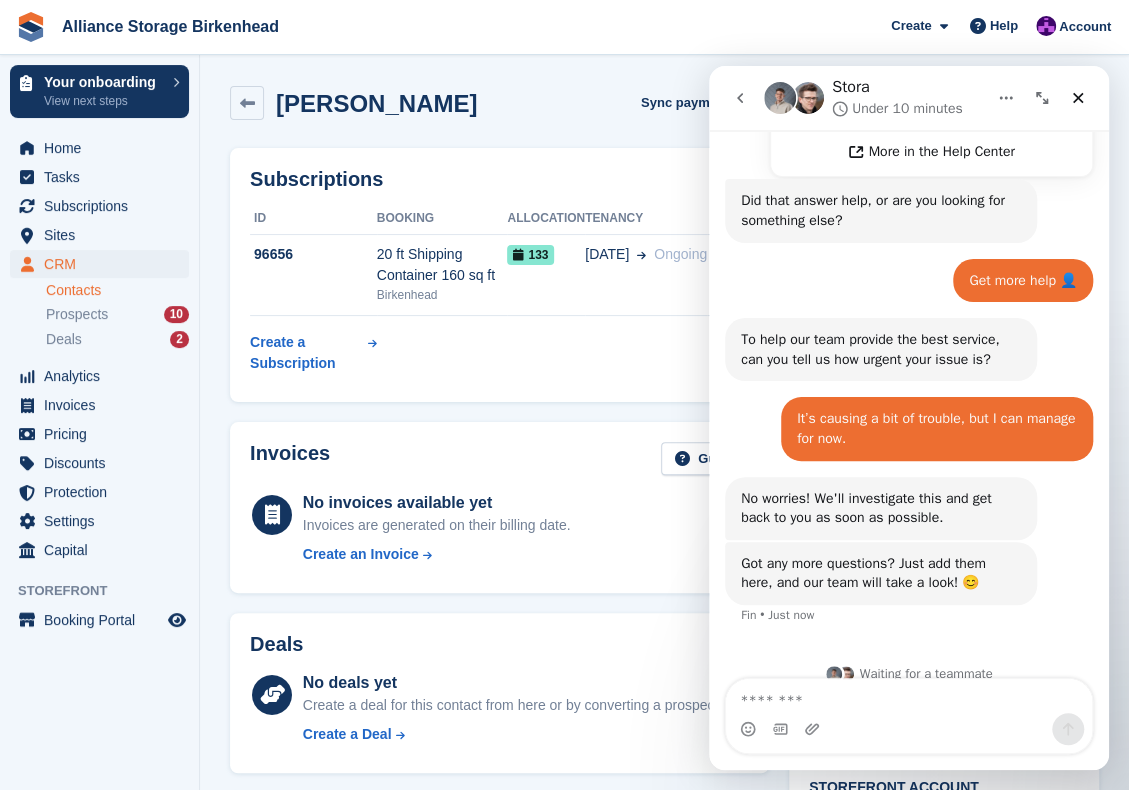 scroll, scrollTop: 524, scrollLeft: 0, axis: vertical 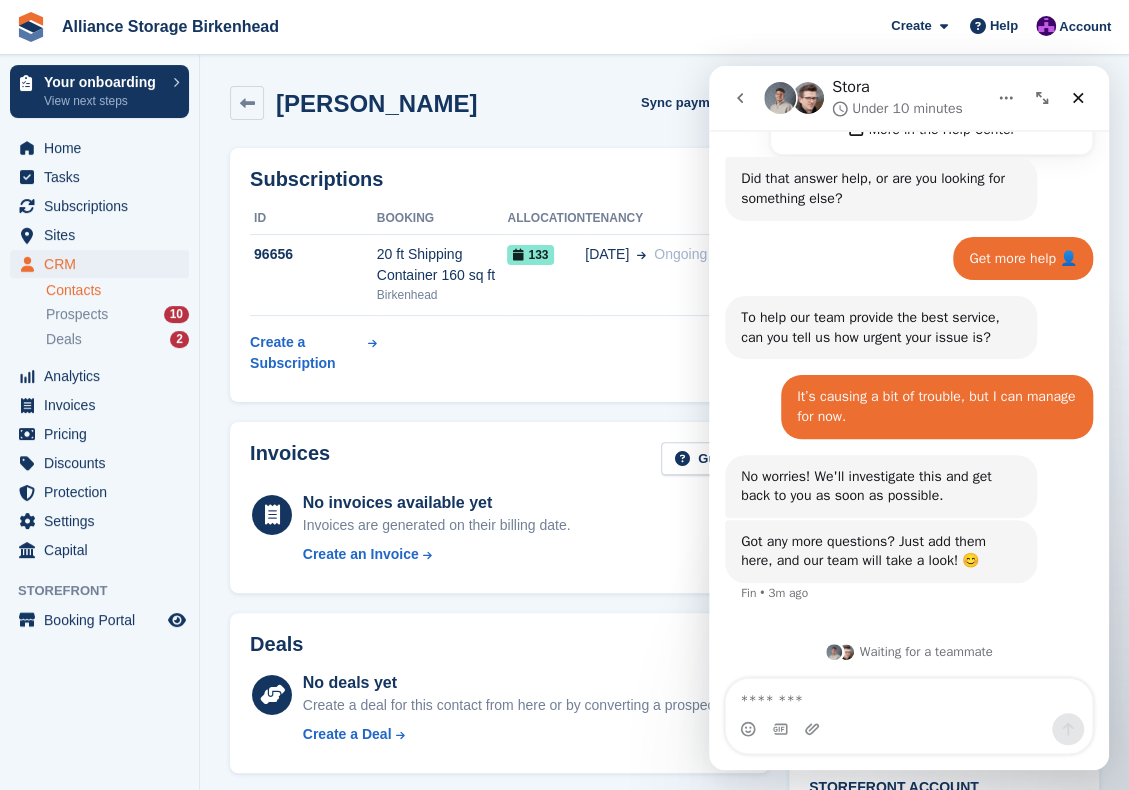 click on "Callum Williamson
Sync payment methods
View on Stripe
Delete
Edit Contact" at bounding box center (664, 103) 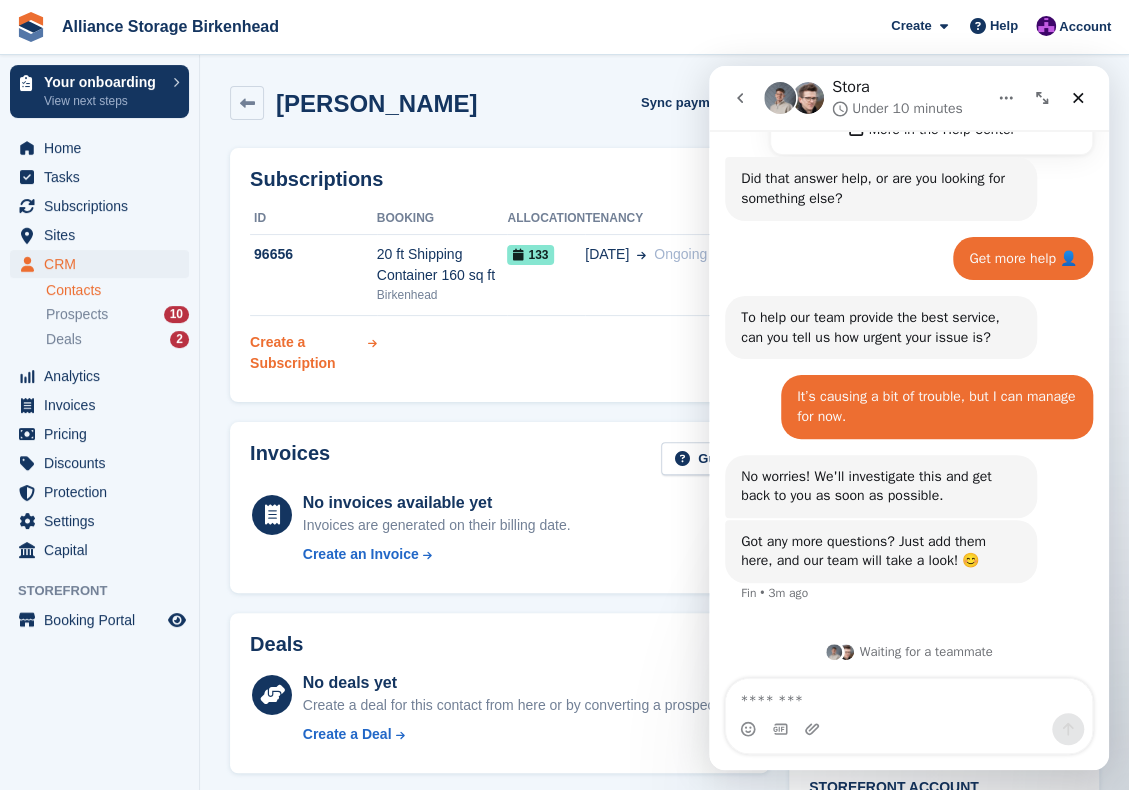 click on "Create a Subscription" at bounding box center [307, 353] 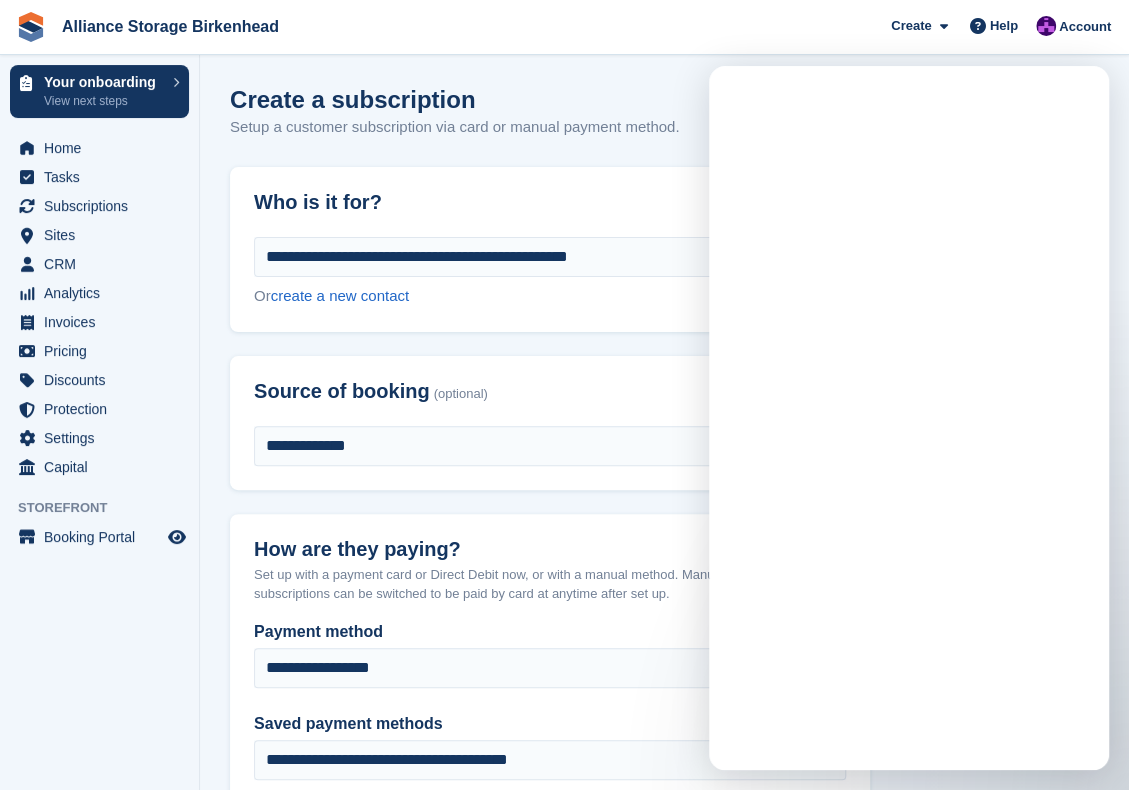 scroll, scrollTop: 0, scrollLeft: 0, axis: both 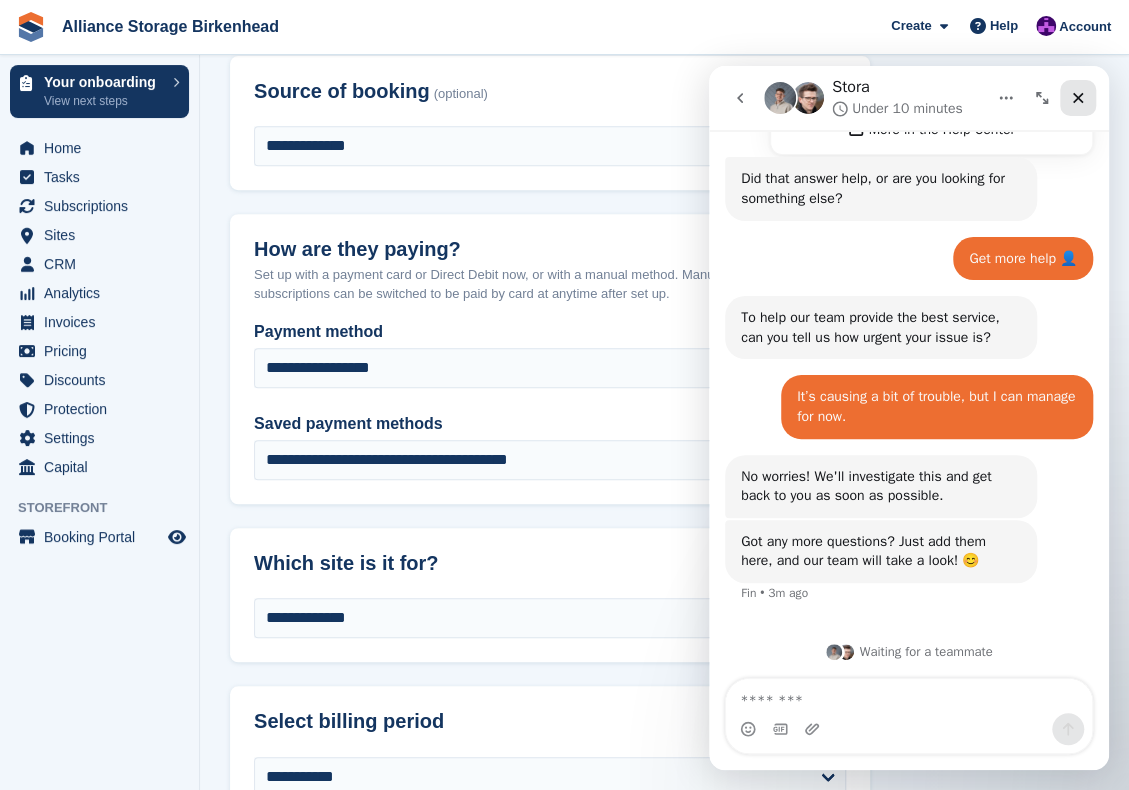 click 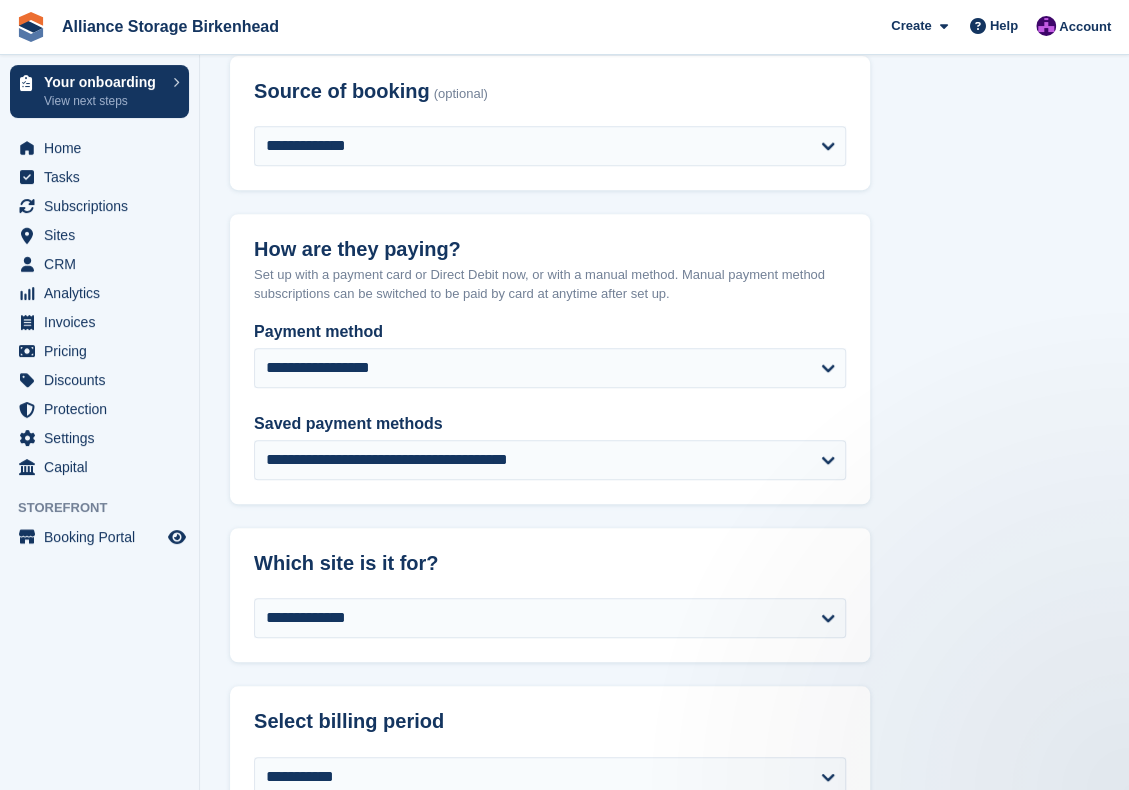 scroll, scrollTop: 0, scrollLeft: 0, axis: both 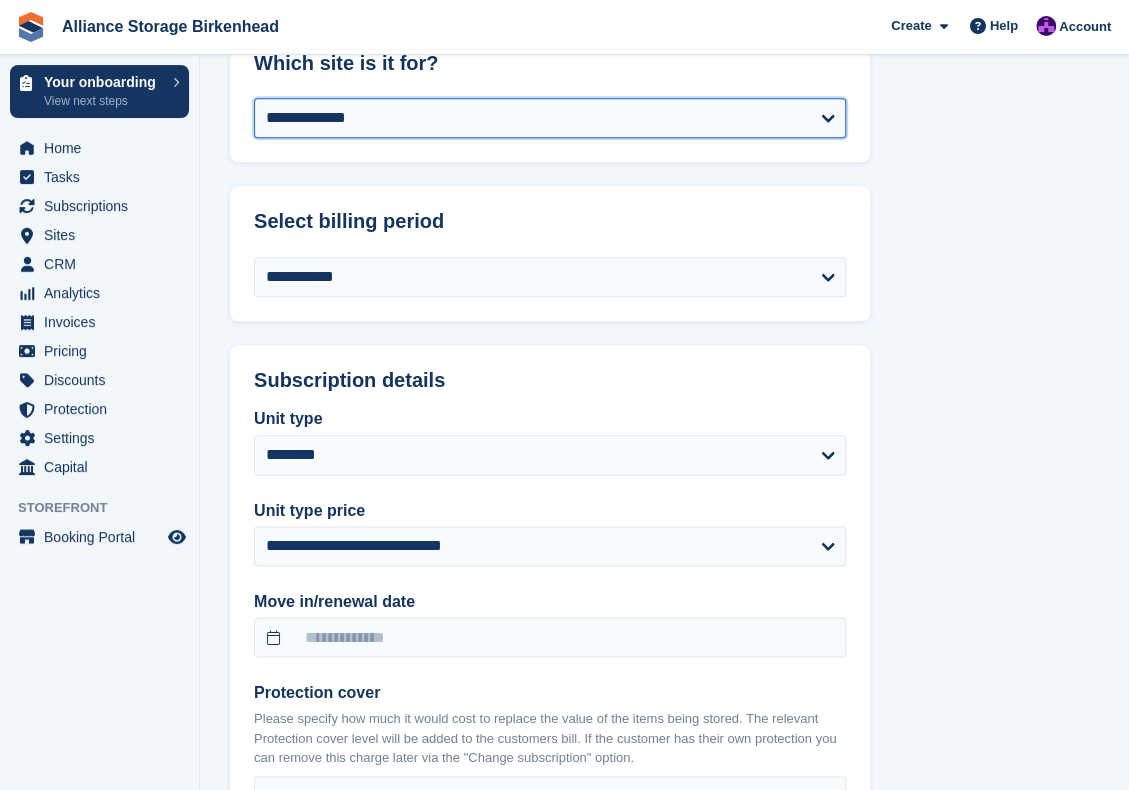 click on "**********" at bounding box center (550, 118) 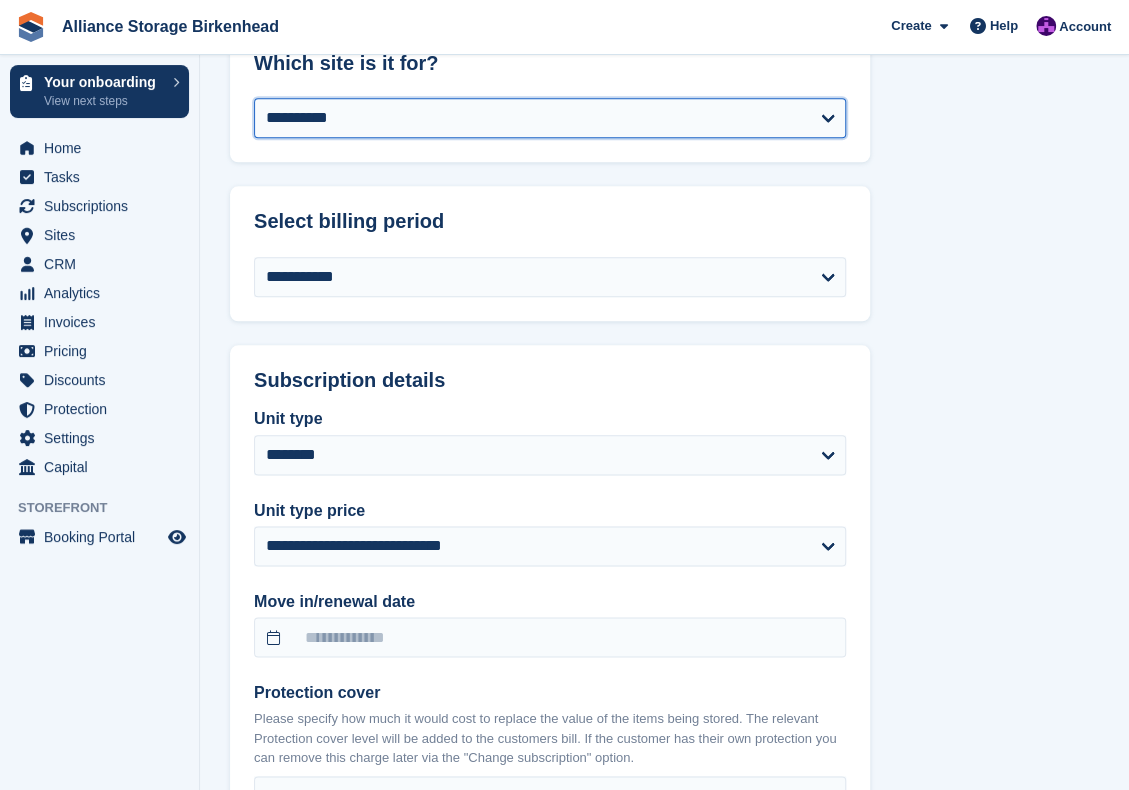click on "**********" at bounding box center (550, 118) 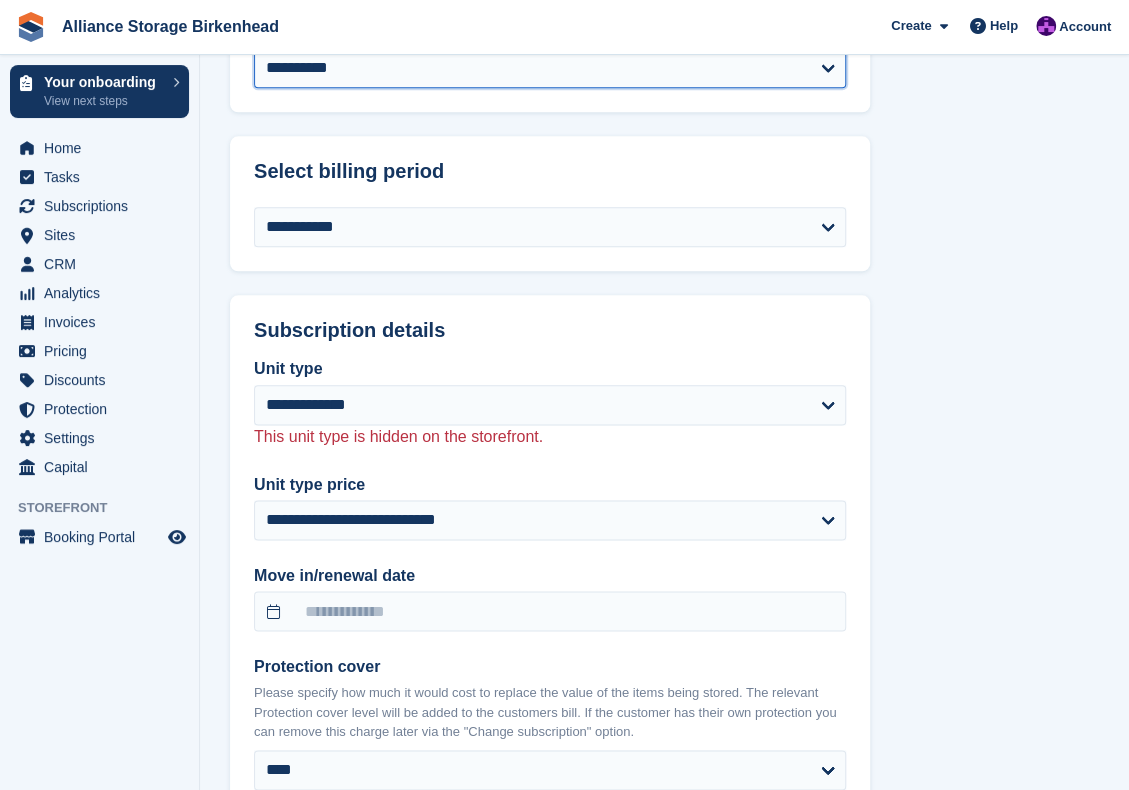 scroll, scrollTop: 1000, scrollLeft: 0, axis: vertical 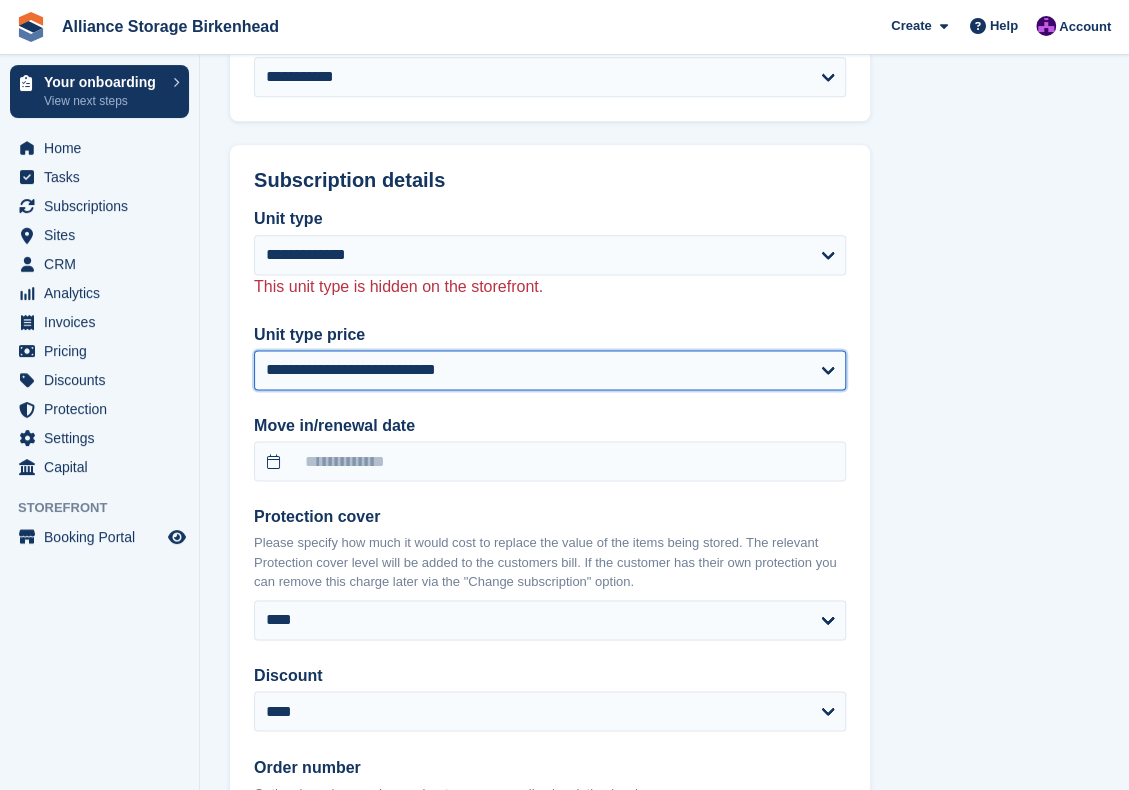 click on "**********" at bounding box center (550, 370) 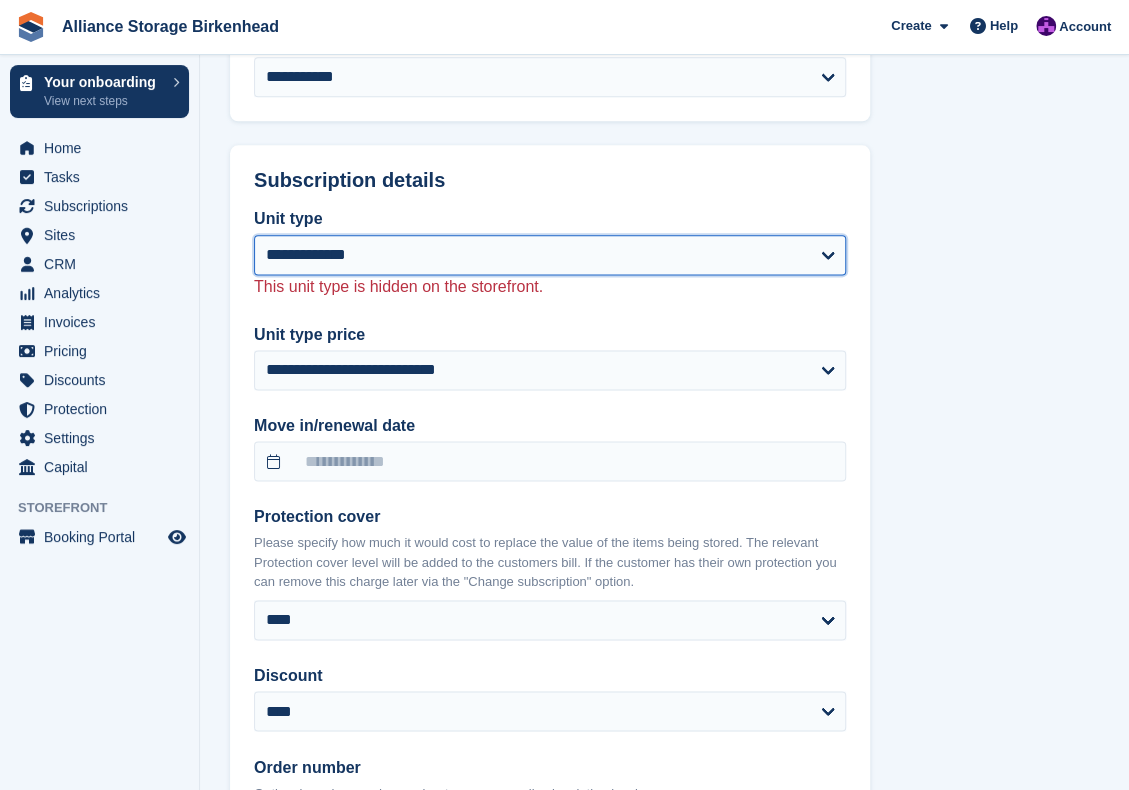 click on "**********" at bounding box center (550, 255) 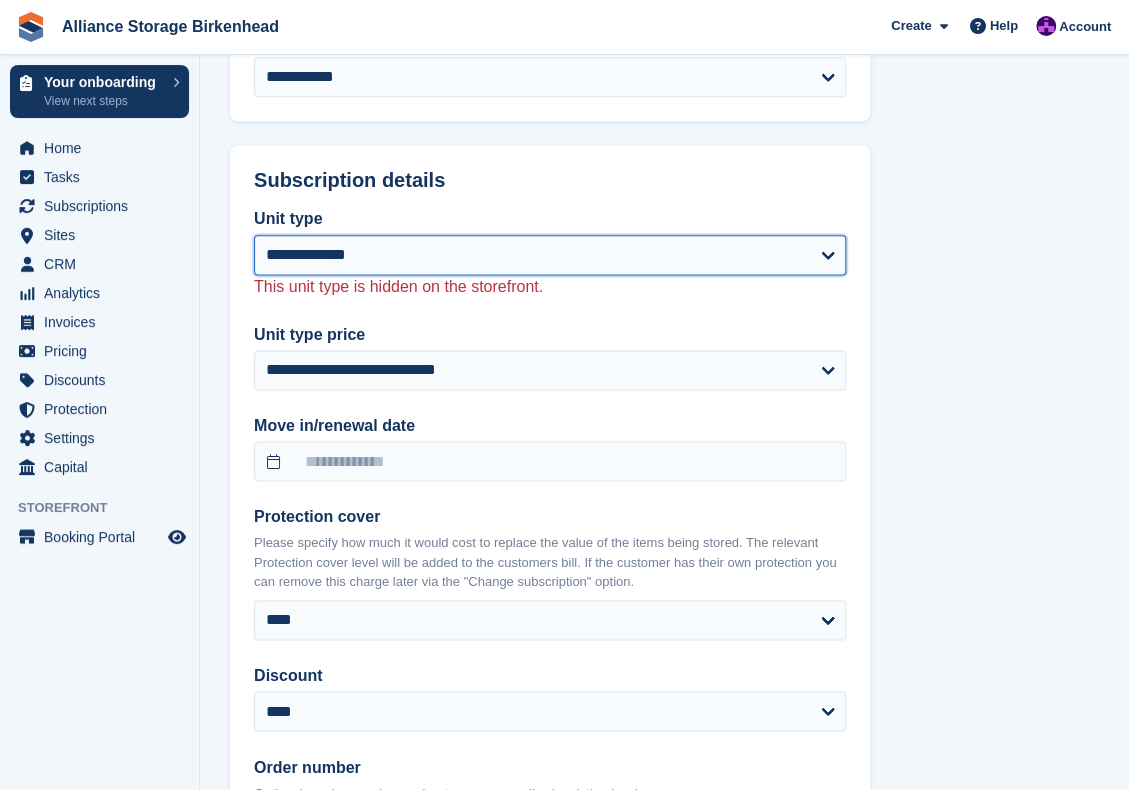 select on "*****" 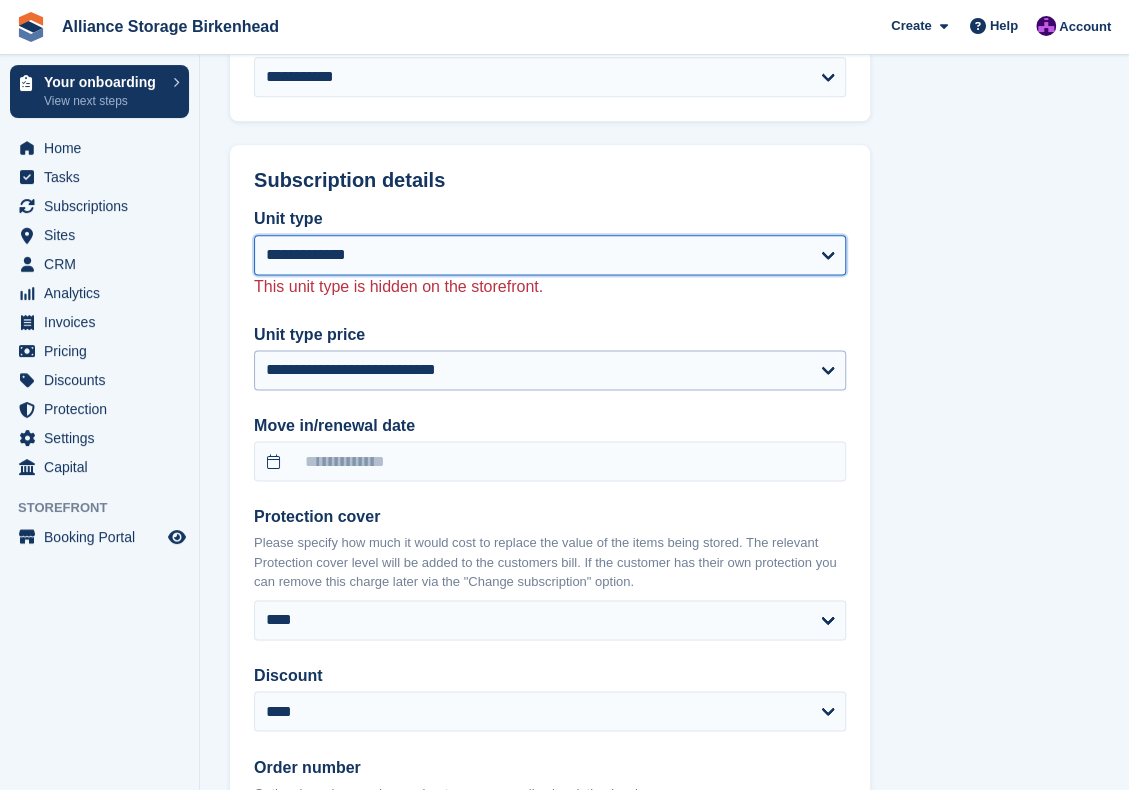 select on "******" 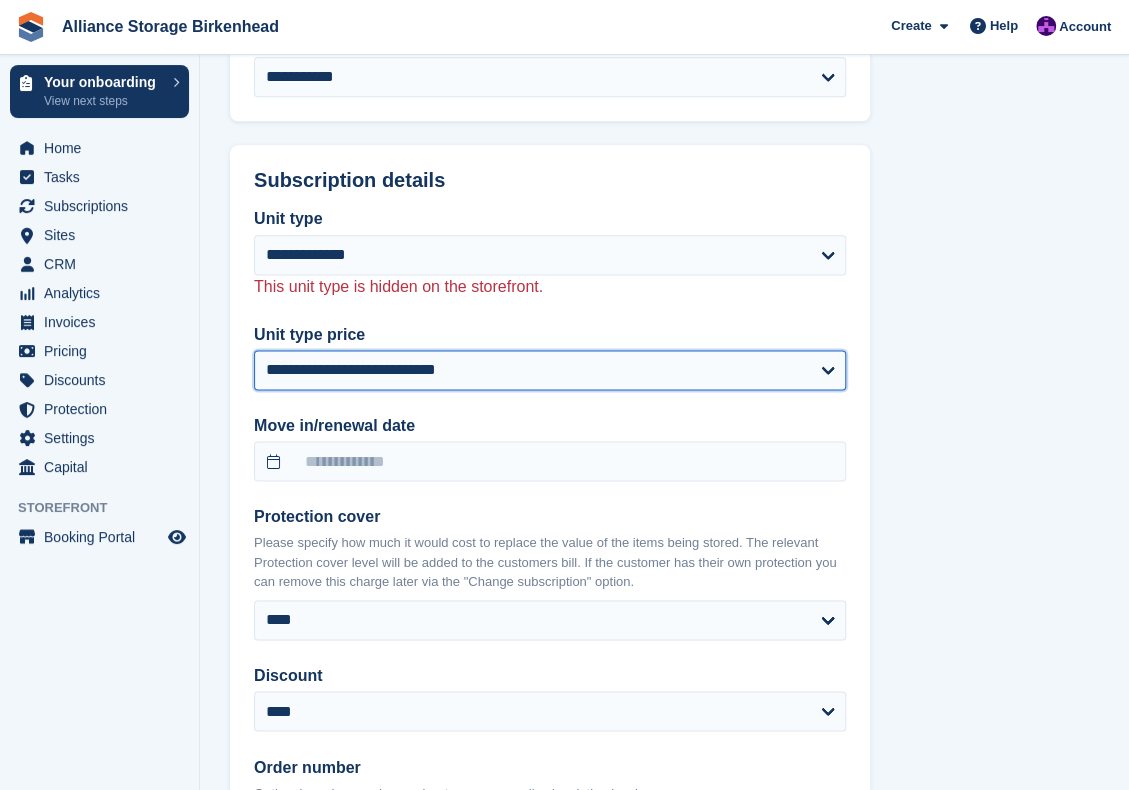 click on "**********" at bounding box center [550, 370] 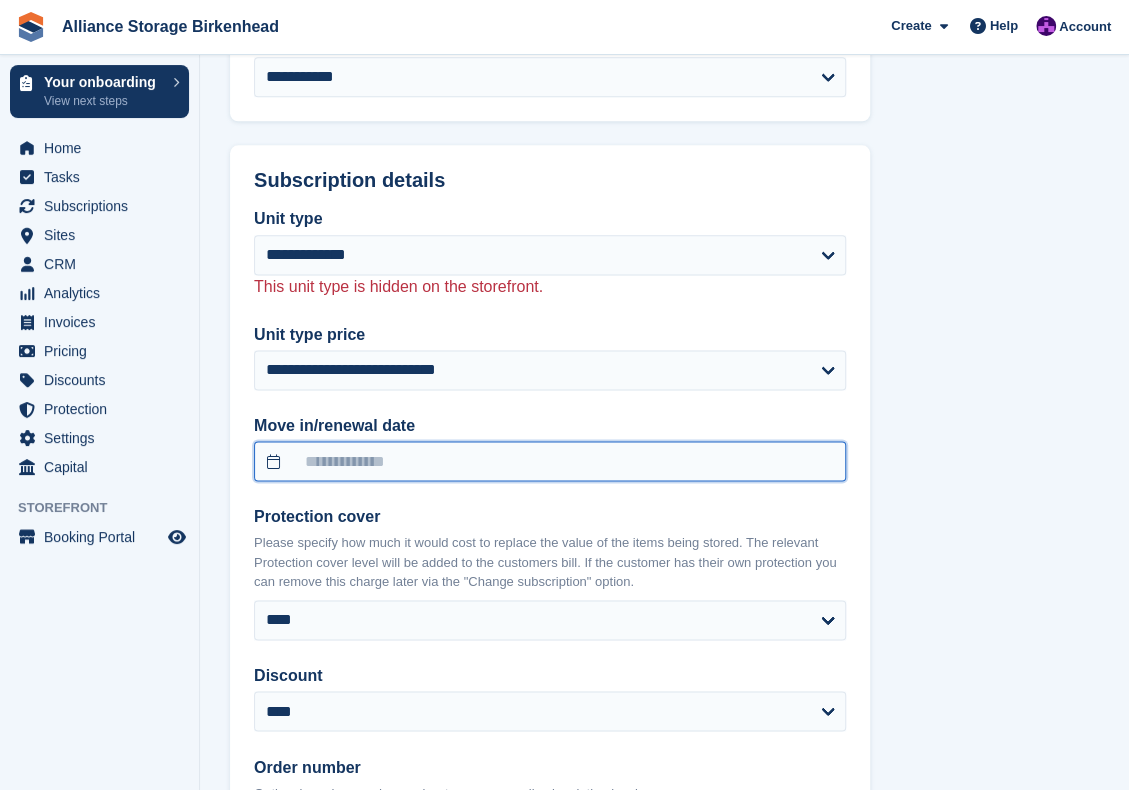click at bounding box center (550, 461) 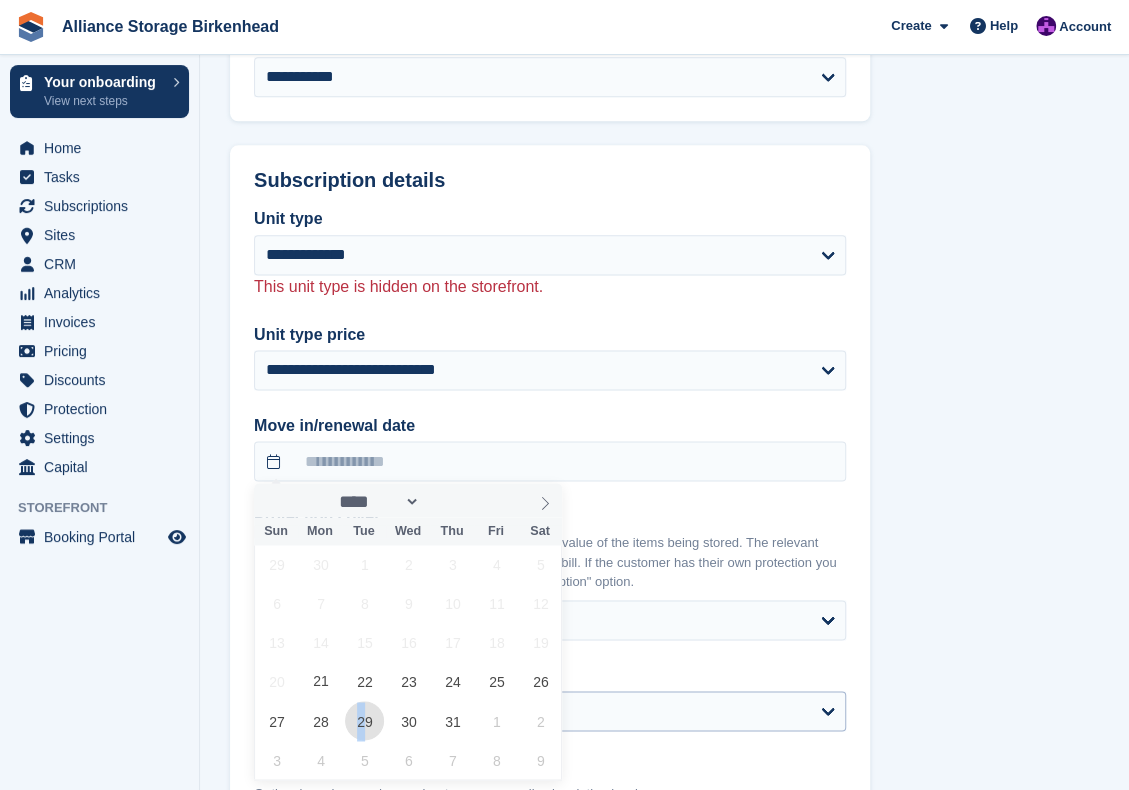 drag, startPoint x: 361, startPoint y: 724, endPoint x: 376, endPoint y: 716, distance: 17 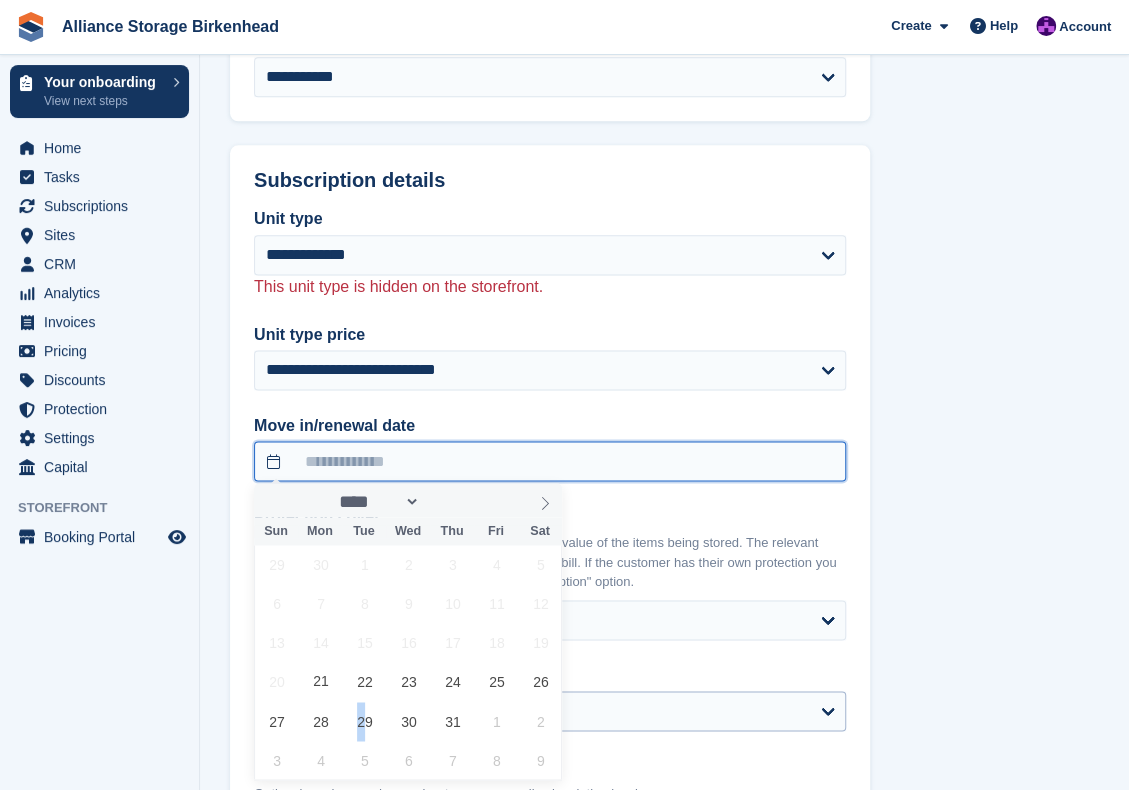 type on "**********" 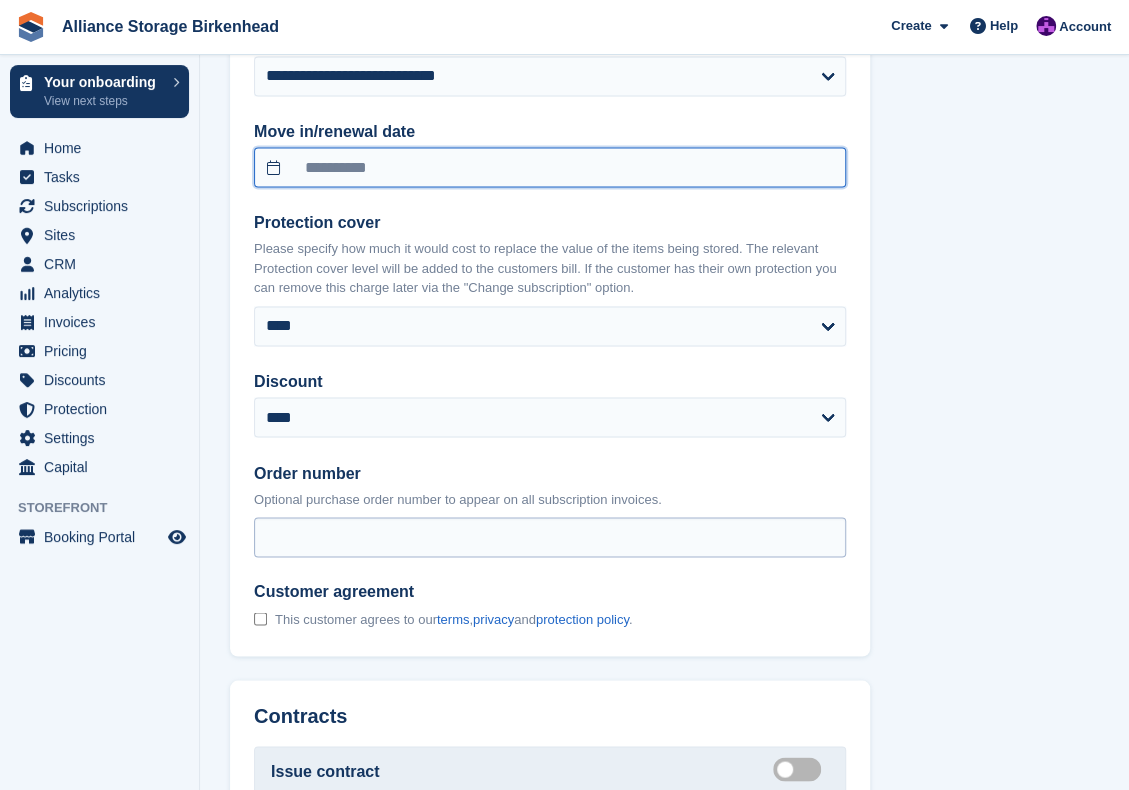 scroll, scrollTop: 1300, scrollLeft: 0, axis: vertical 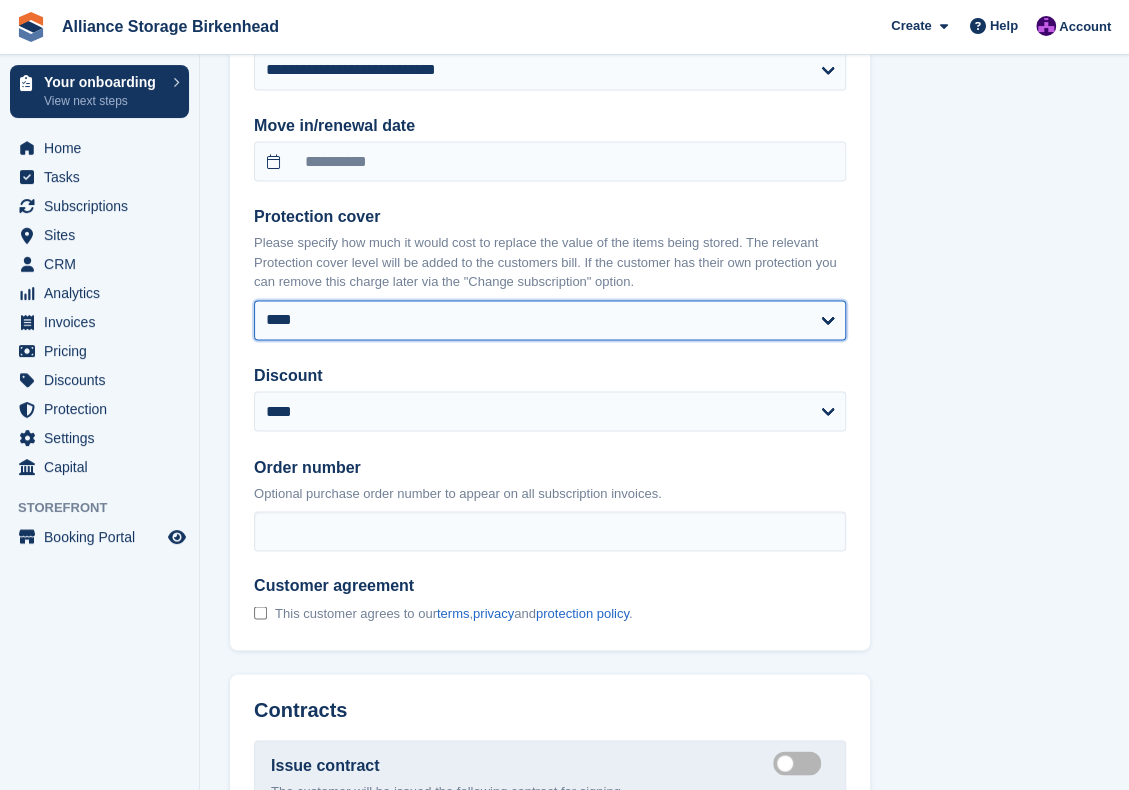 click on "****
******
******
******
*******" at bounding box center [550, 320] 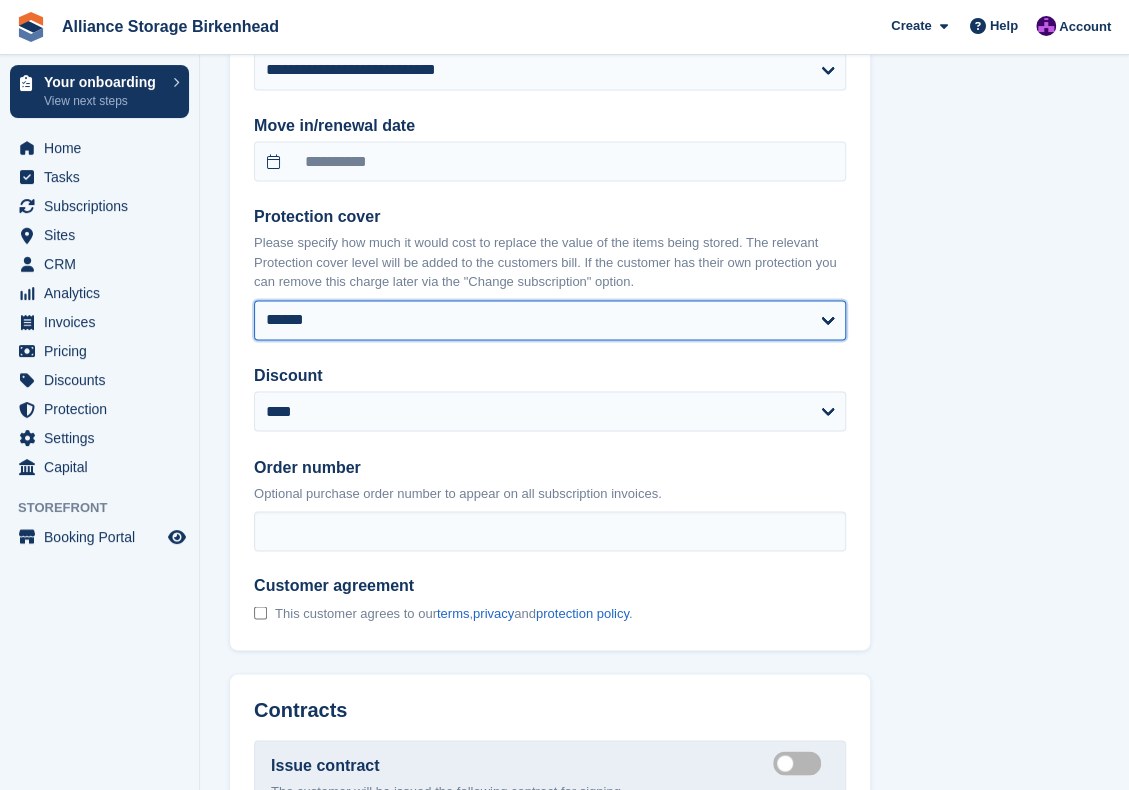 click on "****
******
******
******
*******" at bounding box center (550, 320) 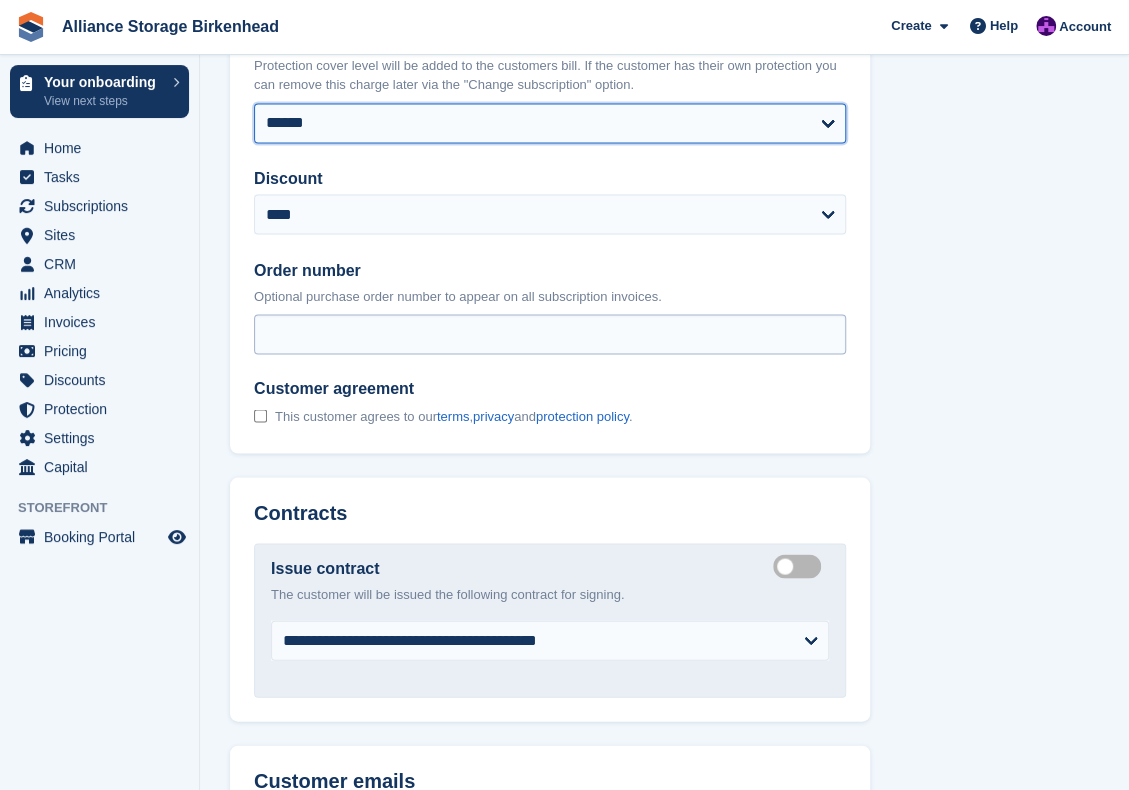 scroll, scrollTop: 1500, scrollLeft: 0, axis: vertical 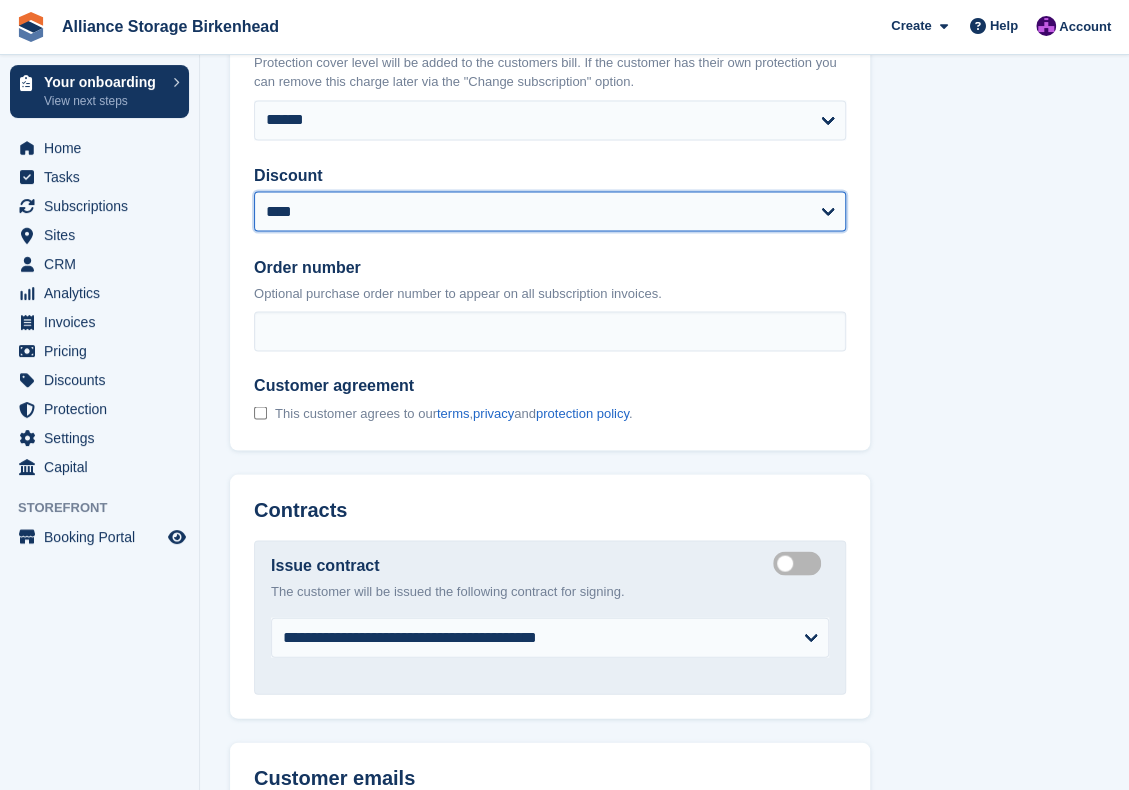 click on "**********" at bounding box center (550, 211) 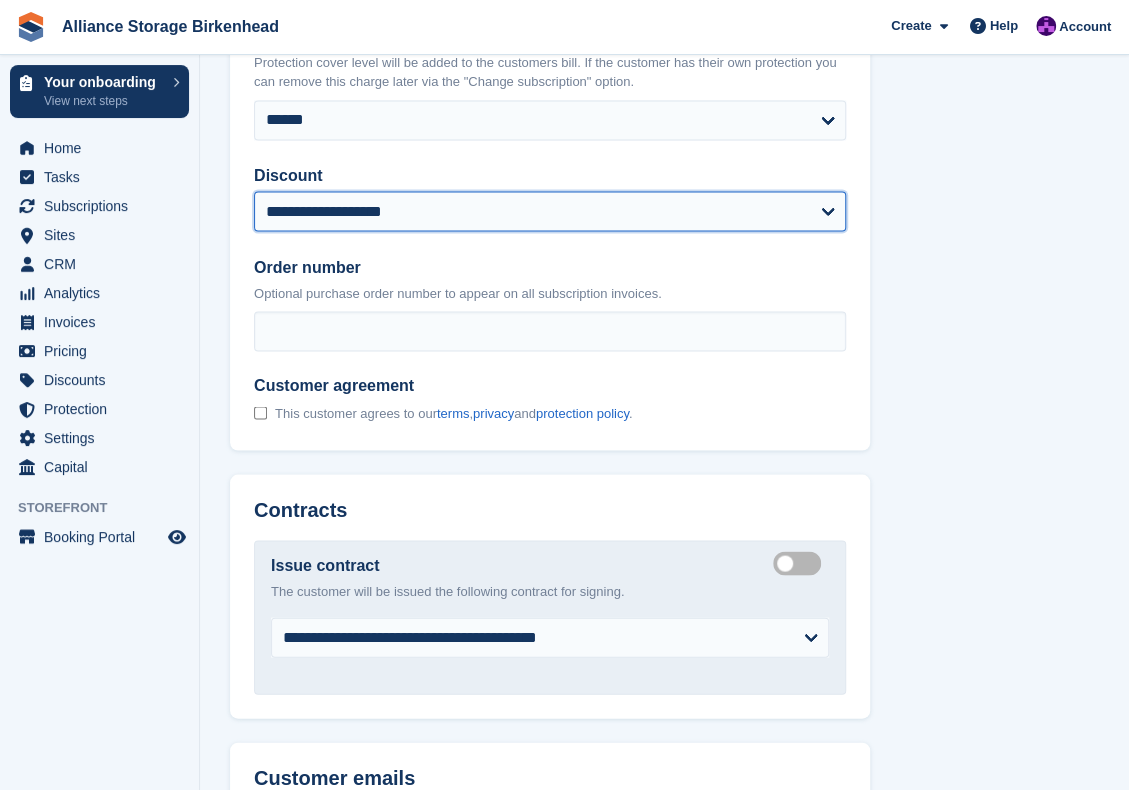 click on "**********" at bounding box center (550, 211) 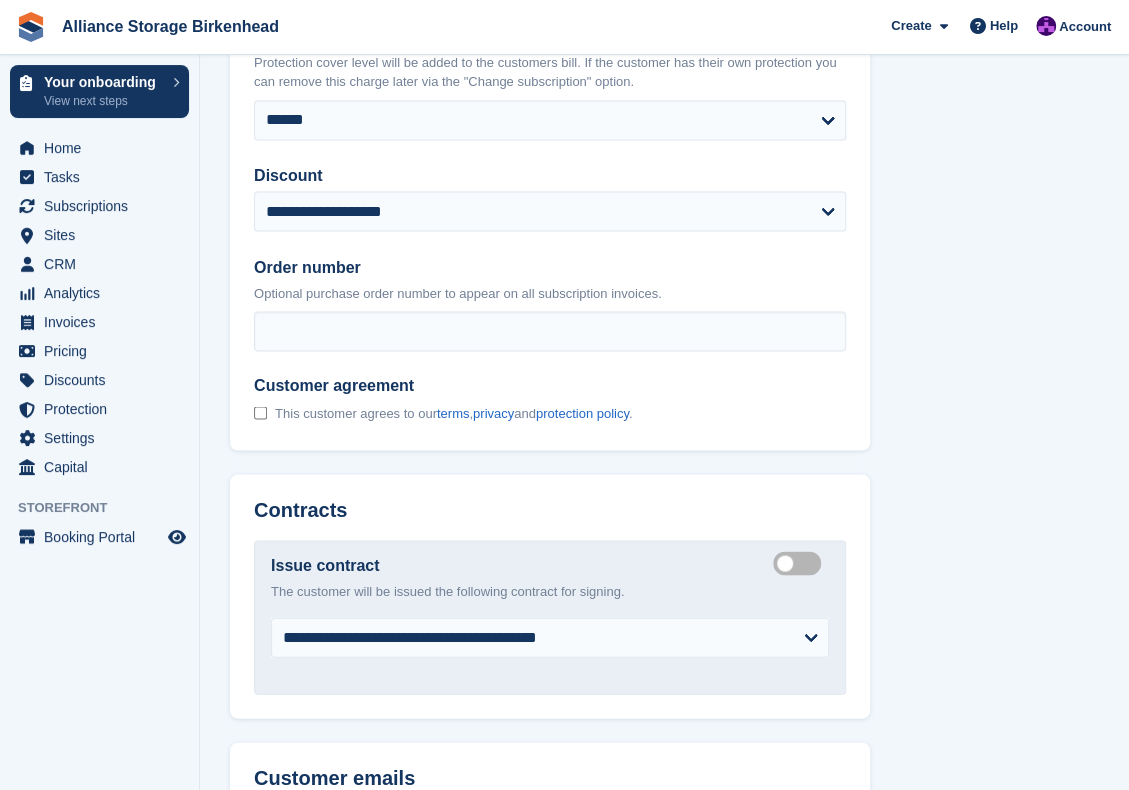 click on "This customer agrees to our  terms ,  privacy  and  protection policy ." at bounding box center [443, 413] 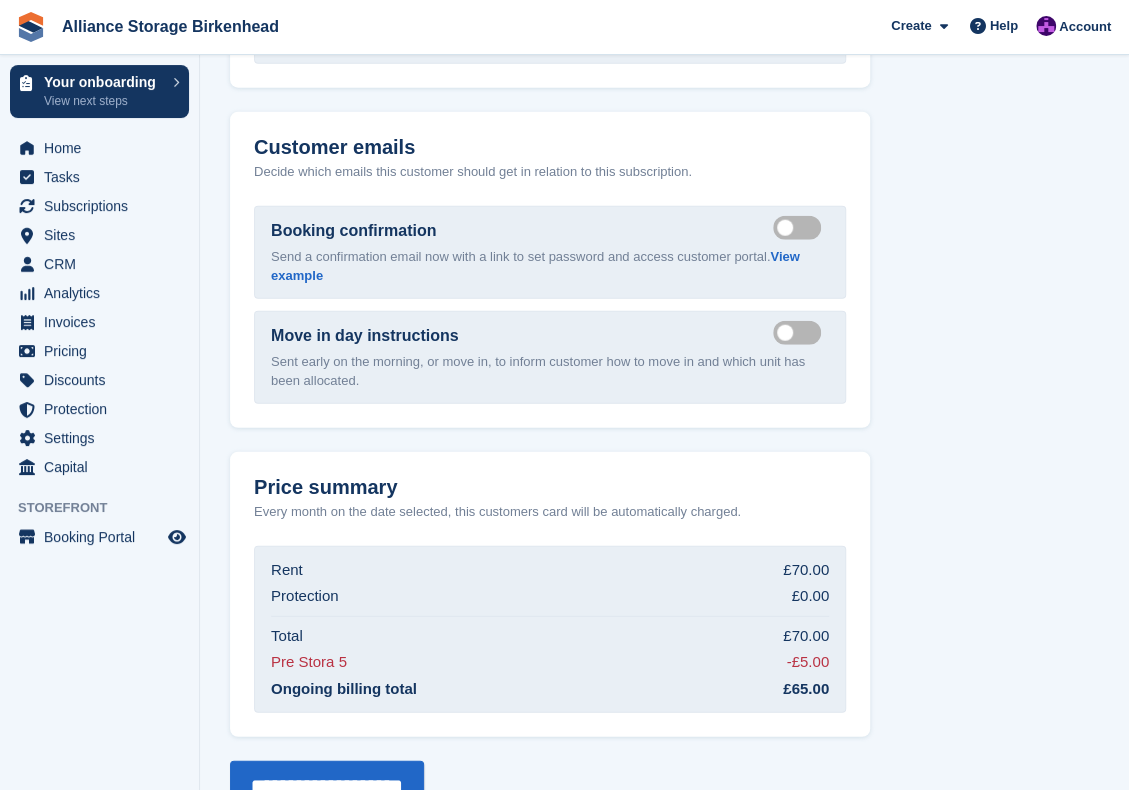 scroll, scrollTop: 2178, scrollLeft: 0, axis: vertical 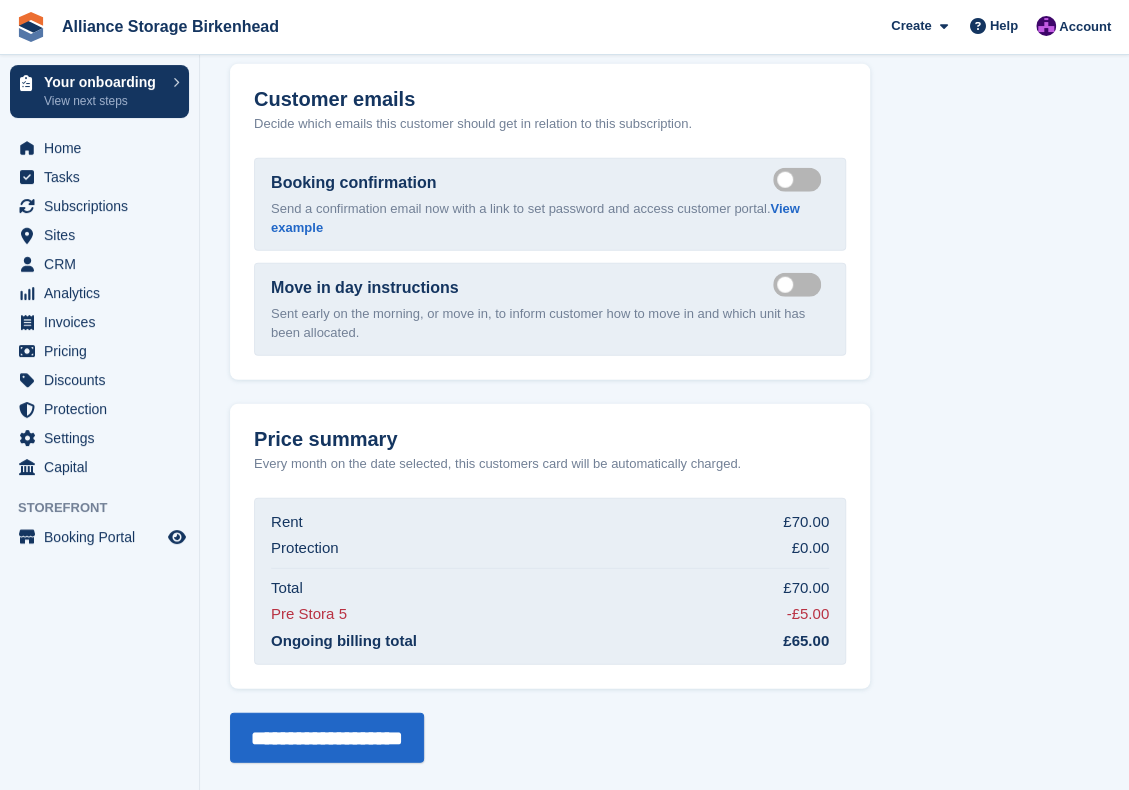 click on "Send move in day email" at bounding box center [801, 285] 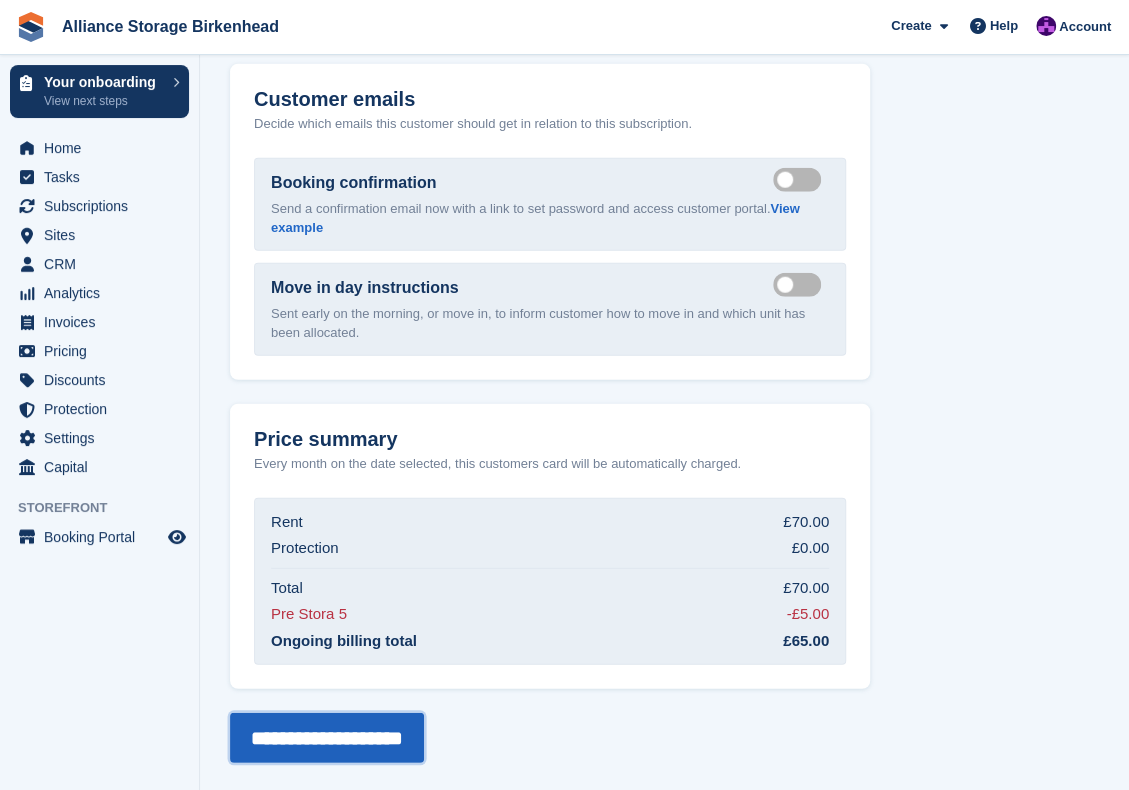 click on "**********" at bounding box center [327, 738] 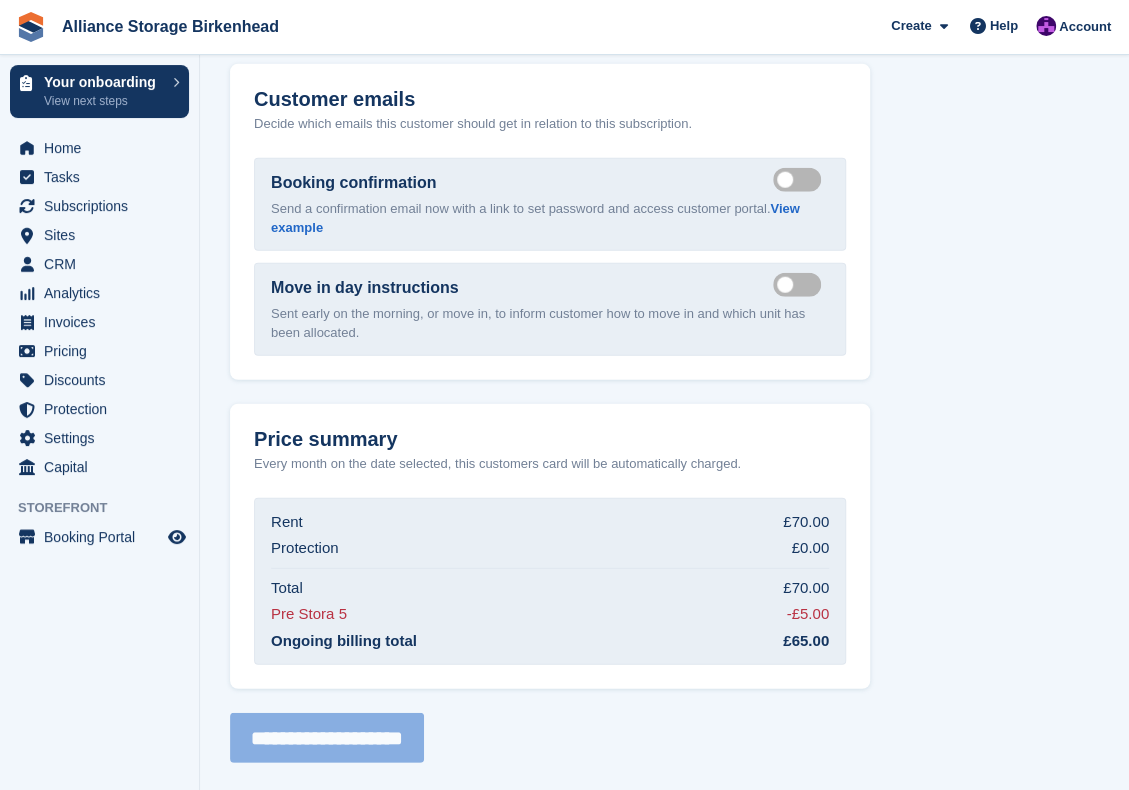 scroll, scrollTop: 601, scrollLeft: 0, axis: vertical 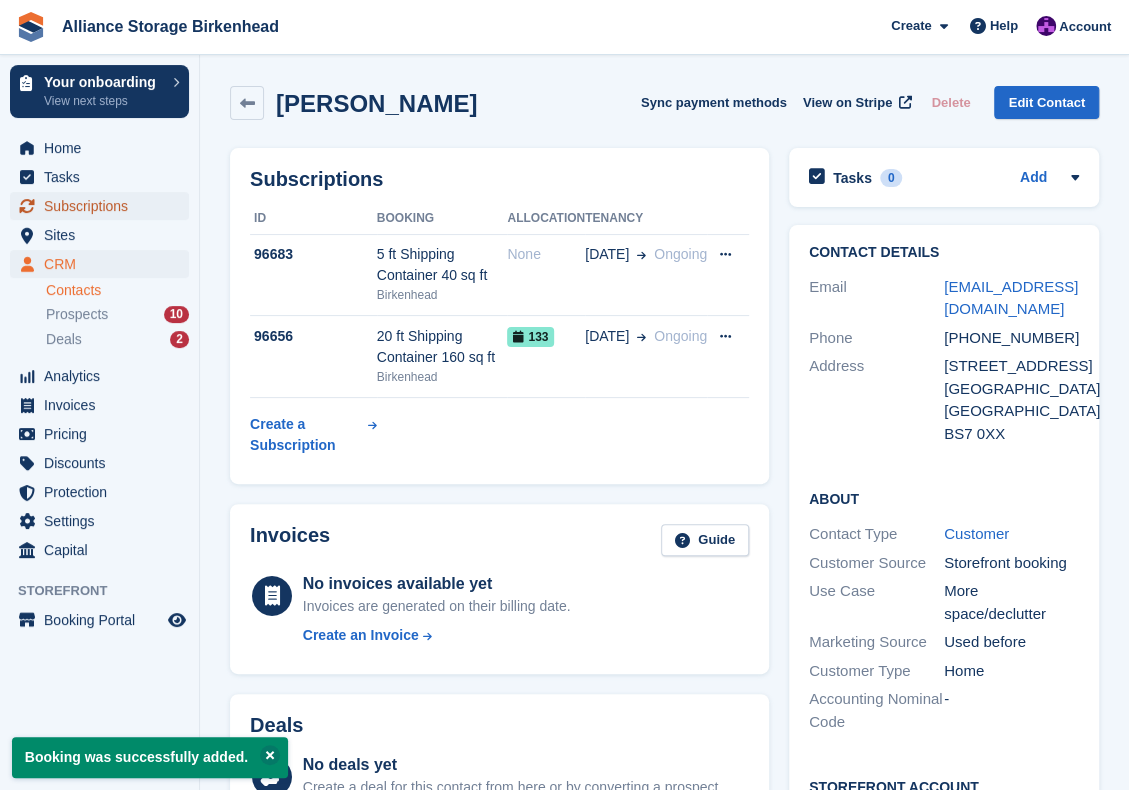 click on "Subscriptions" at bounding box center (104, 206) 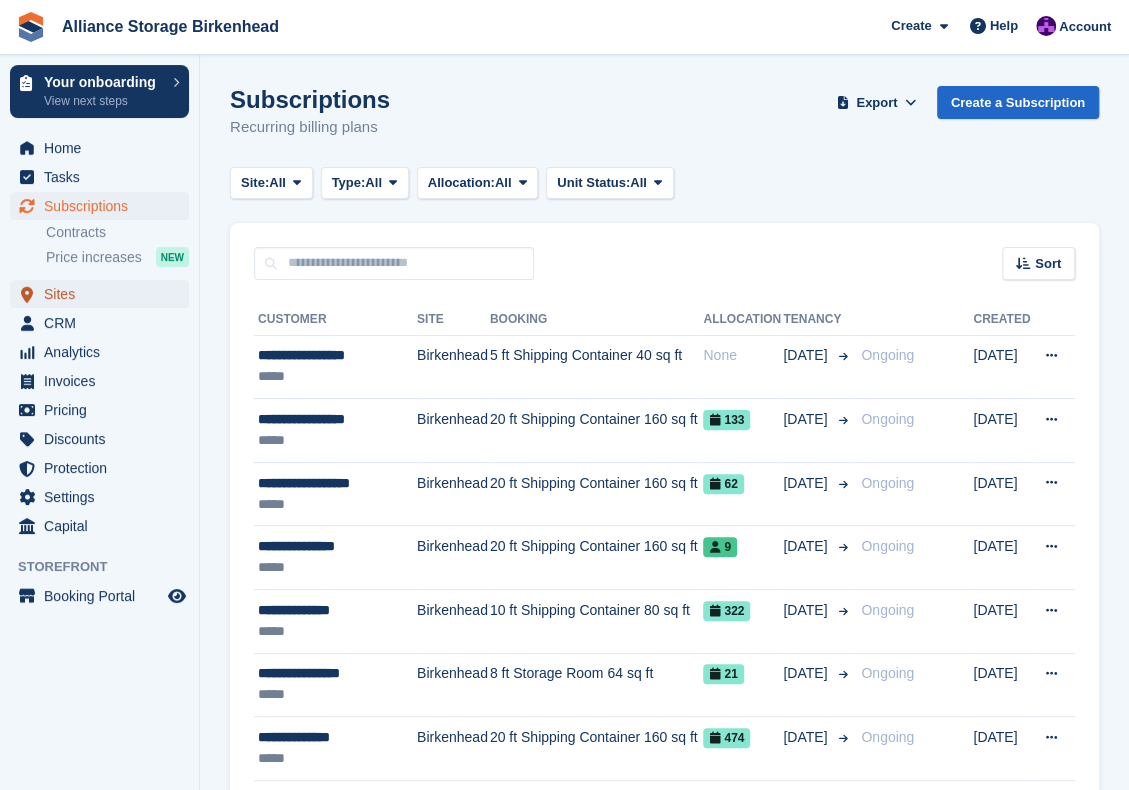 click on "Sites" at bounding box center [104, 294] 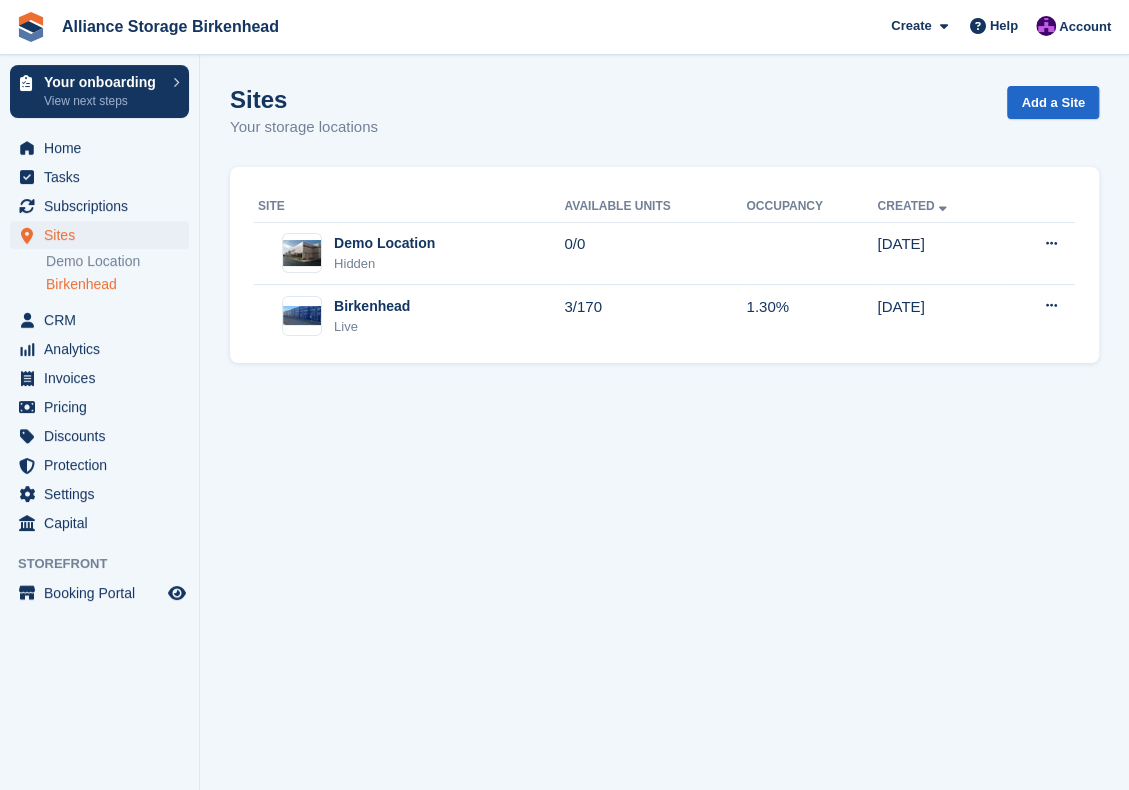 click on "Birkenhead" at bounding box center (117, 284) 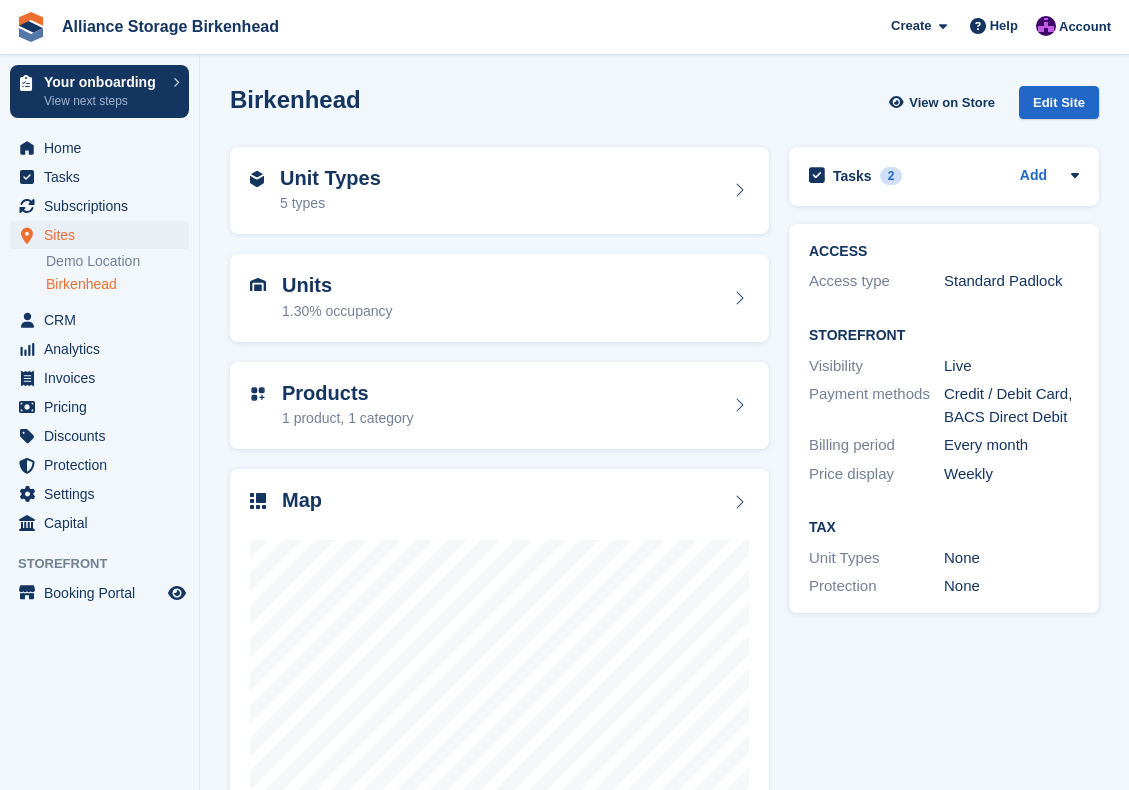 click on "Map" at bounding box center [499, 502] 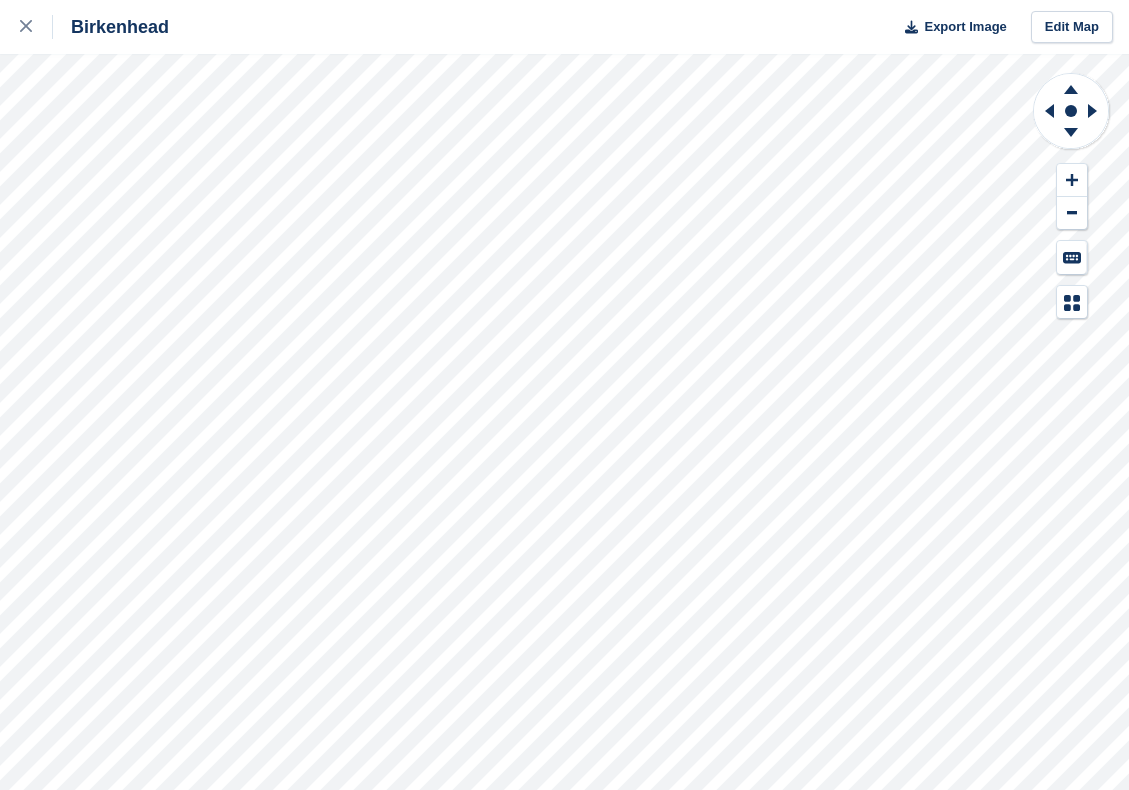 scroll, scrollTop: 0, scrollLeft: 0, axis: both 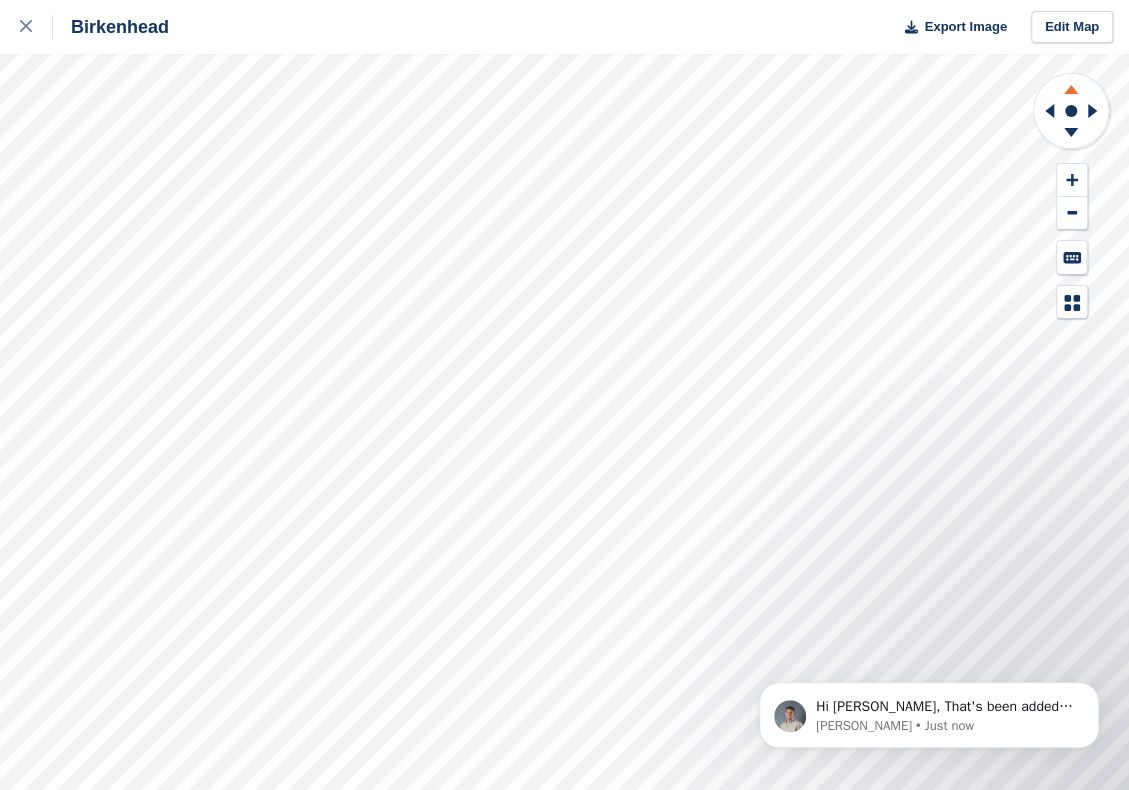 click 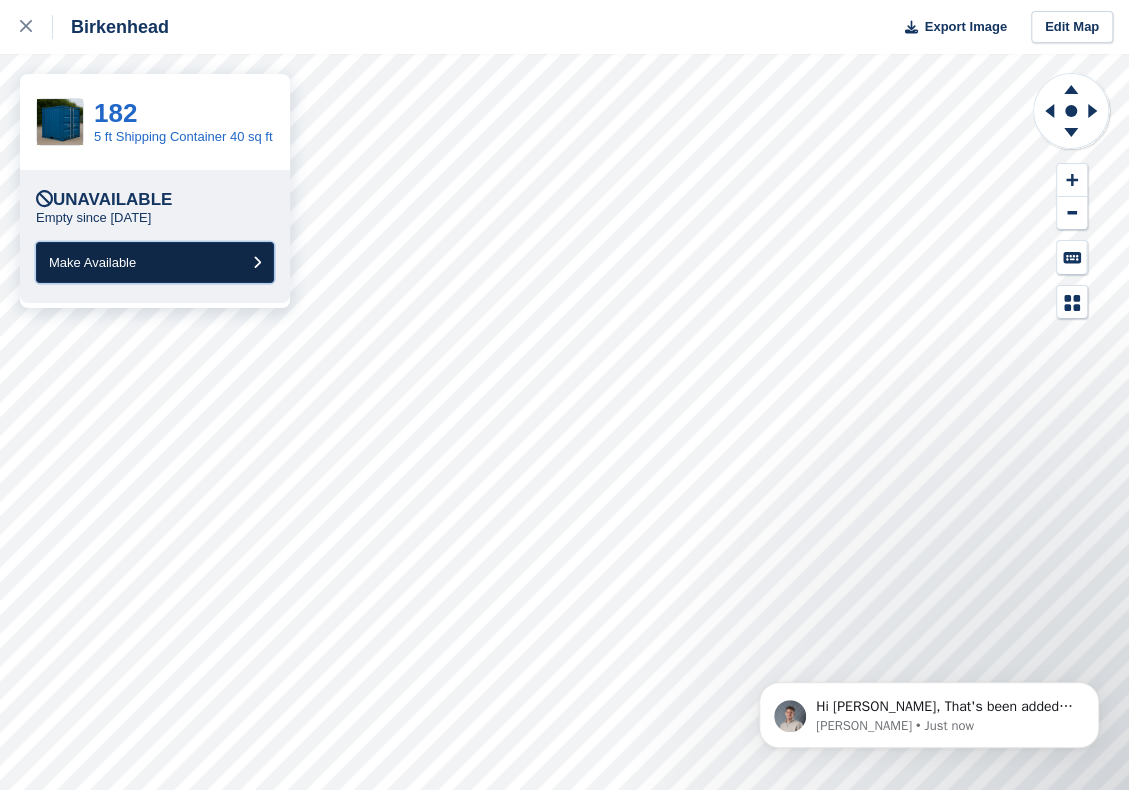 click on "Make Available" at bounding box center (92, 262) 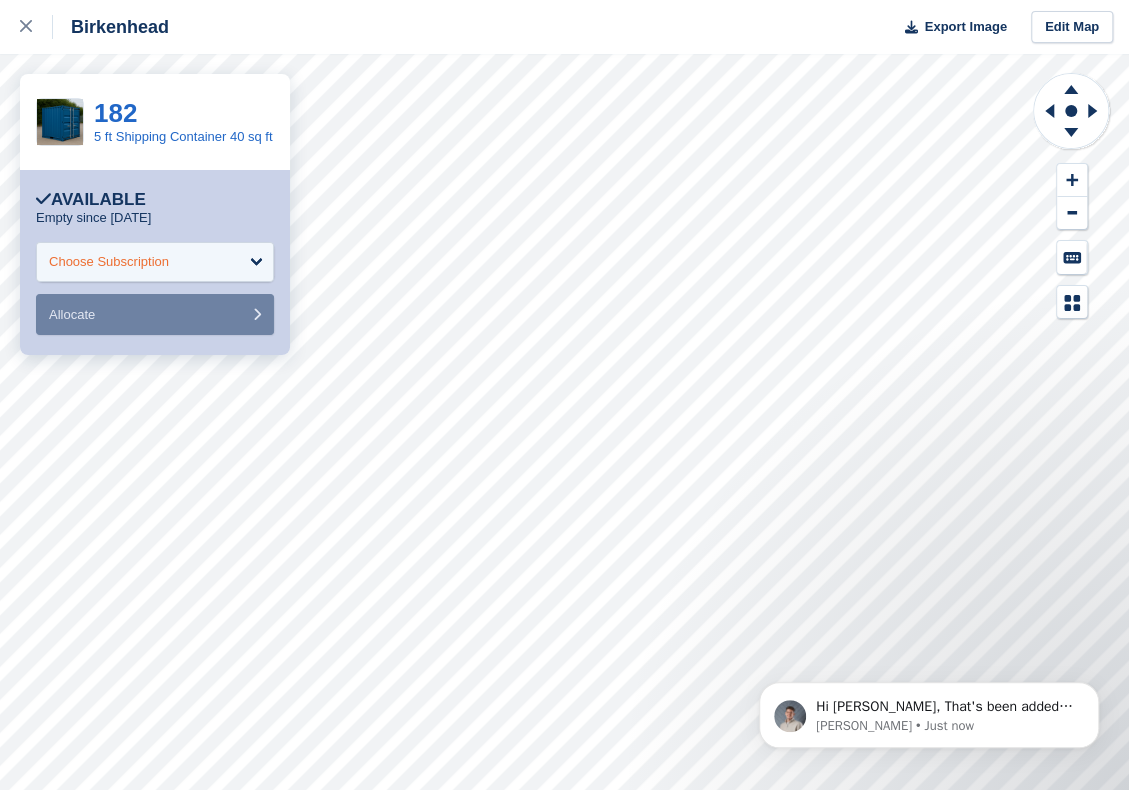click on "Choose Subscription" at bounding box center (155, 262) 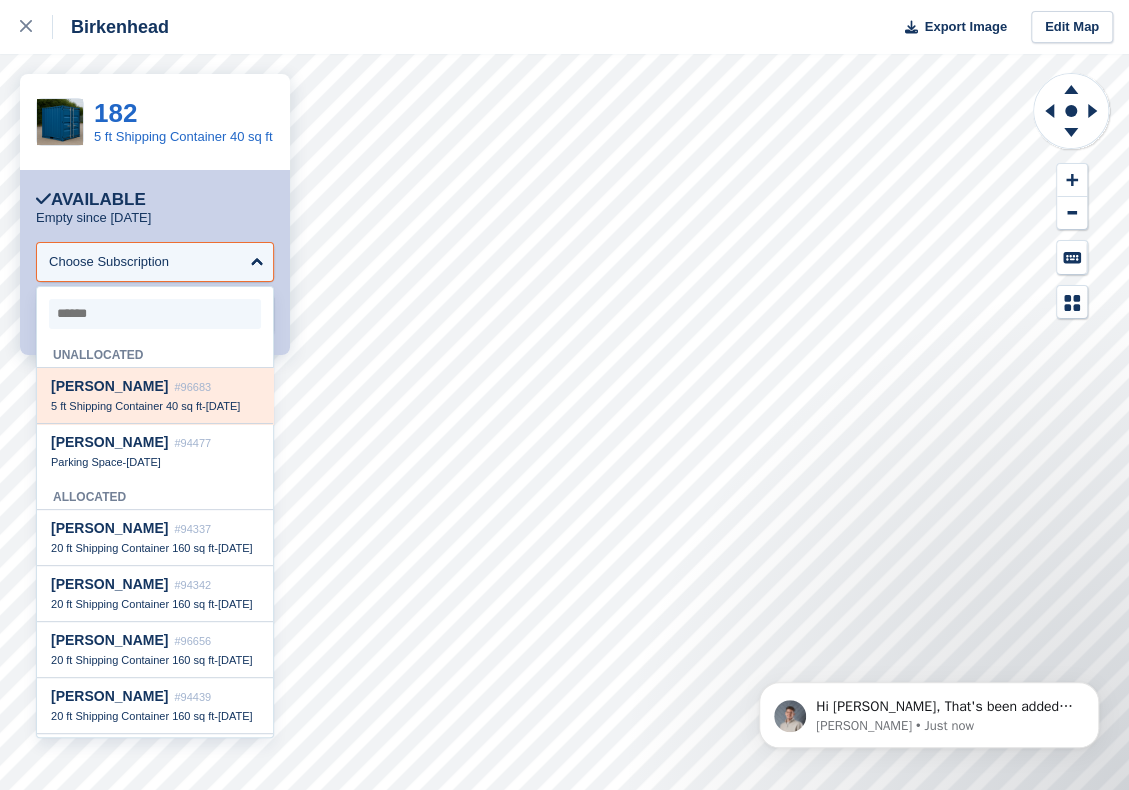 click on "5 ft Shipping Container 40 sq ft" at bounding box center [126, 406] 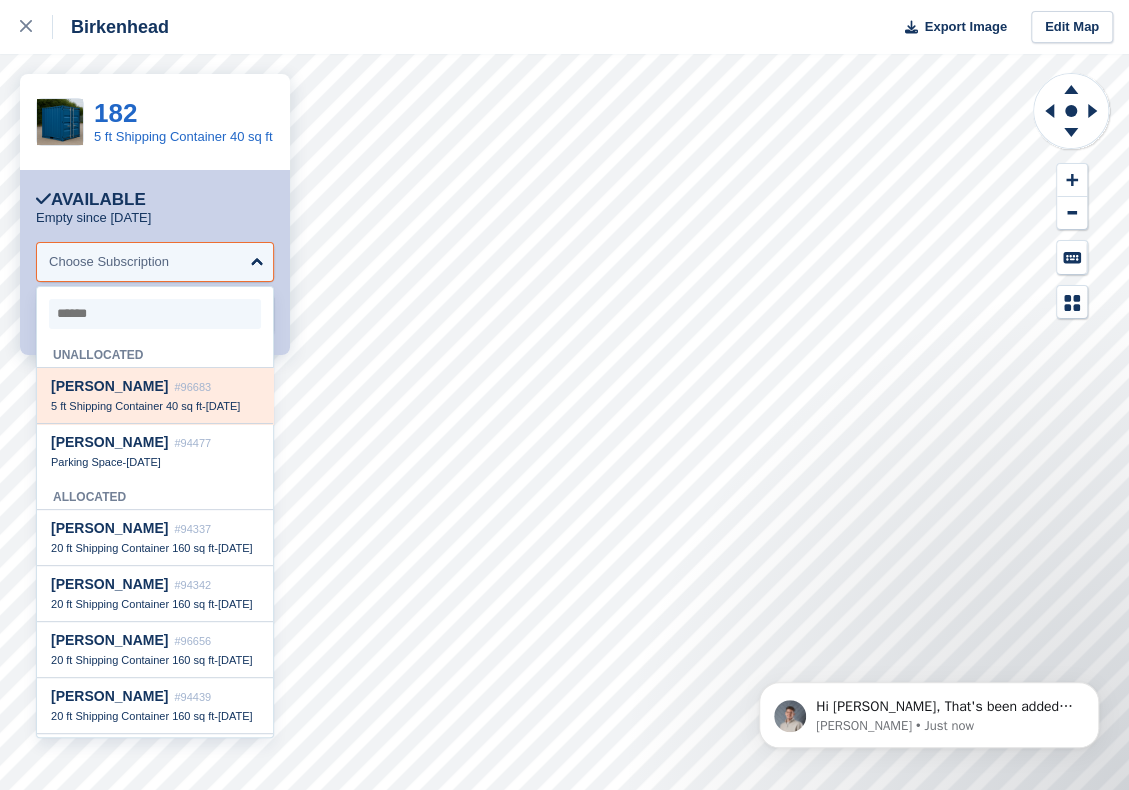 select on "*****" 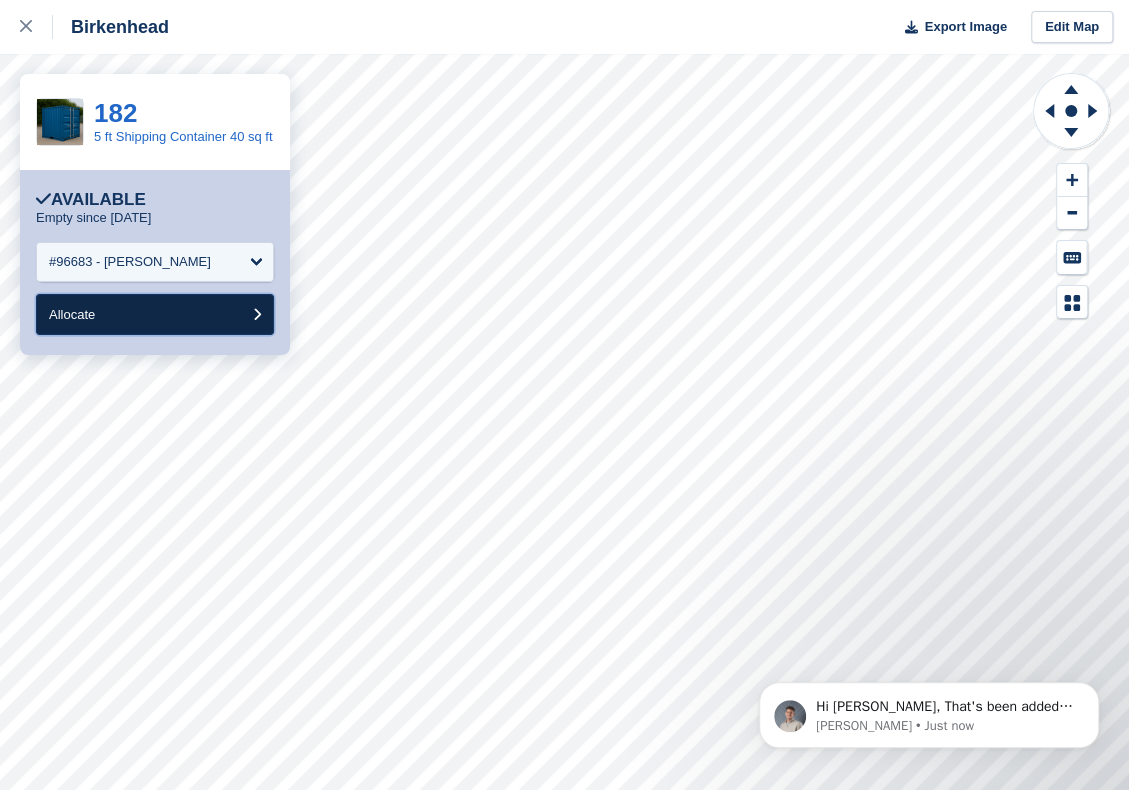click on "Allocate" at bounding box center (155, 314) 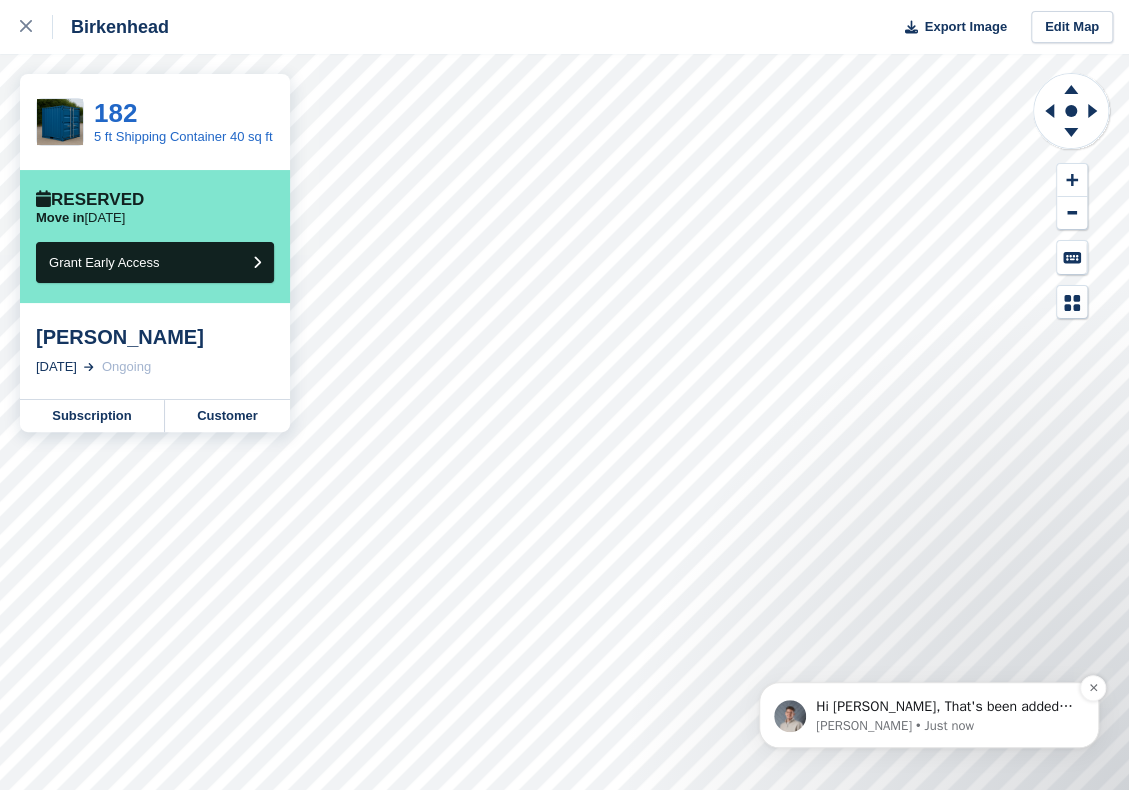 click on "Hi [PERSON_NAME],   That's been added for you :)" at bounding box center (945, 707) 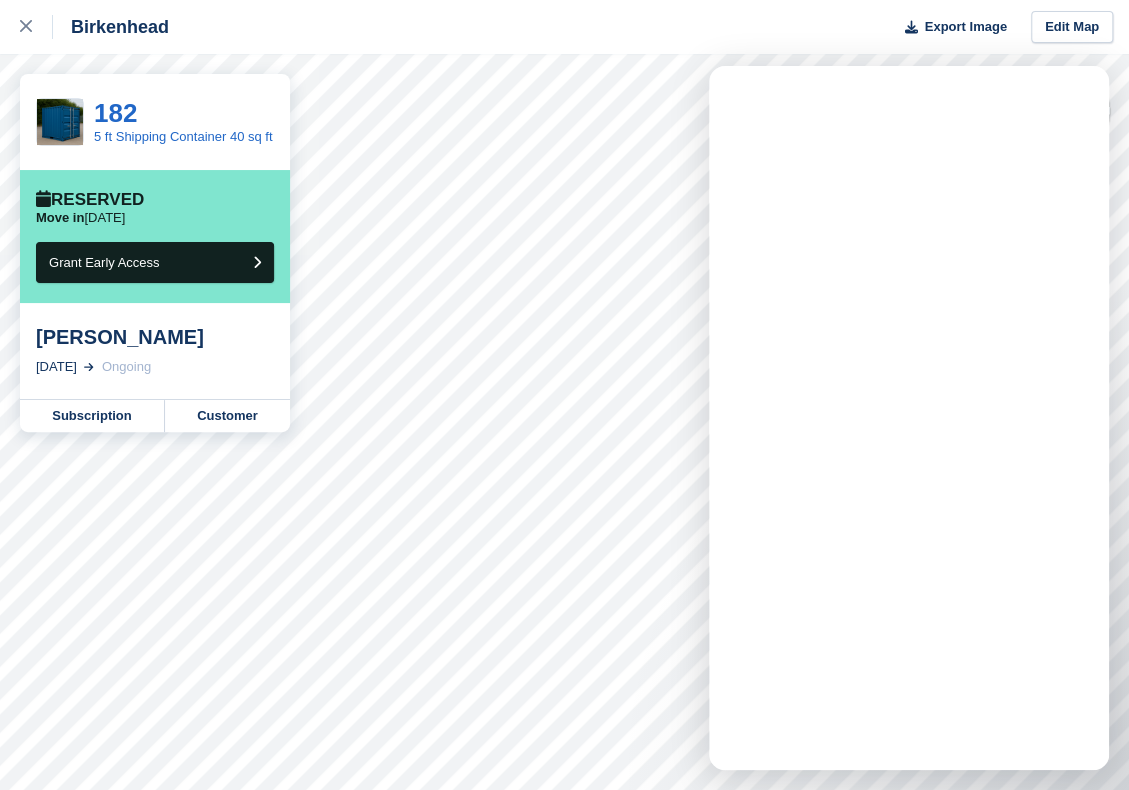 scroll, scrollTop: 0, scrollLeft: 0, axis: both 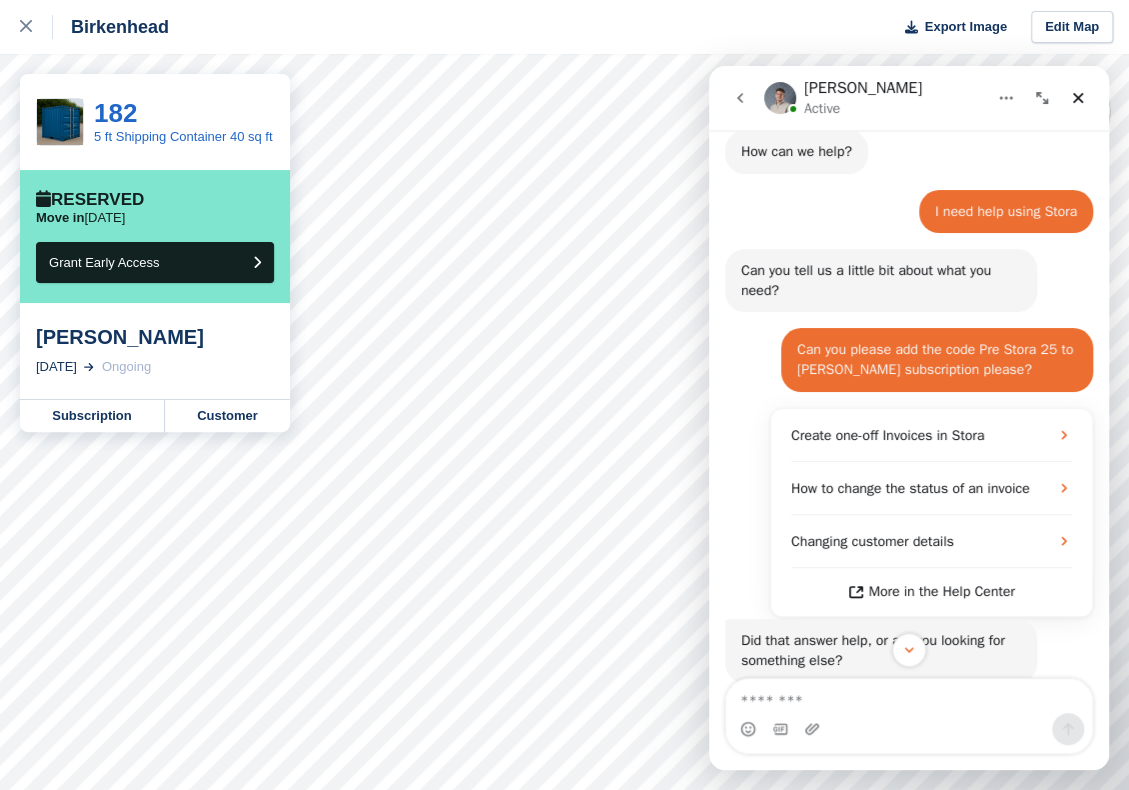 click at bounding box center (909, 696) 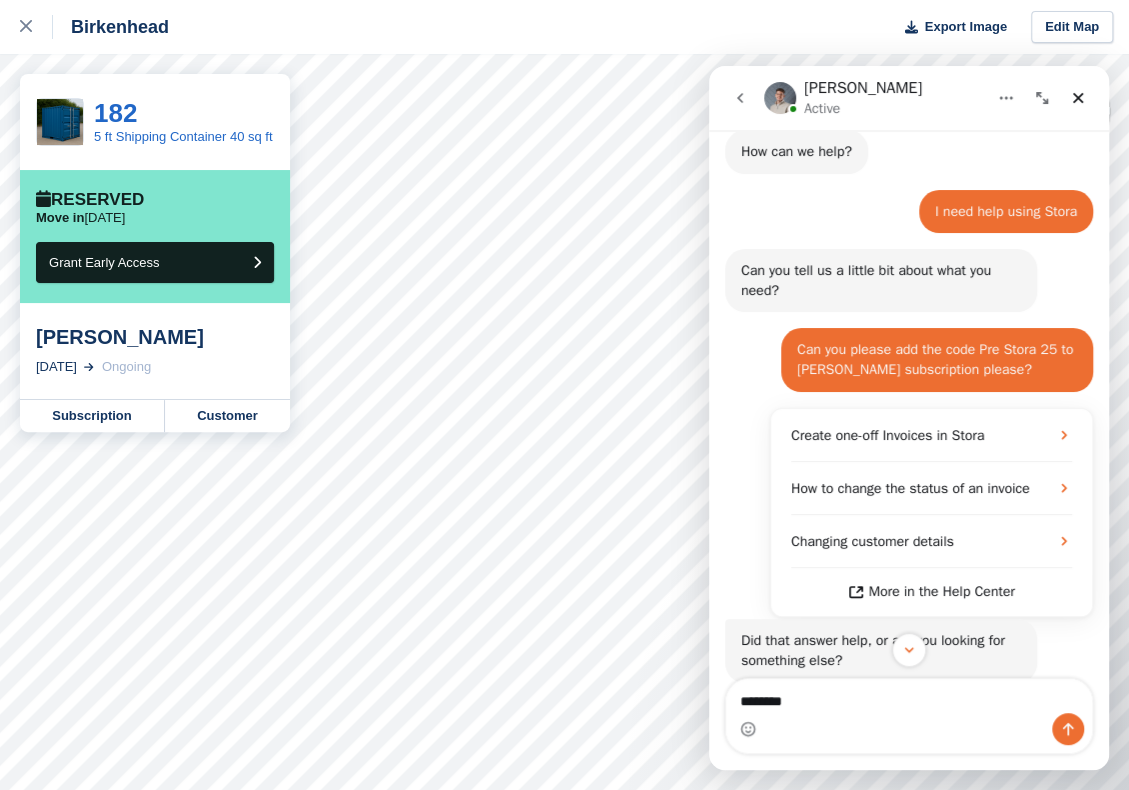 type on "*********" 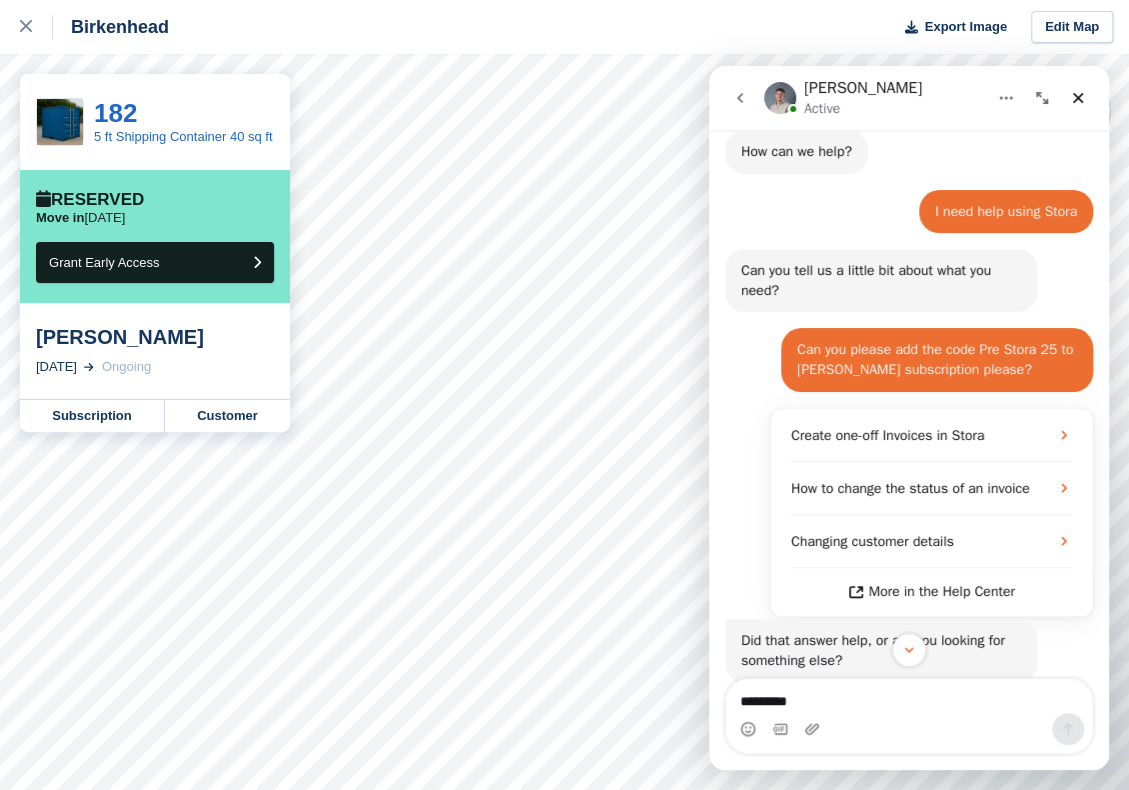 type 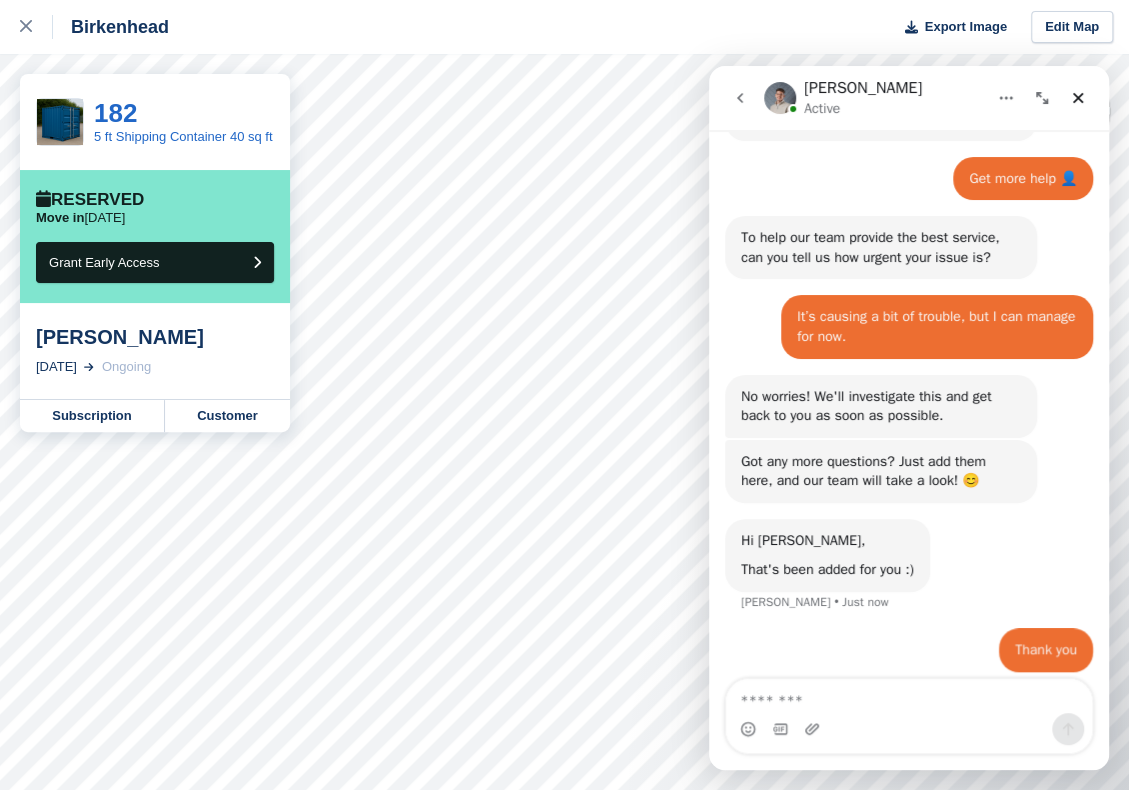 scroll, scrollTop: 617, scrollLeft: 0, axis: vertical 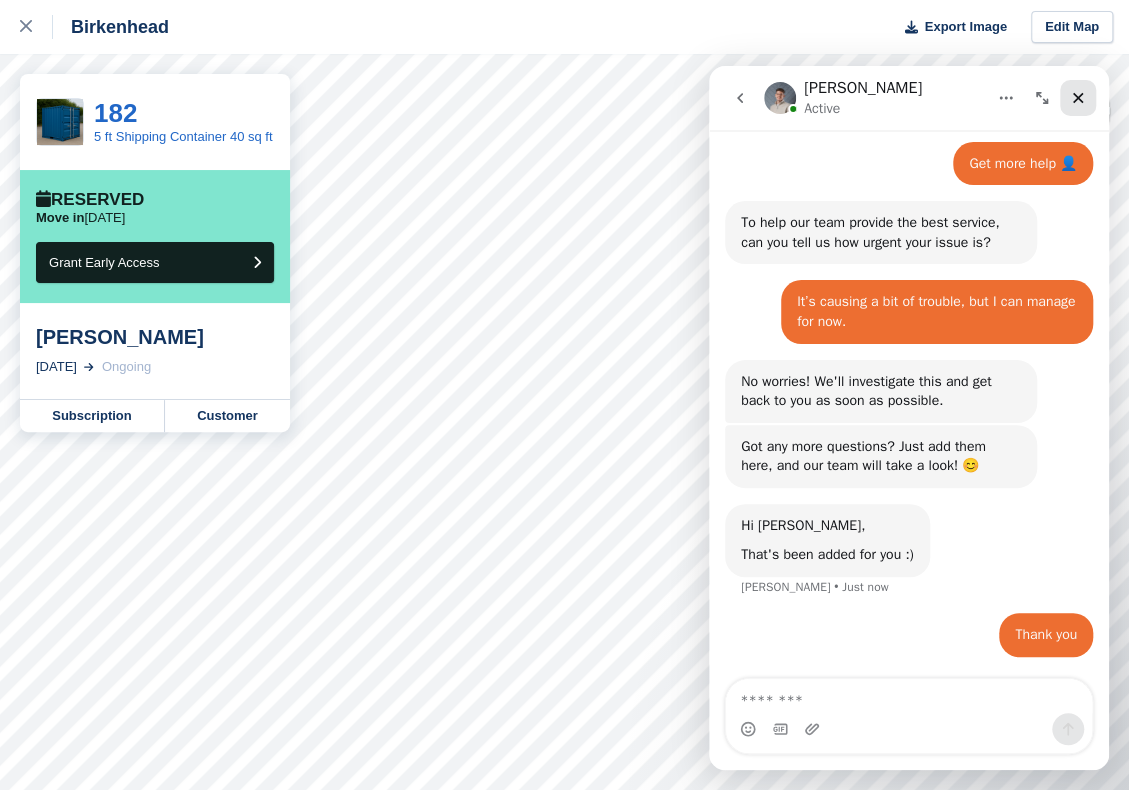 click at bounding box center [1078, 98] 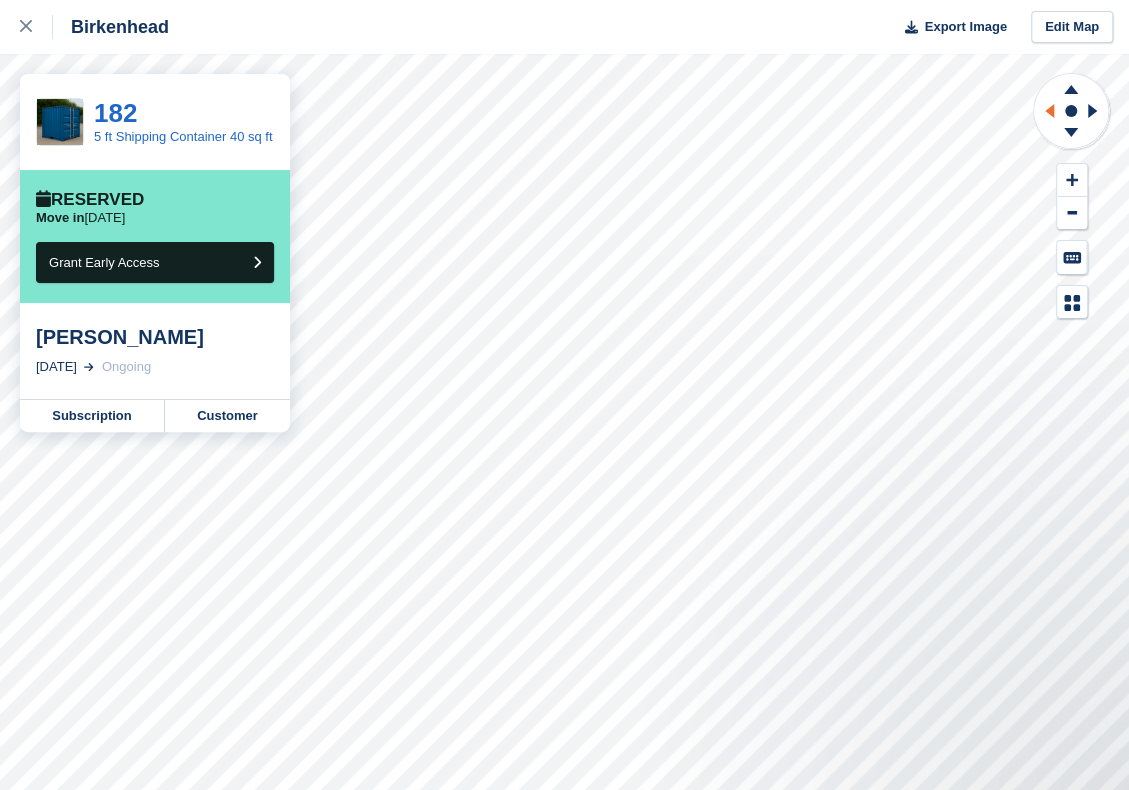 scroll, scrollTop: 0, scrollLeft: 0, axis: both 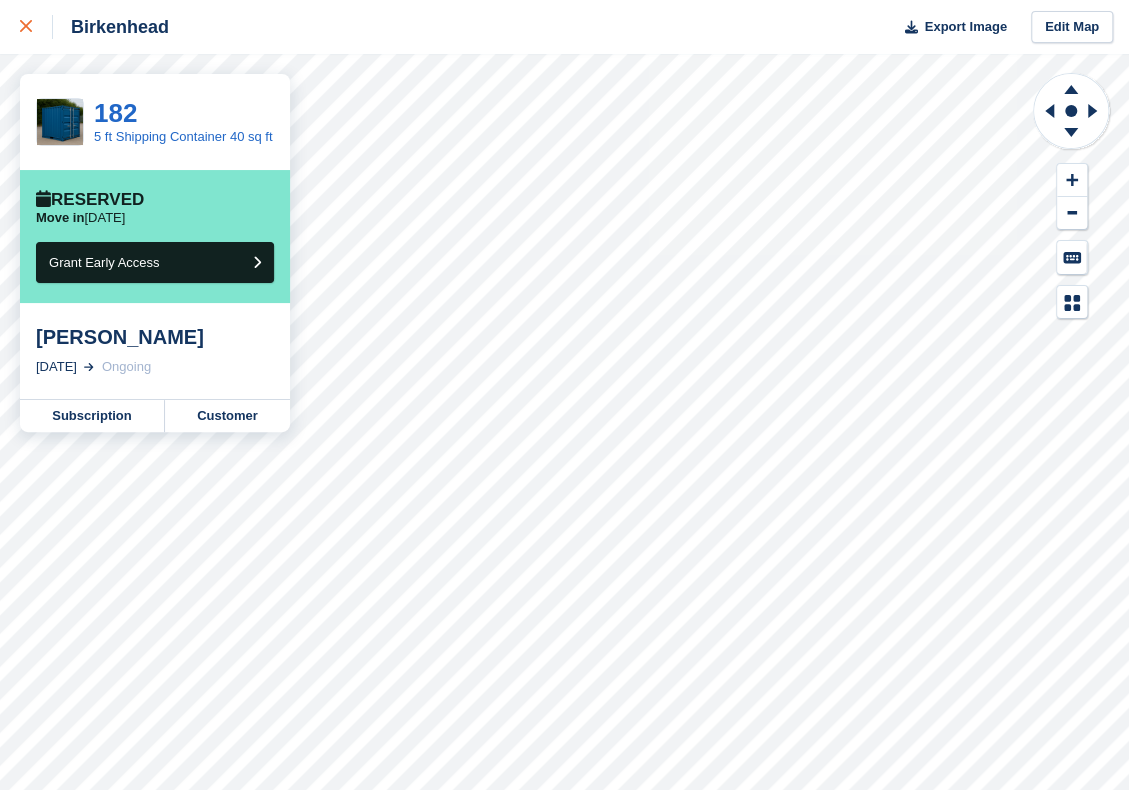 click at bounding box center (36, 27) 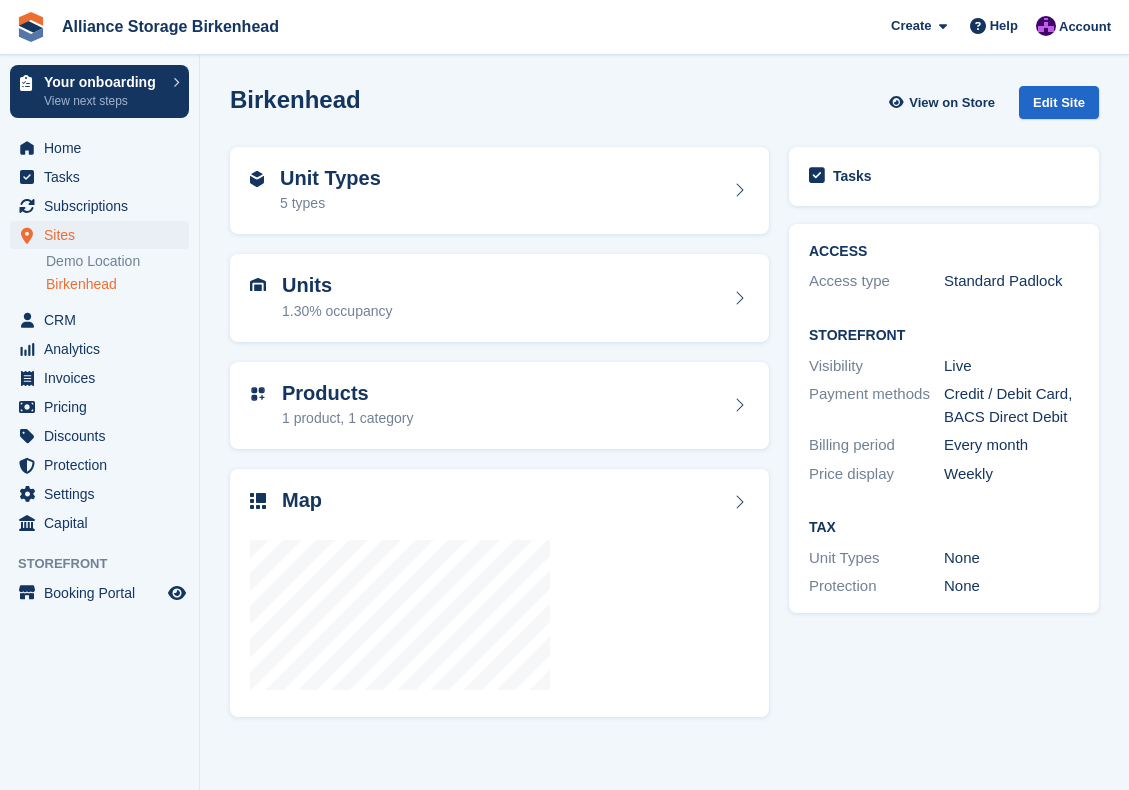 scroll, scrollTop: 0, scrollLeft: 0, axis: both 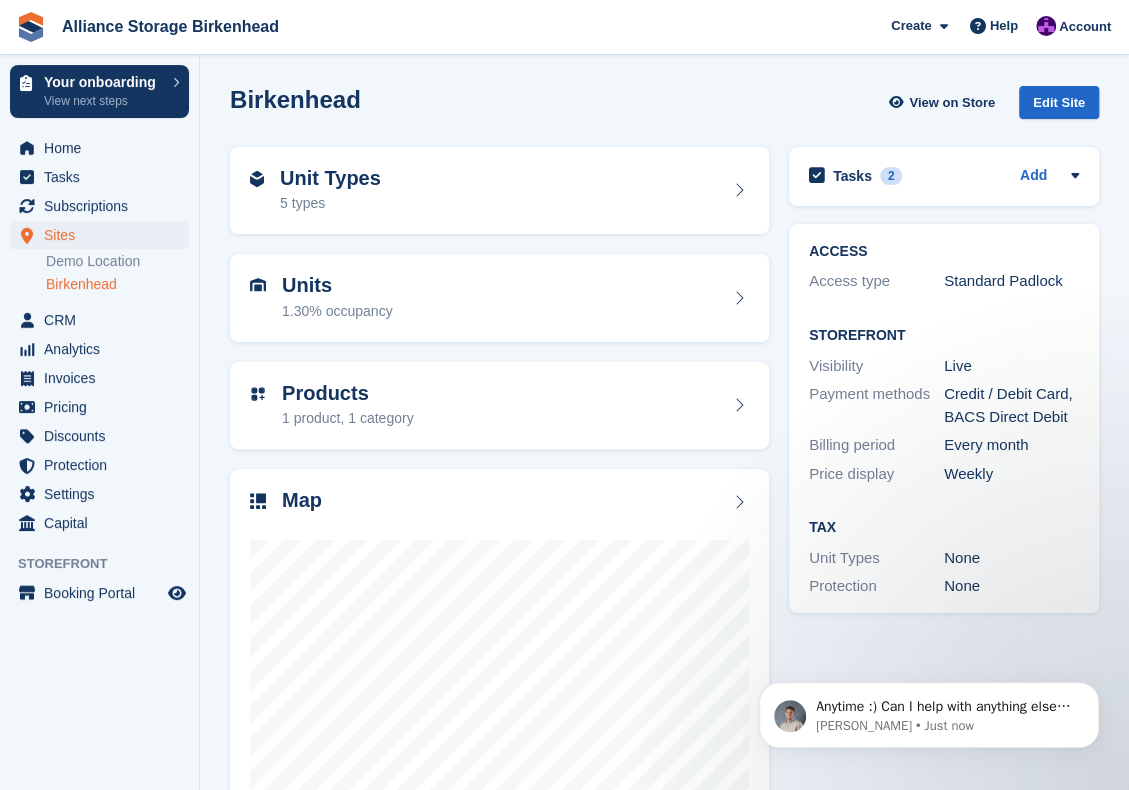 click on "Birkenhead
View on Store
Edit Site" at bounding box center (664, 102) 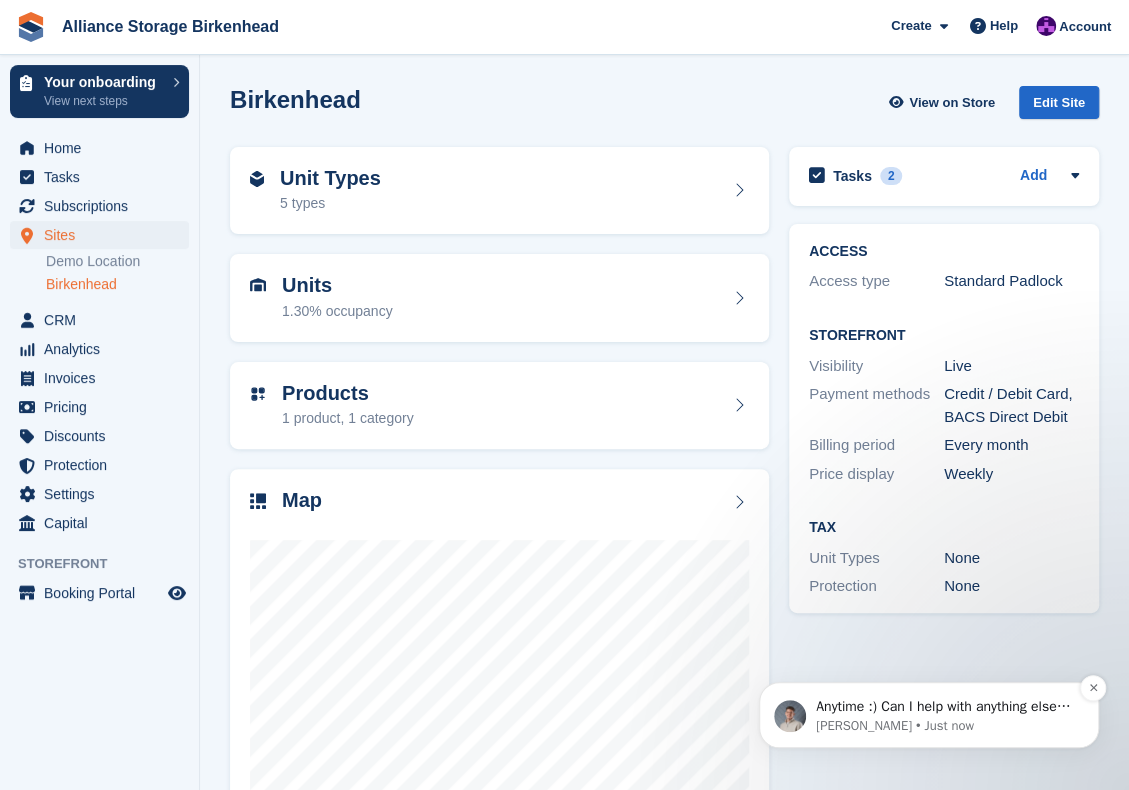 click on "[PERSON_NAME] • Just now" at bounding box center [945, 726] 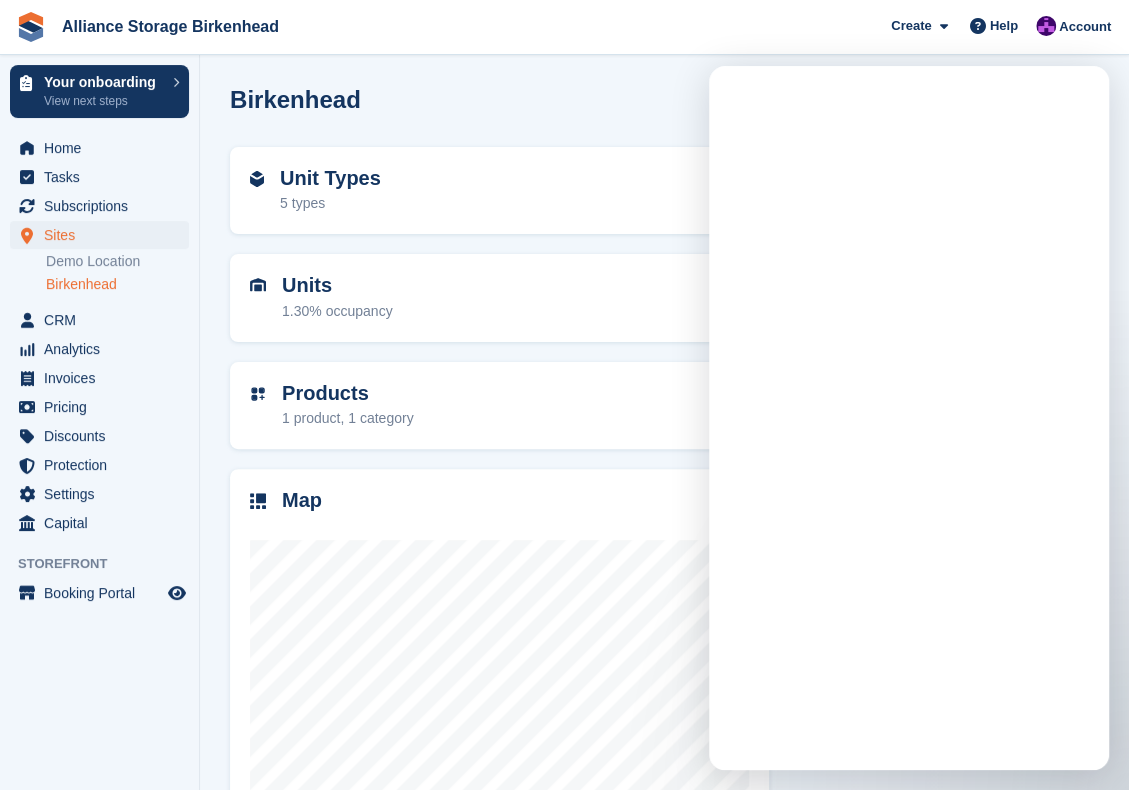 scroll, scrollTop: 0, scrollLeft: 0, axis: both 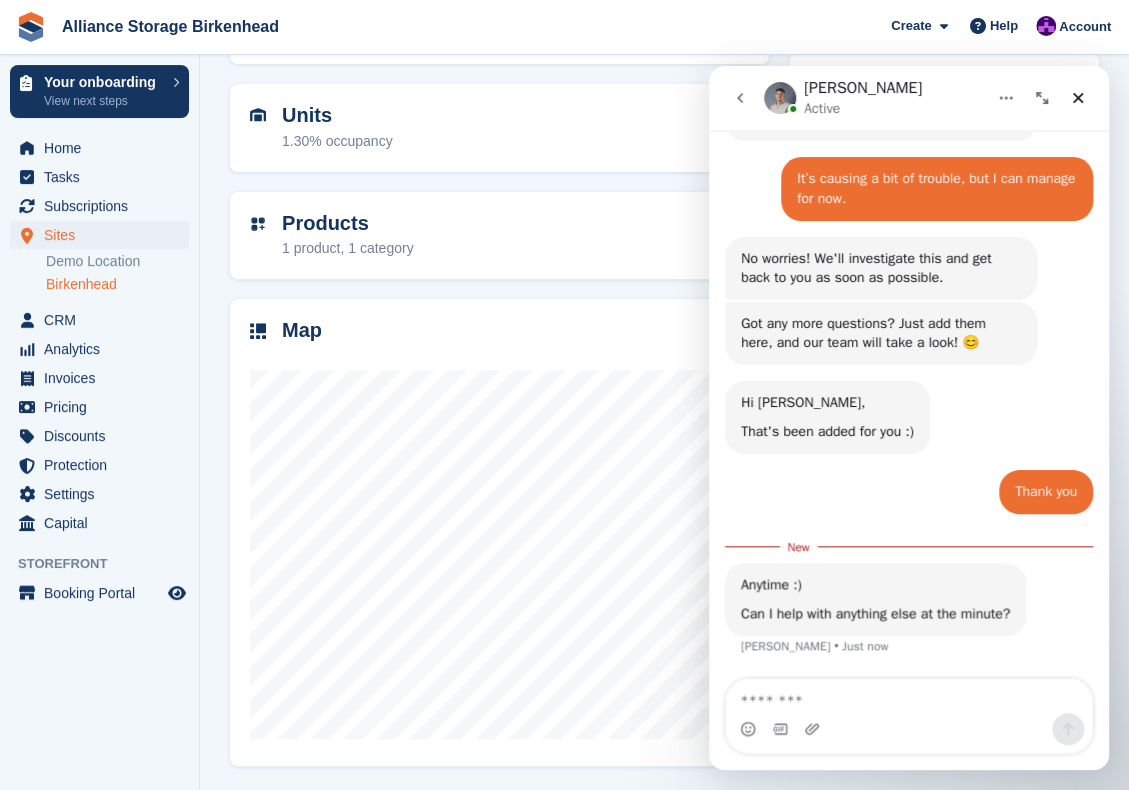 click at bounding box center [909, 696] 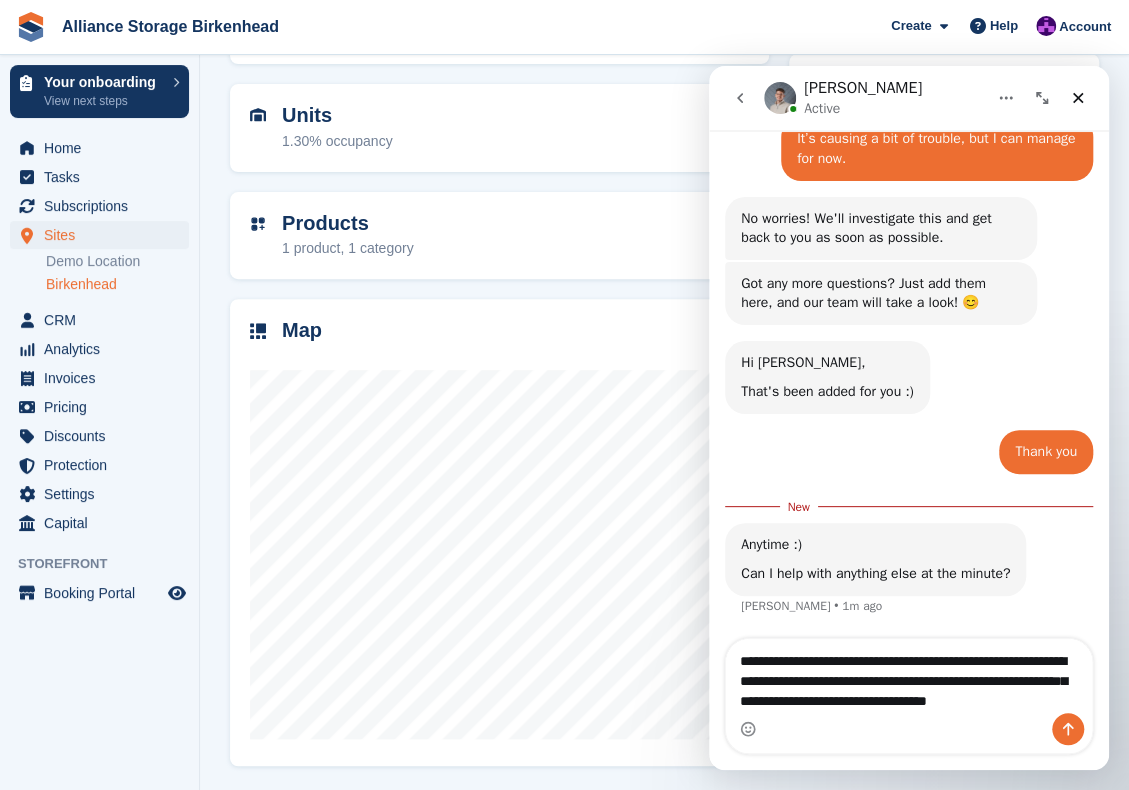 scroll, scrollTop: 799, scrollLeft: 0, axis: vertical 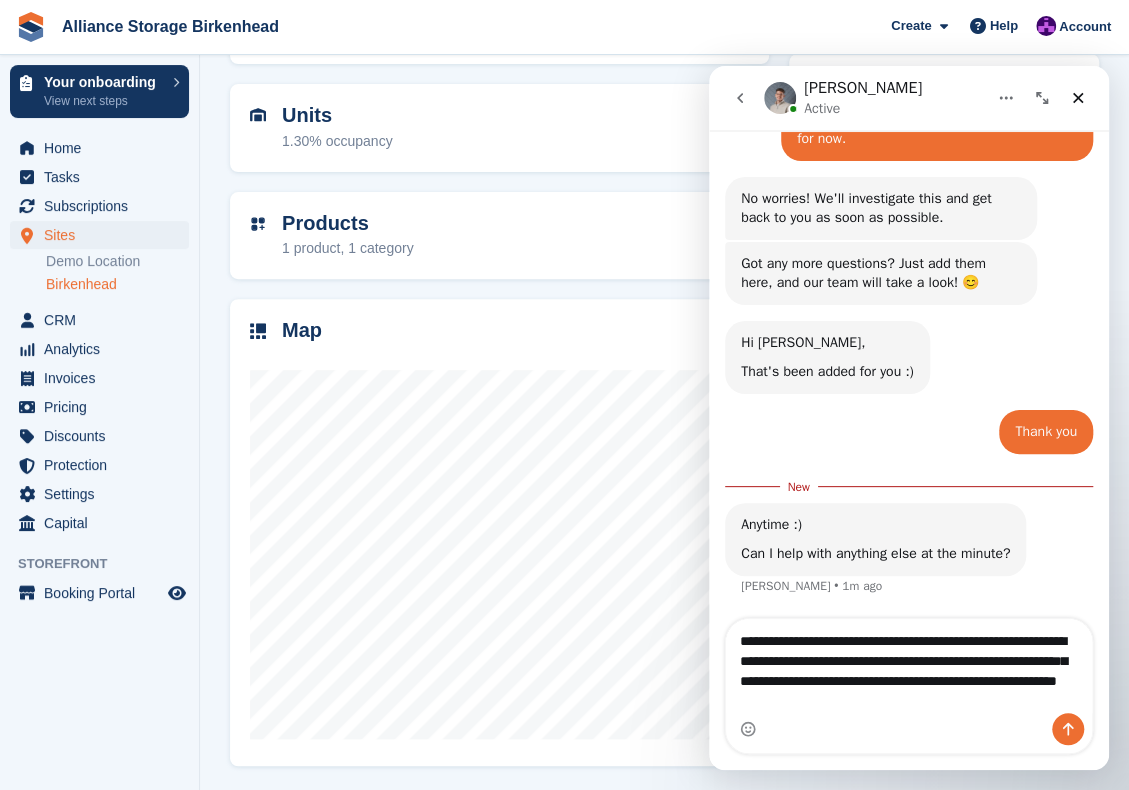 click on "**********" at bounding box center (909, 666) 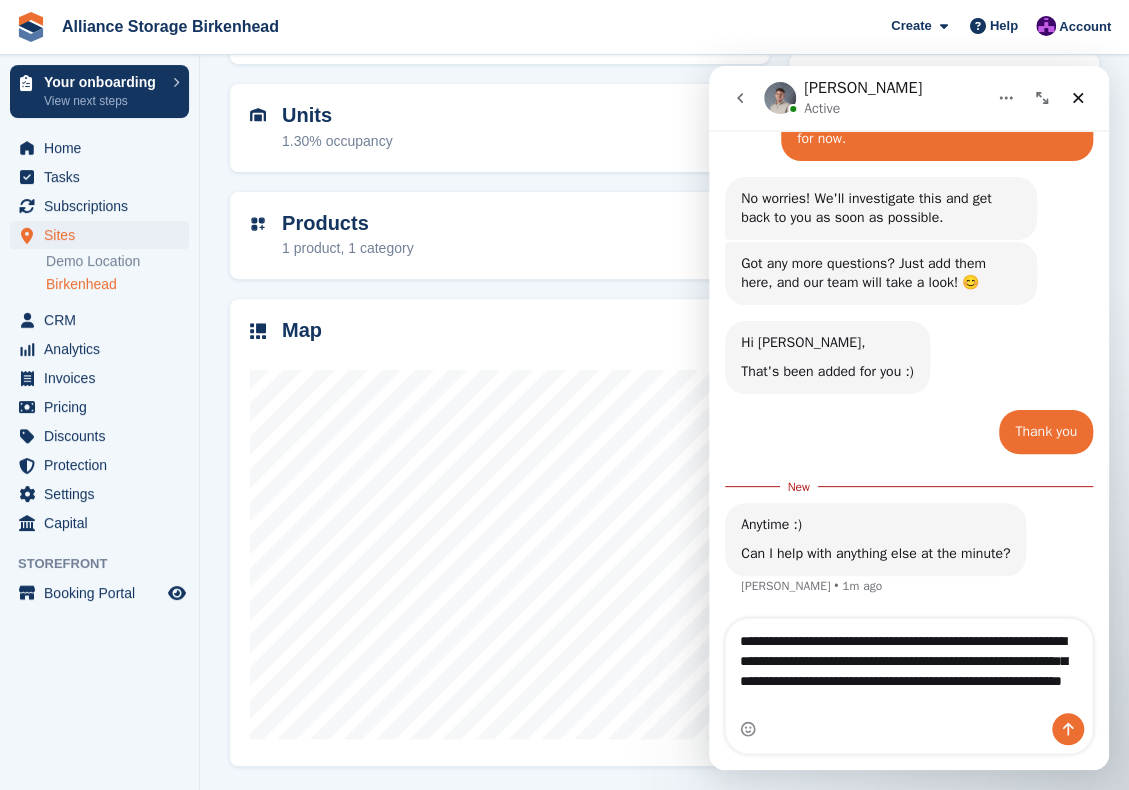 click on "**********" at bounding box center [909, 666] 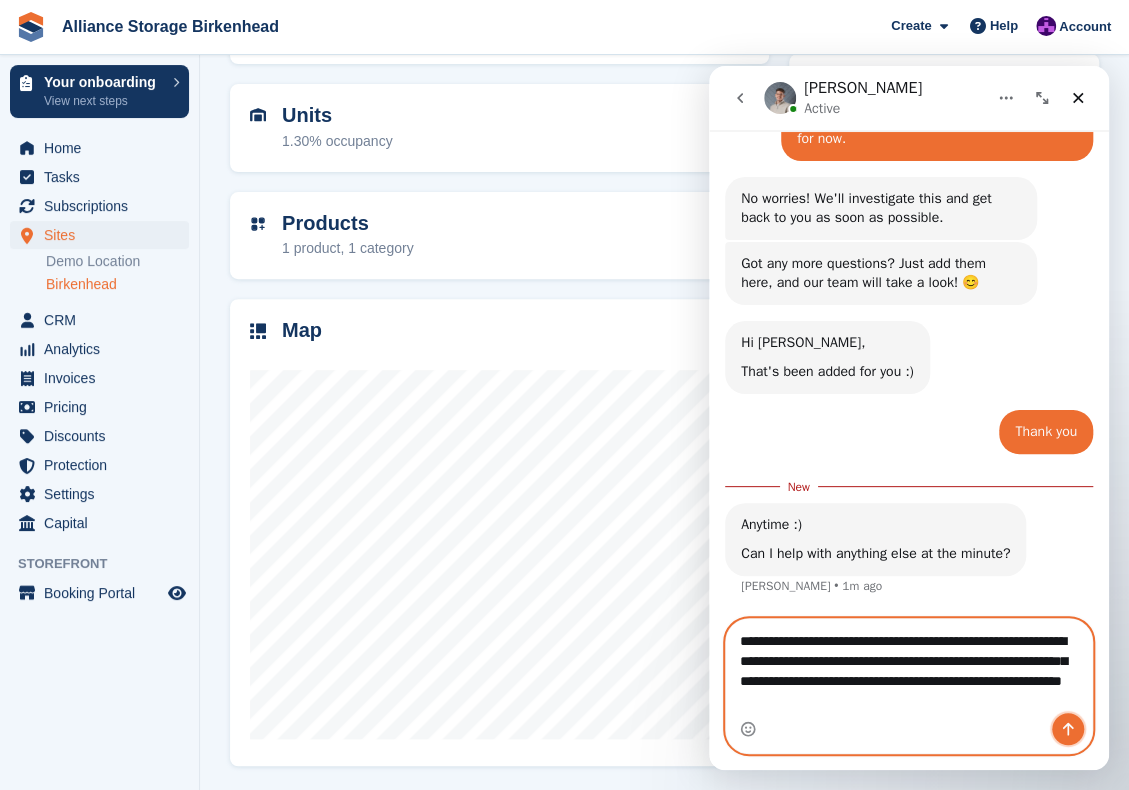 click 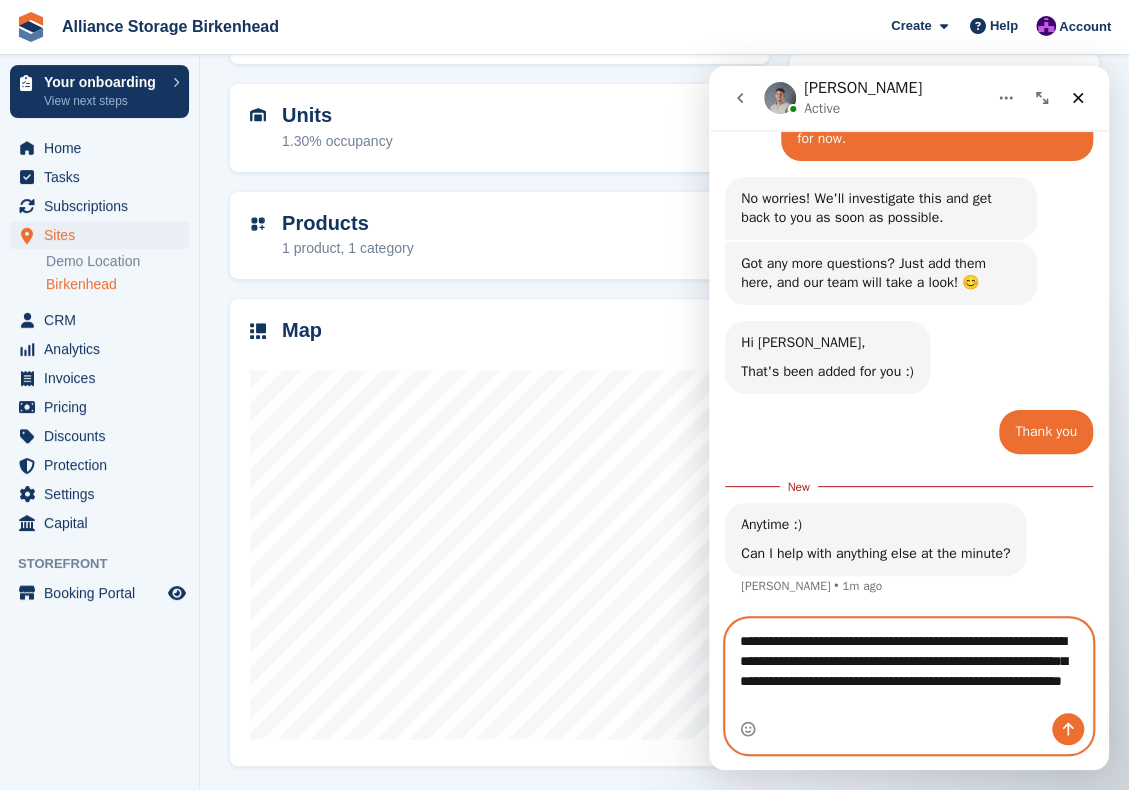 type 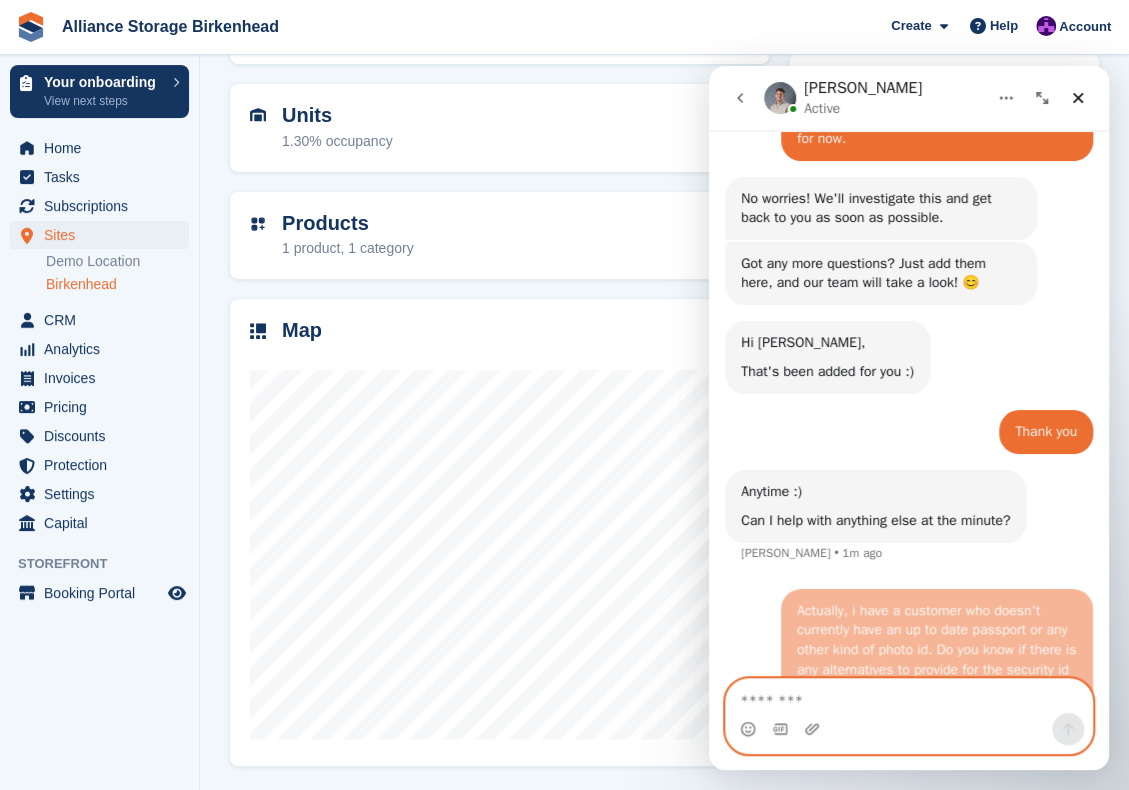 scroll, scrollTop: 2, scrollLeft: 0, axis: vertical 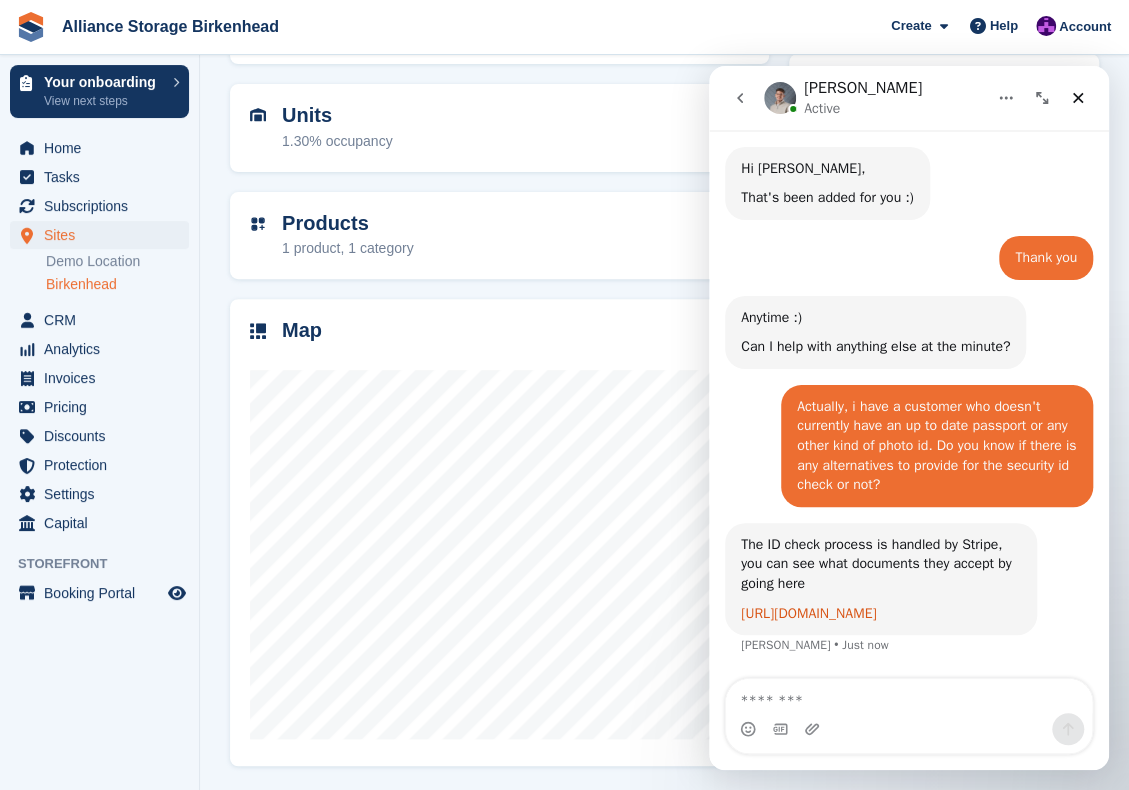 click on "[URL][DOMAIN_NAME]" at bounding box center [808, 613] 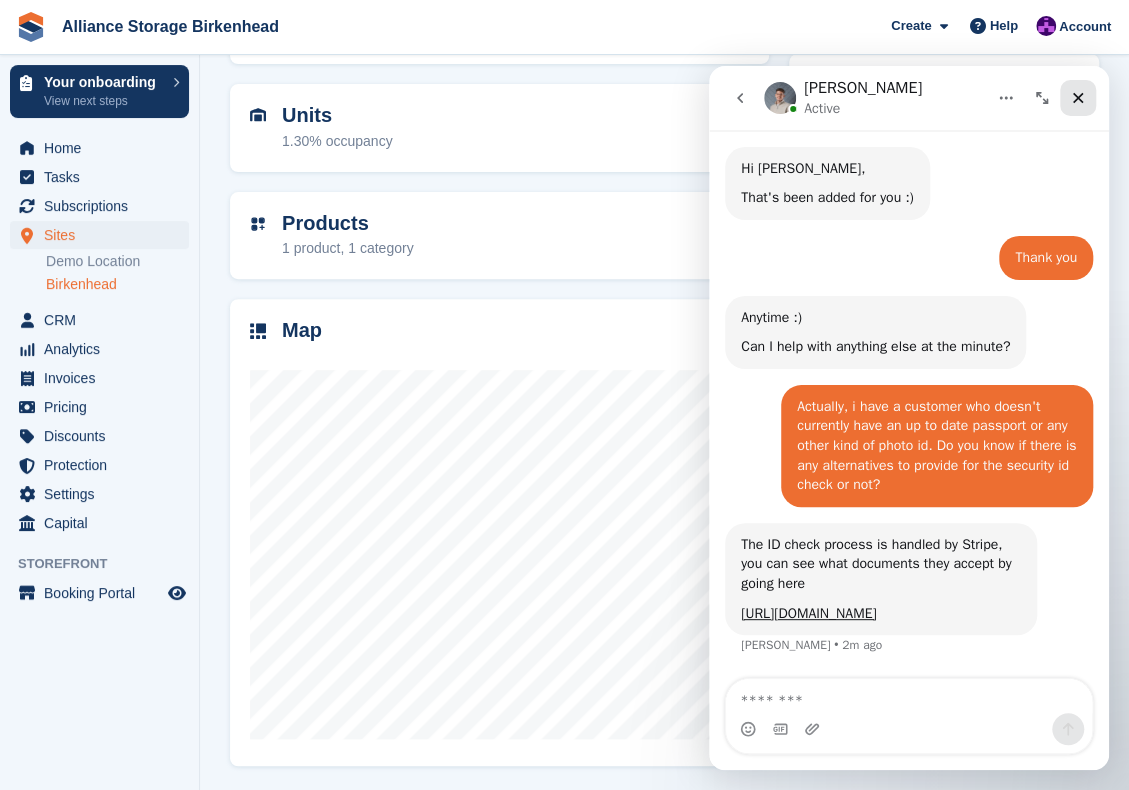 click at bounding box center (1078, 98) 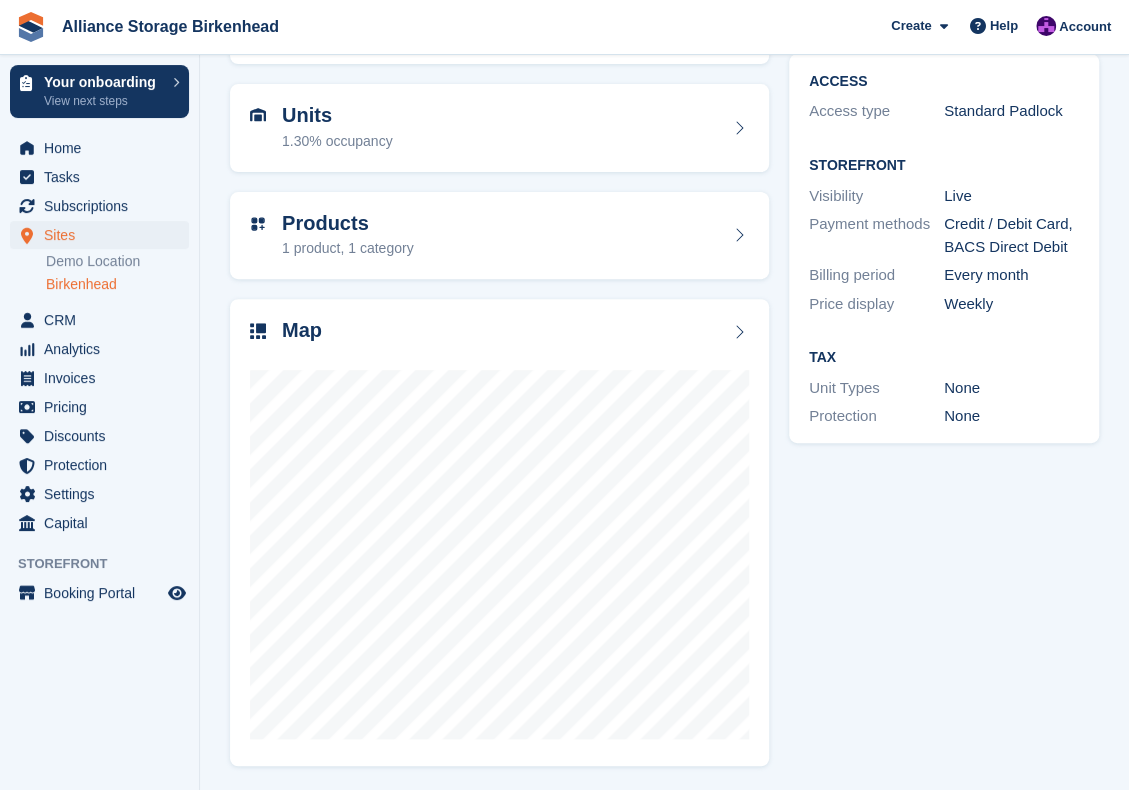 scroll, scrollTop: 0, scrollLeft: 0, axis: both 